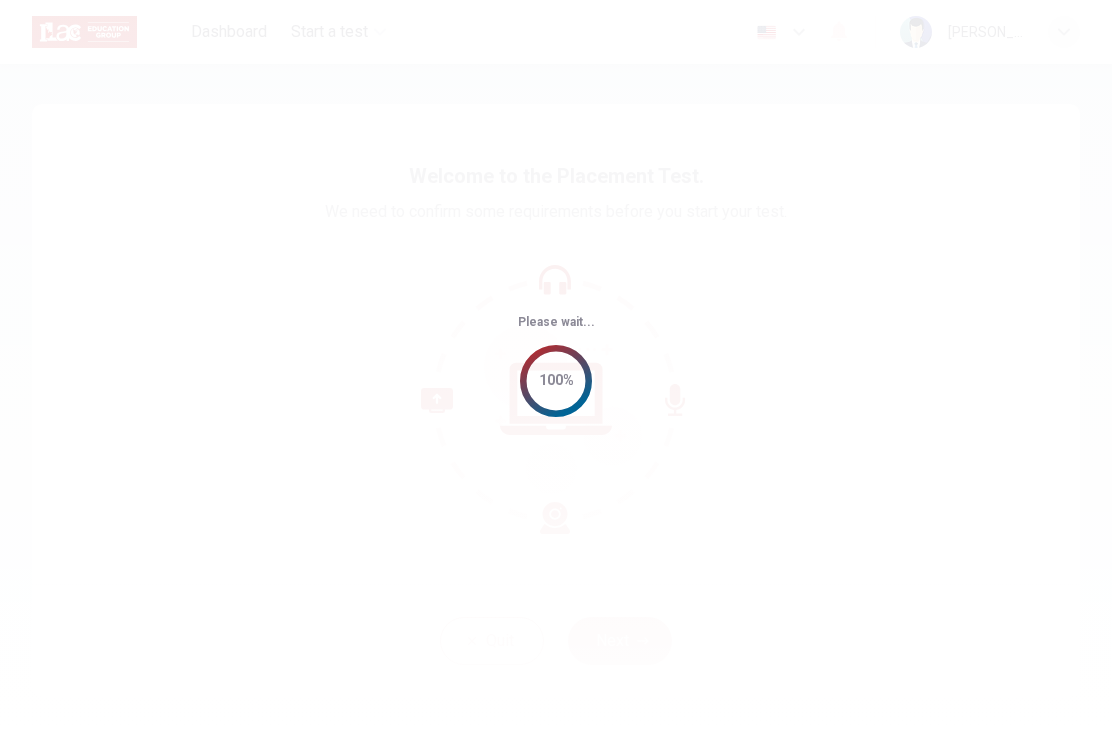 scroll, scrollTop: 0, scrollLeft: 0, axis: both 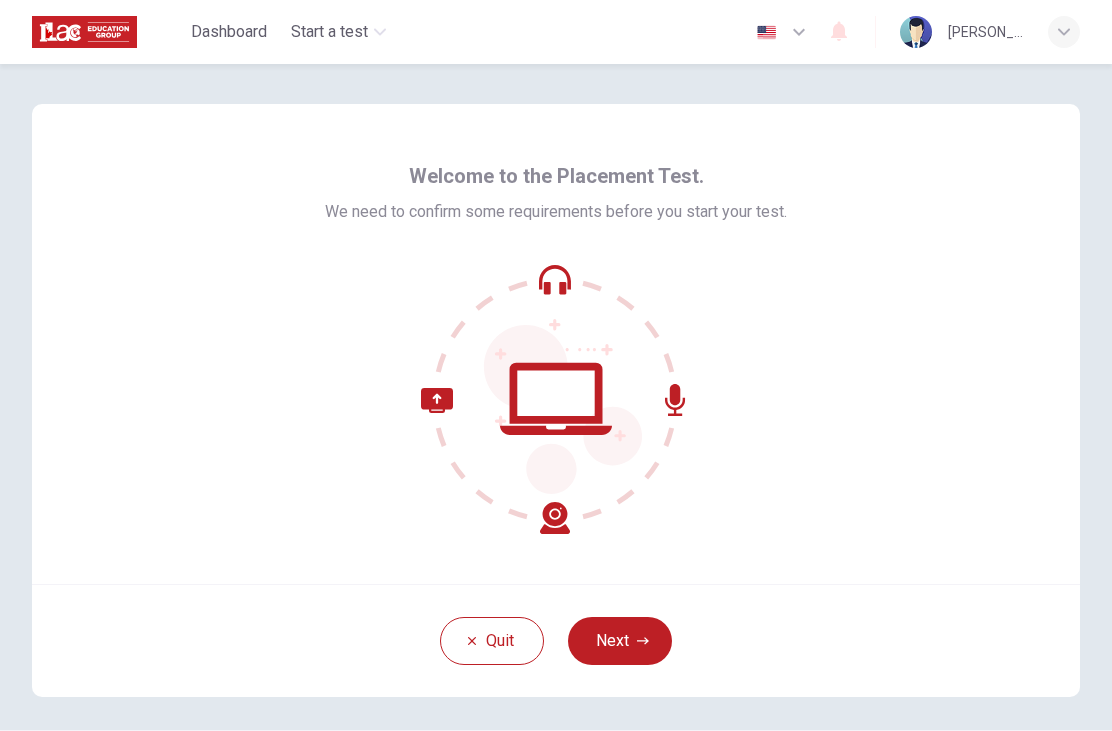 click on "Next" at bounding box center [620, 641] 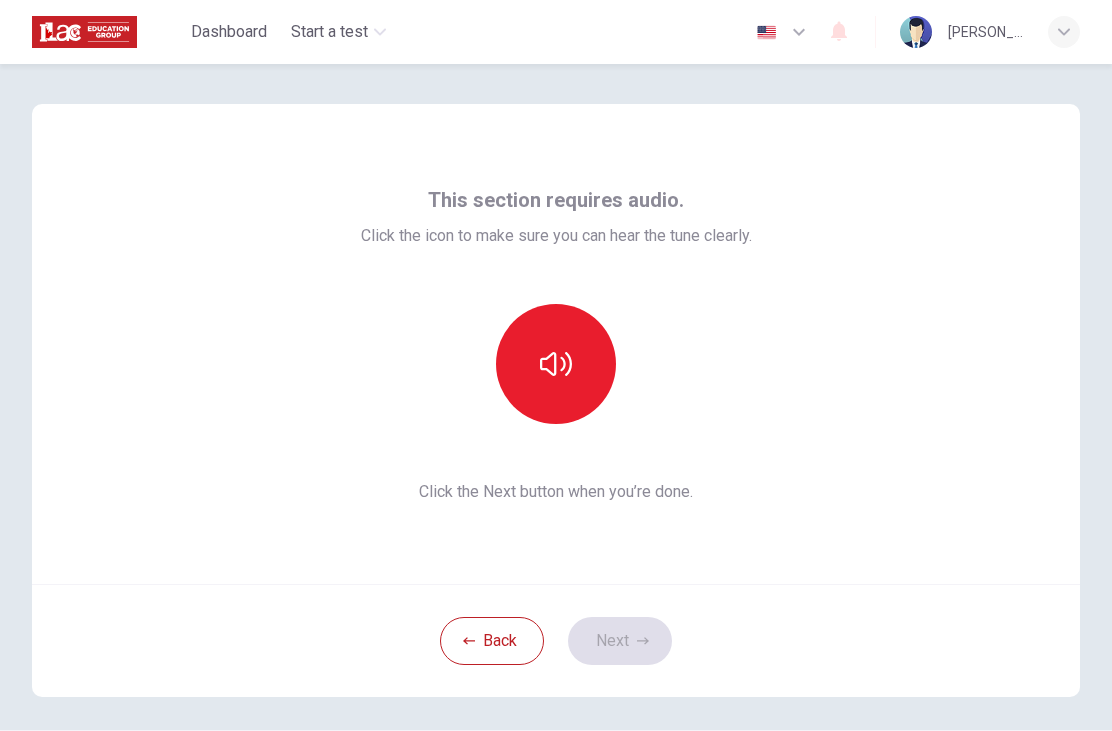 click 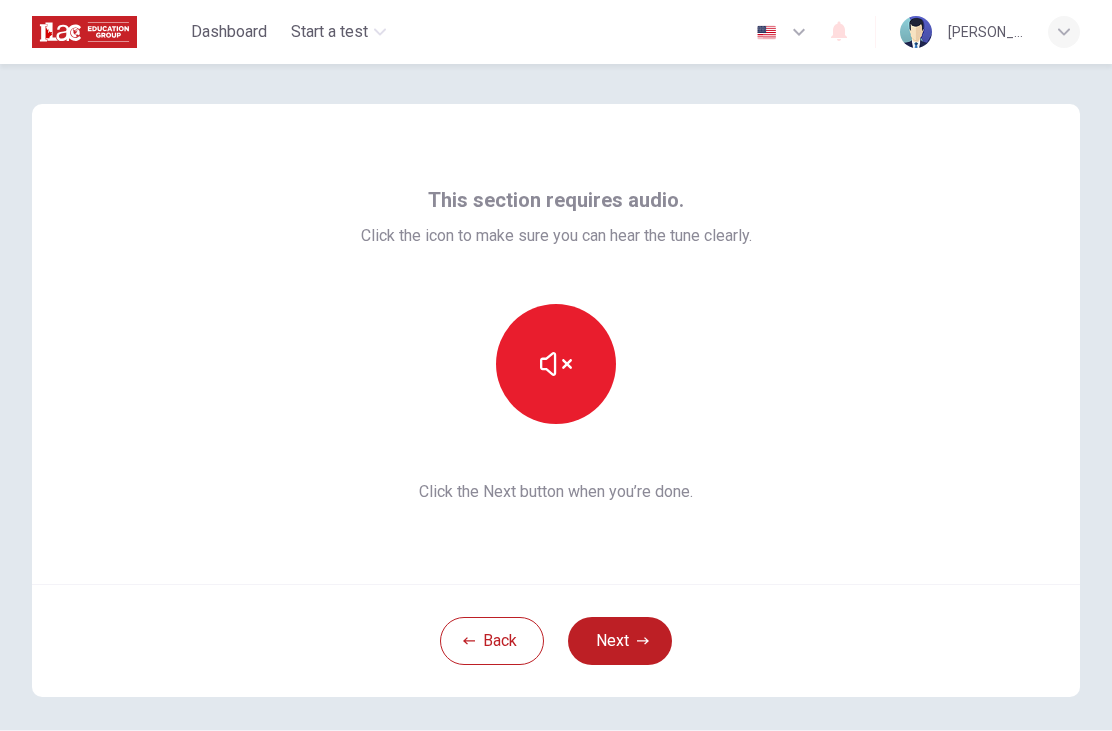 click at bounding box center [556, 364] 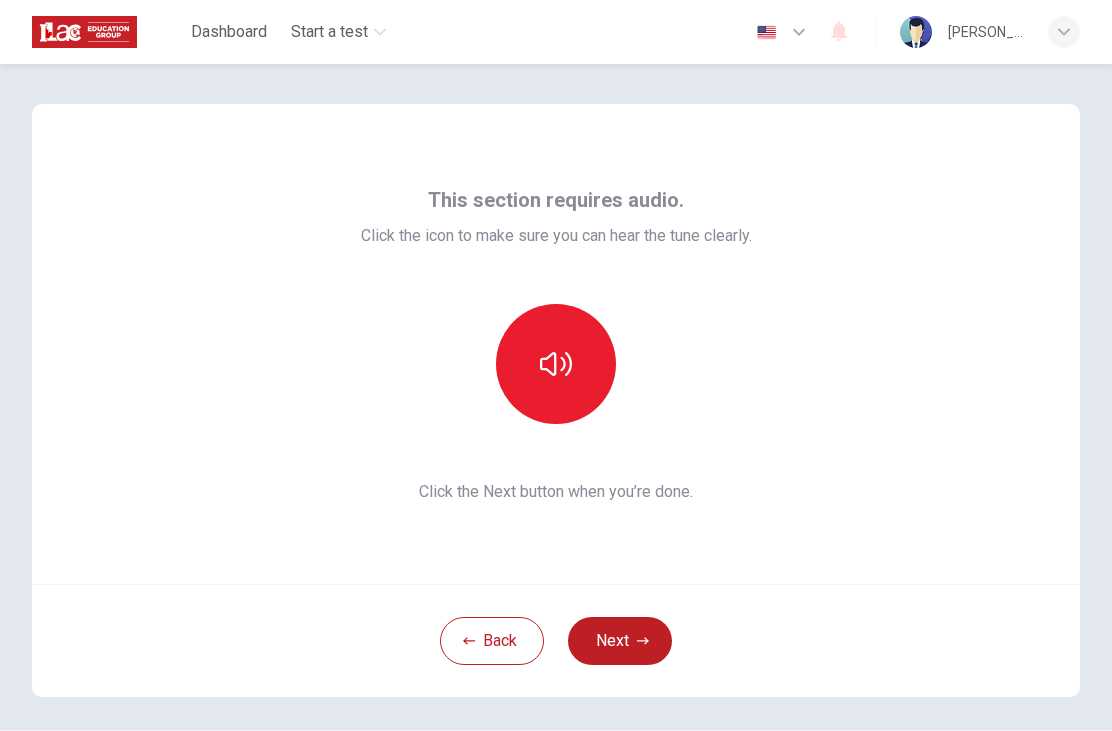 click 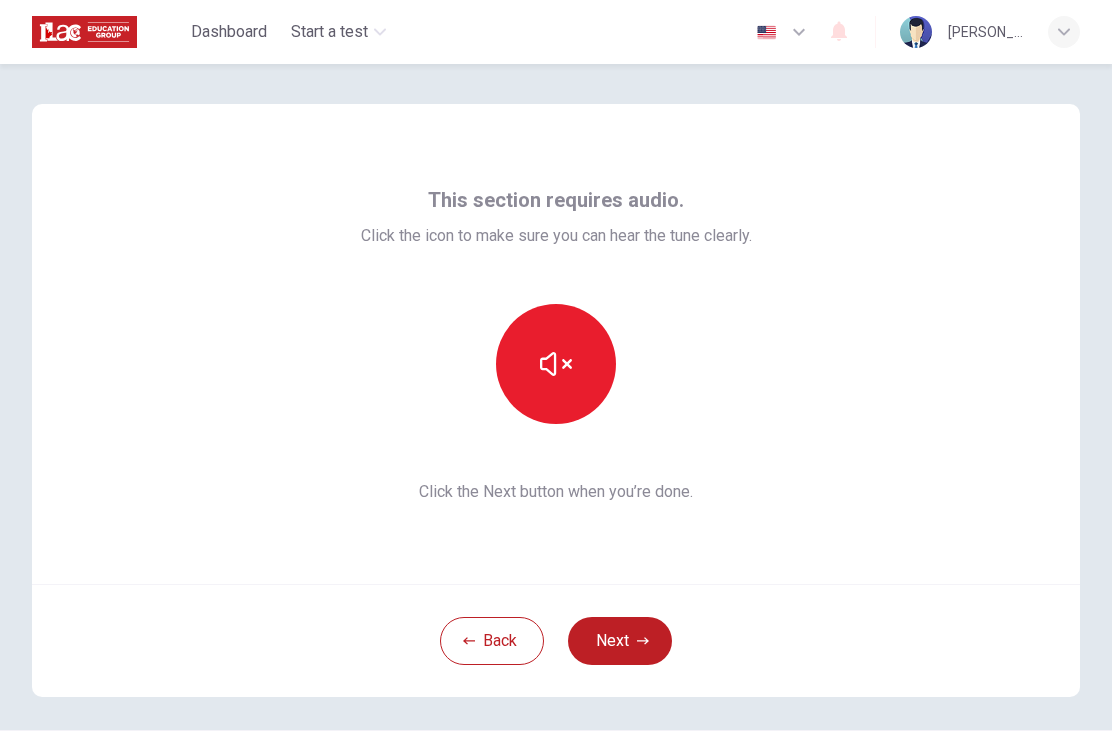 click 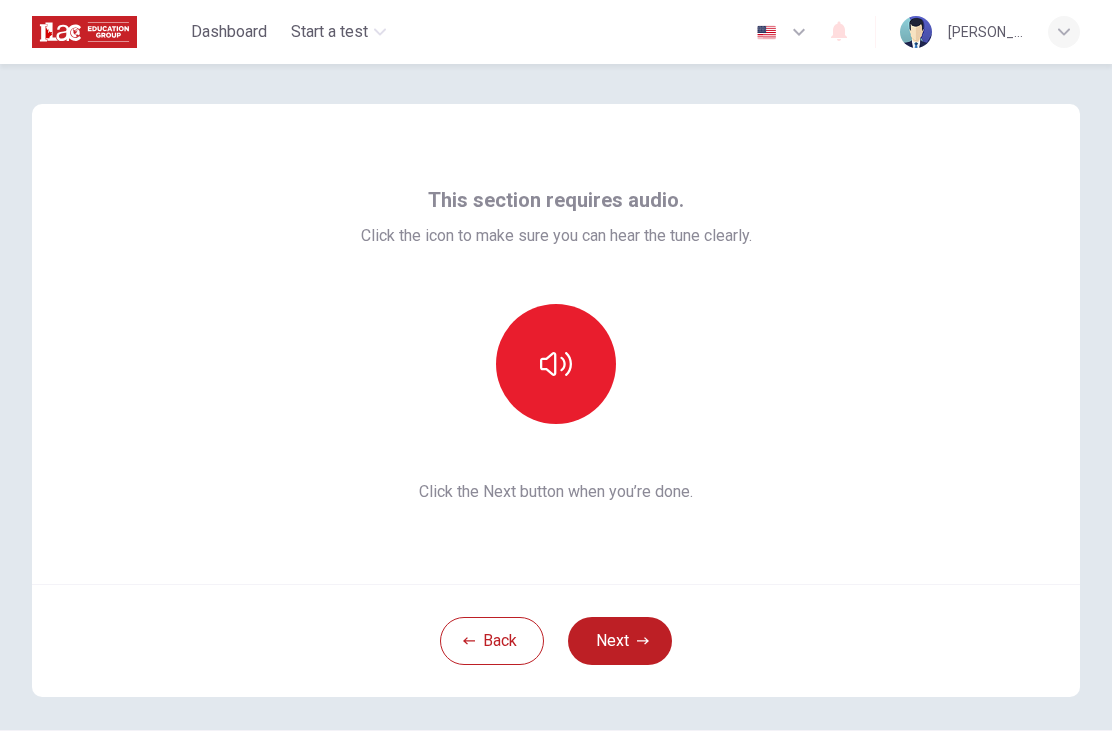 click 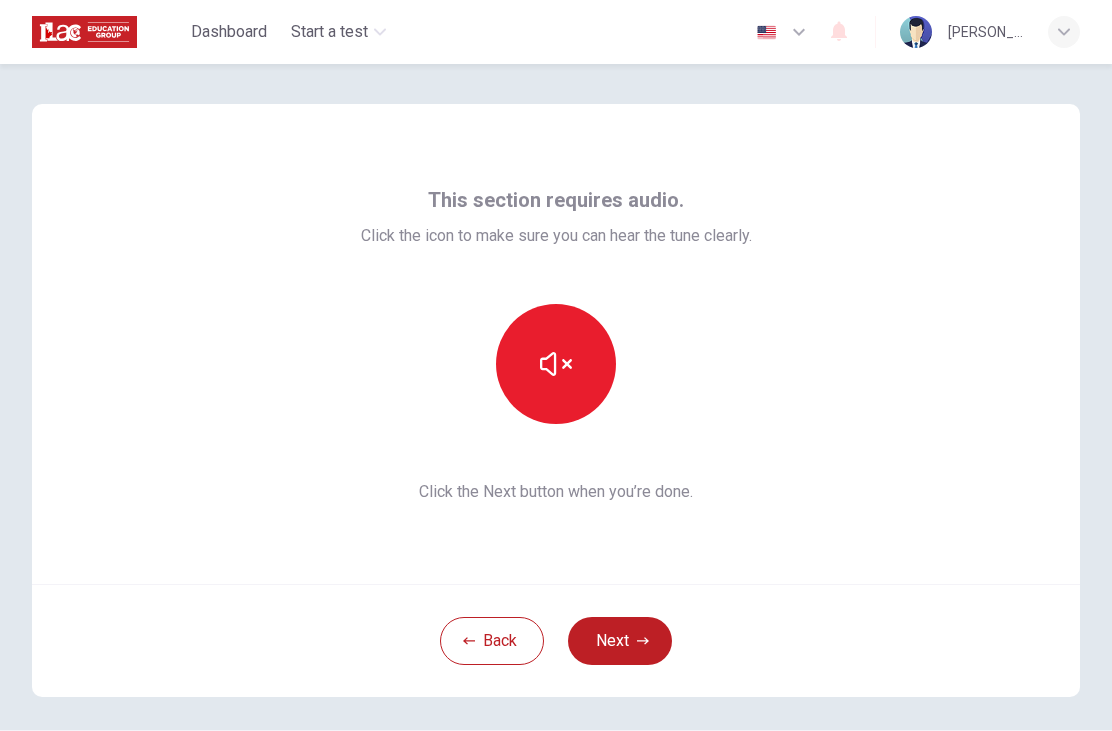 click on "Next" at bounding box center (620, 641) 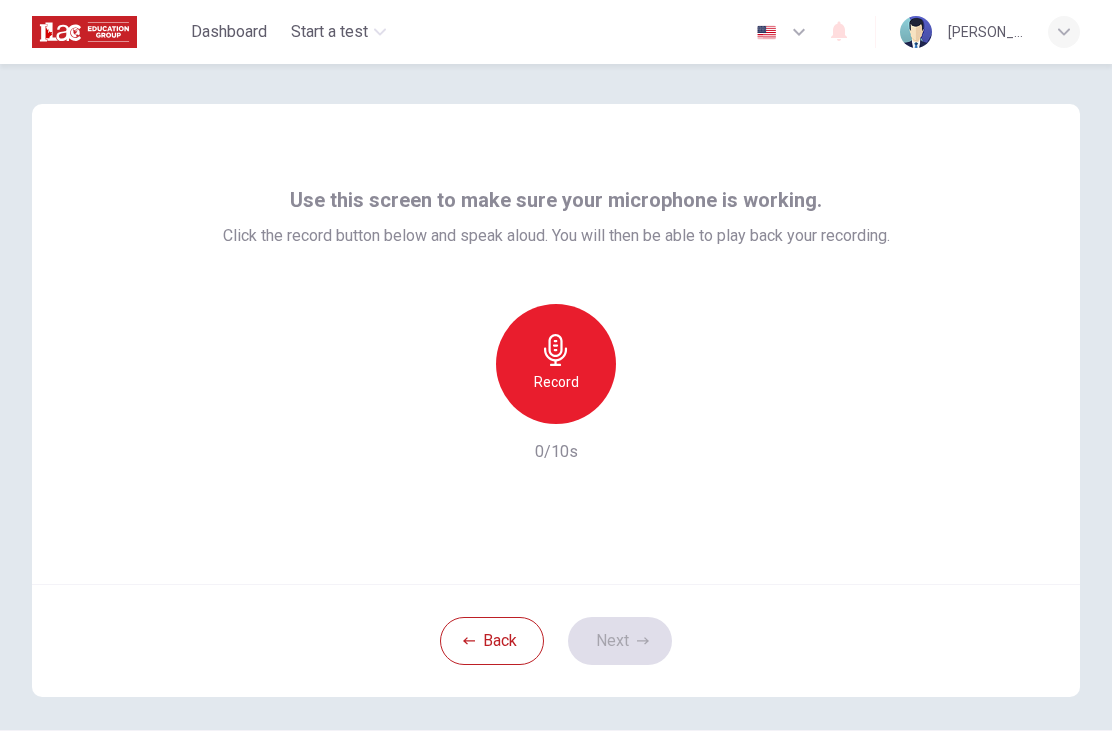 click on "Record" at bounding box center [556, 364] 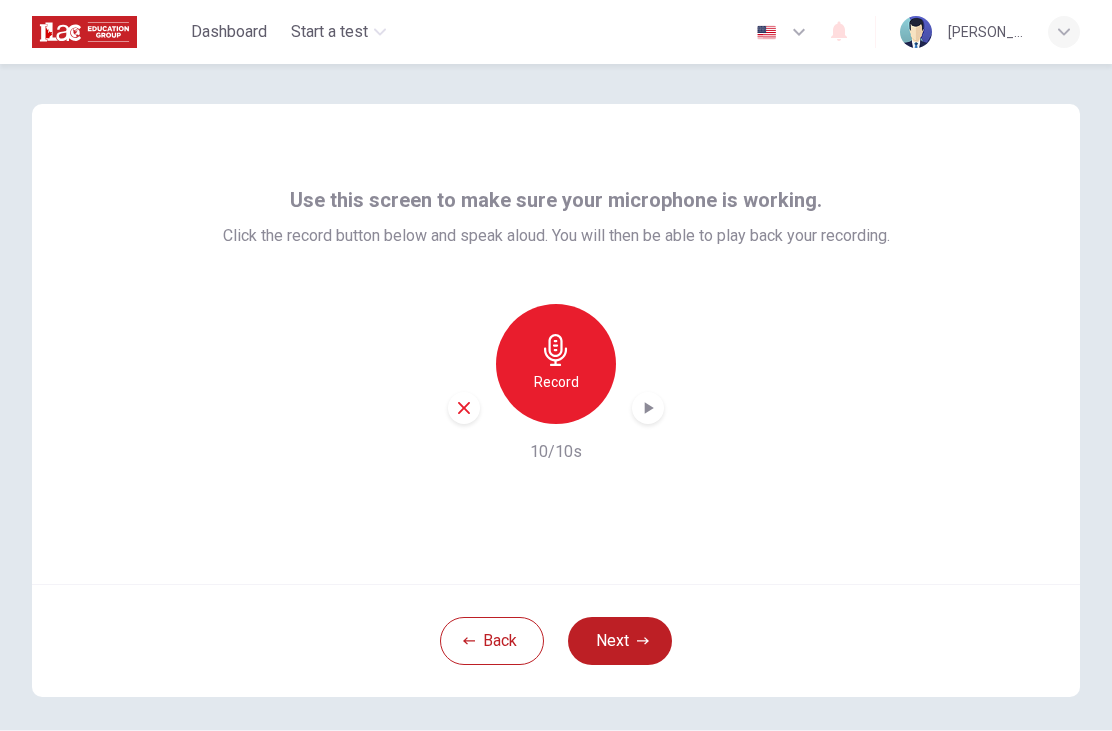click 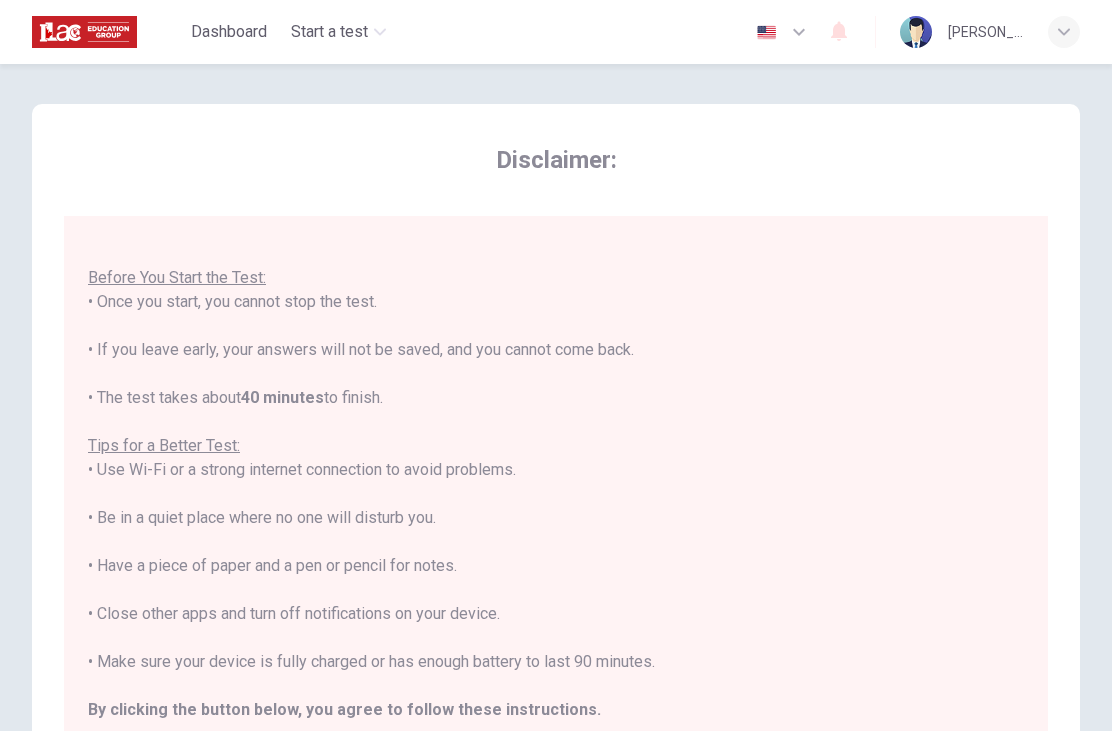 scroll, scrollTop: 21, scrollLeft: 0, axis: vertical 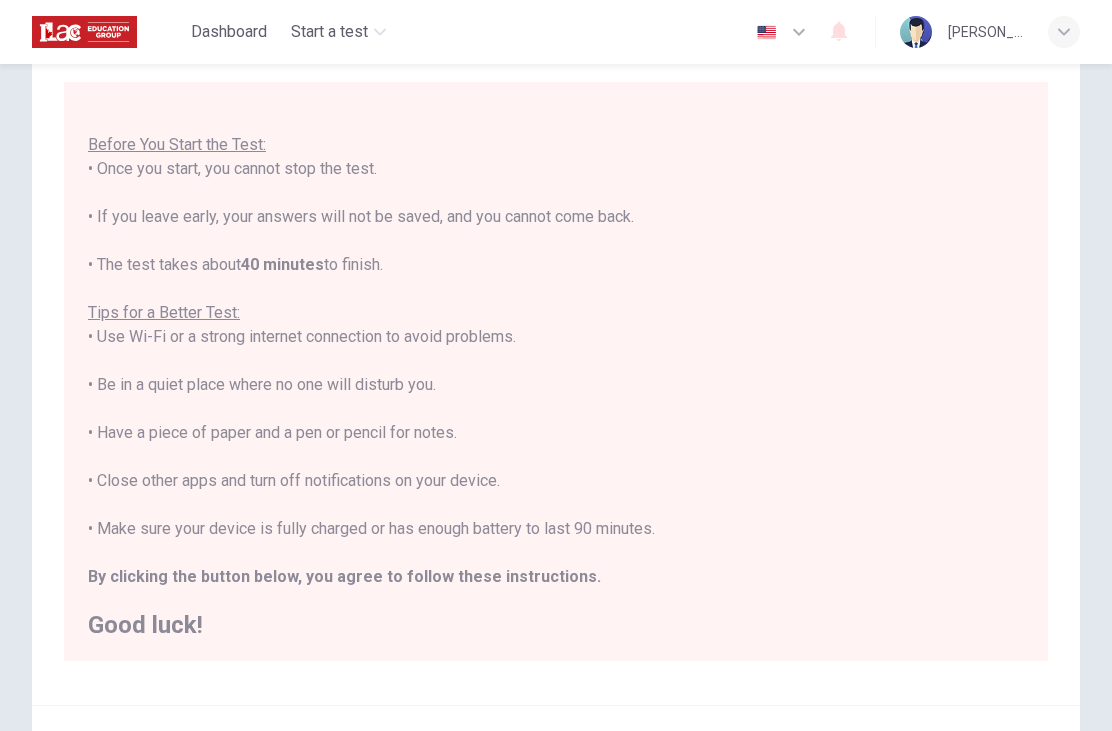 click on "You are about to start a  Placement Test .
Before You Start the Test:
• Once you start, you cannot stop the test.
• If you leave early, your answers will not be saved, and you cannot come back.
• The test takes about  40 minutes  to finish.
Tips for a Better Test:
• Use Wi-Fi or a strong internet connection to avoid problems.
• Be in a quiet place where no one will disturb you.
• Have a piece of paper and a pen or pencil for notes.
• Close other apps and turn off notifications on your device.
• Make sure your device is fully charged or has enough battery to last 90 minutes.
By clicking the button below, you agree to follow these instructions.
Good luck!" at bounding box center (556, 361) 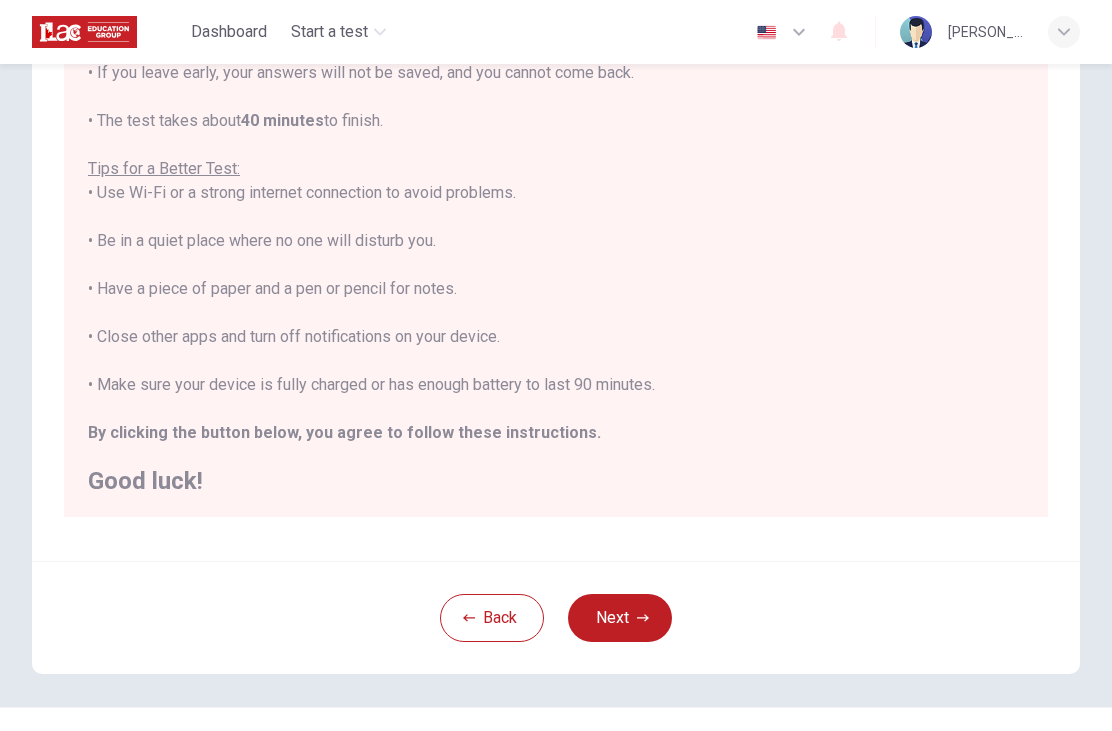 click on "You are about to start a  Placement Test .
Before You Start the Test:
• Once you start, you cannot stop the test.
• If you leave early, your answers will not be saved, and you cannot come back.
• The test takes about  40 minutes  to finish.
Tips for a Better Test:
• Use Wi-Fi or a strong internet connection to avoid problems.
• Be in a quiet place where no one will disturb you.
• Have a piece of paper and a pen or pencil for notes.
• Close other apps and turn off notifications on your device.
• Make sure your device is fully charged or has enough battery to last 90 minutes.
By clicking the button below, you agree to follow these instructions.
Good luck!" at bounding box center (556, 217) 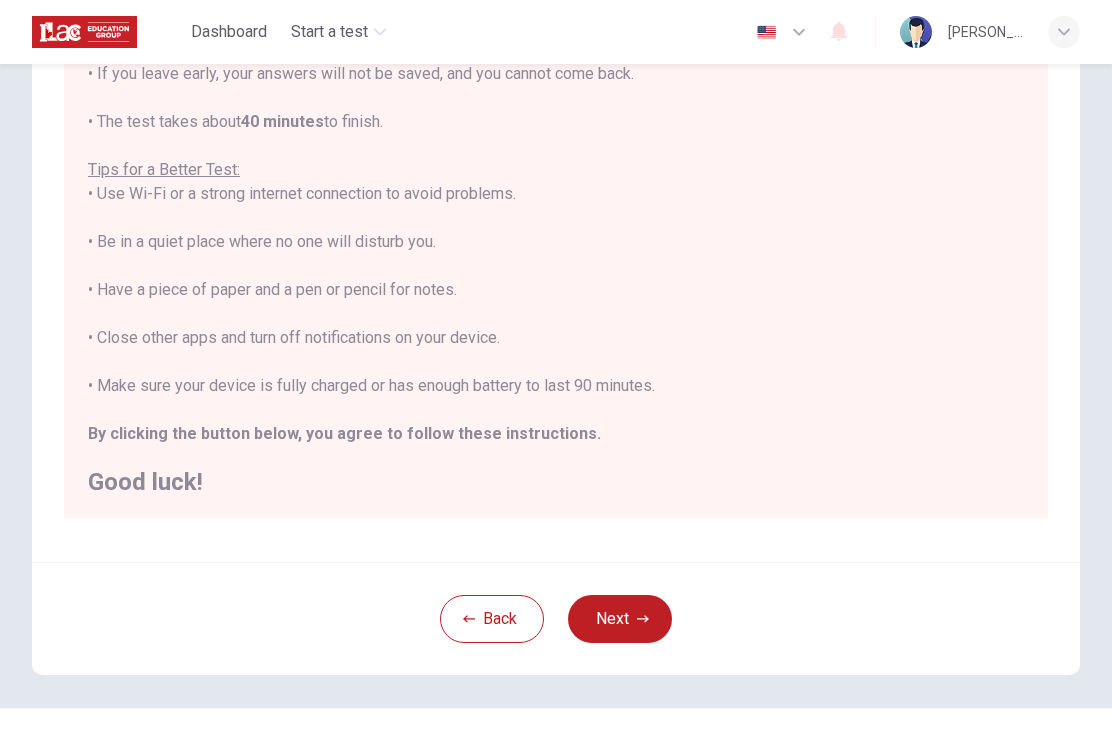 click 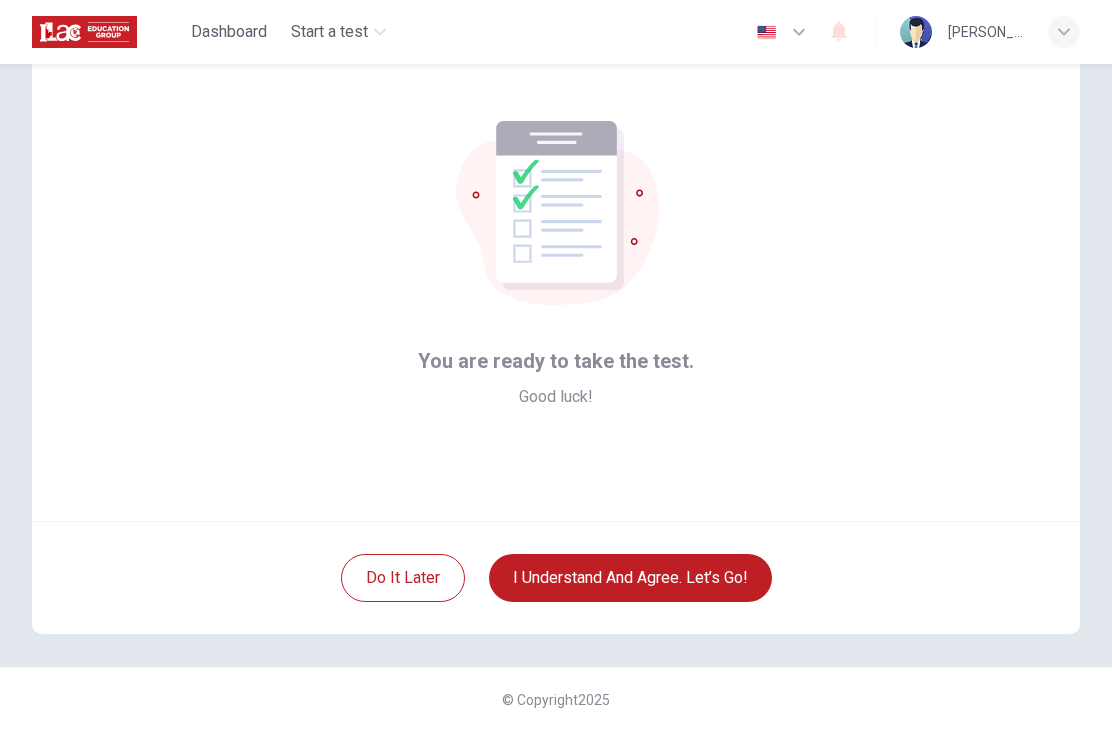 scroll, scrollTop: 63, scrollLeft: 0, axis: vertical 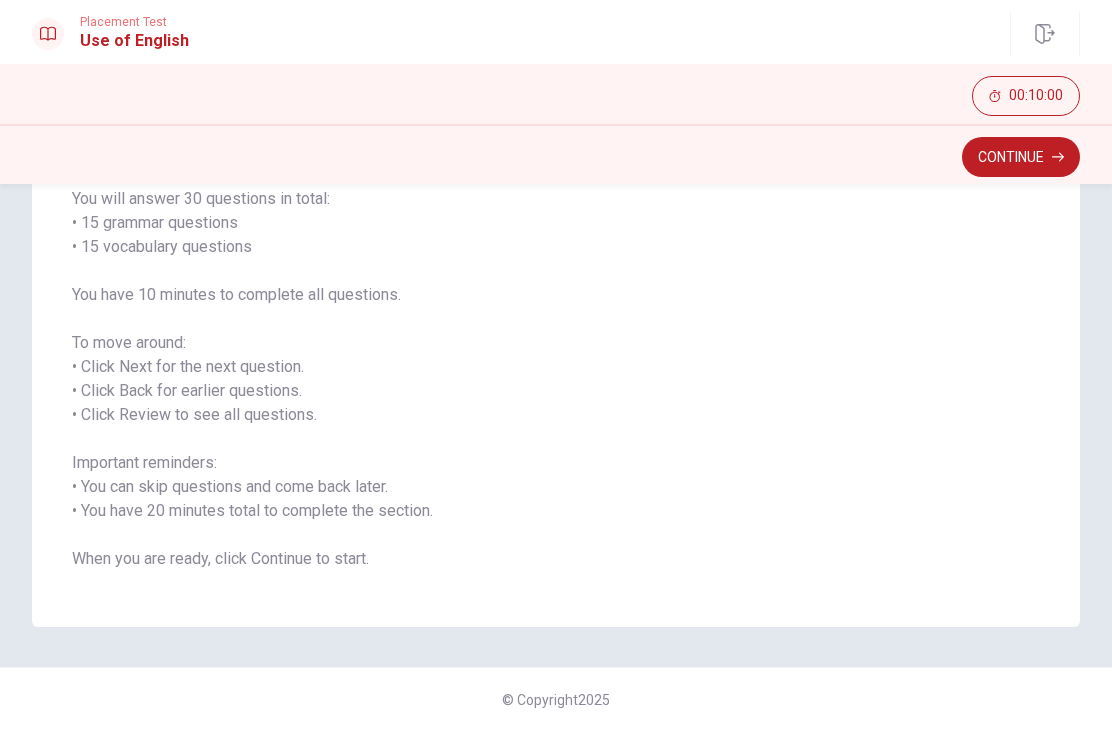 click on "Continue" at bounding box center [1021, 157] 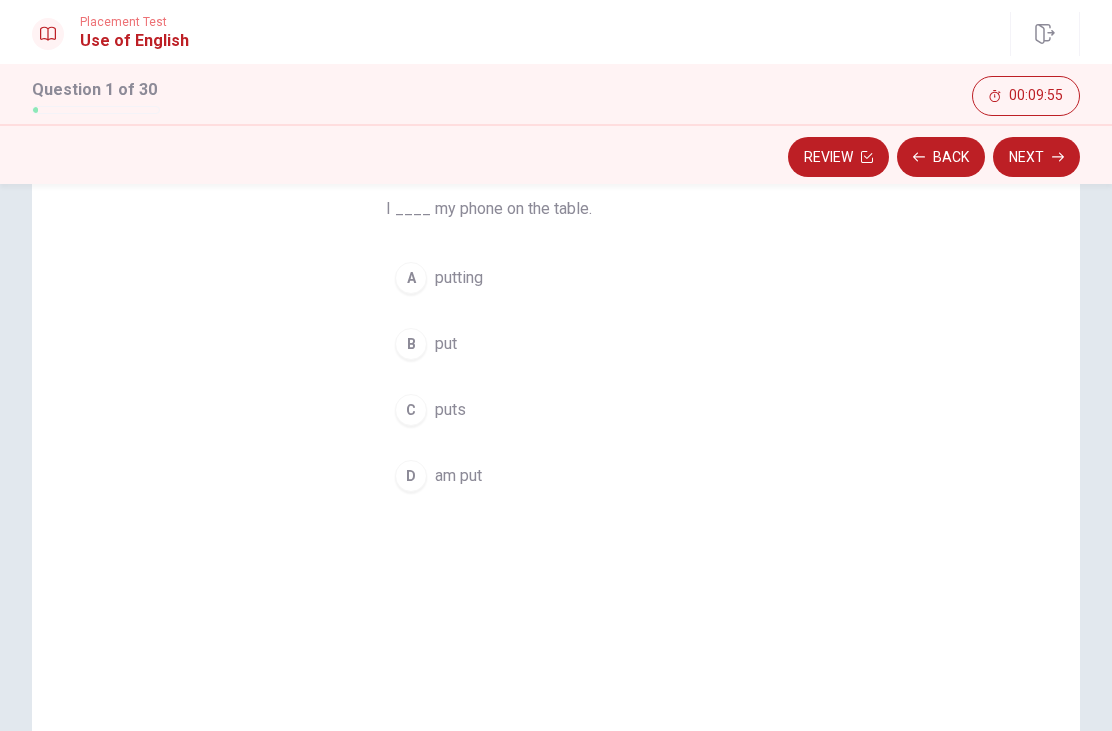 click on "put" at bounding box center (446, 344) 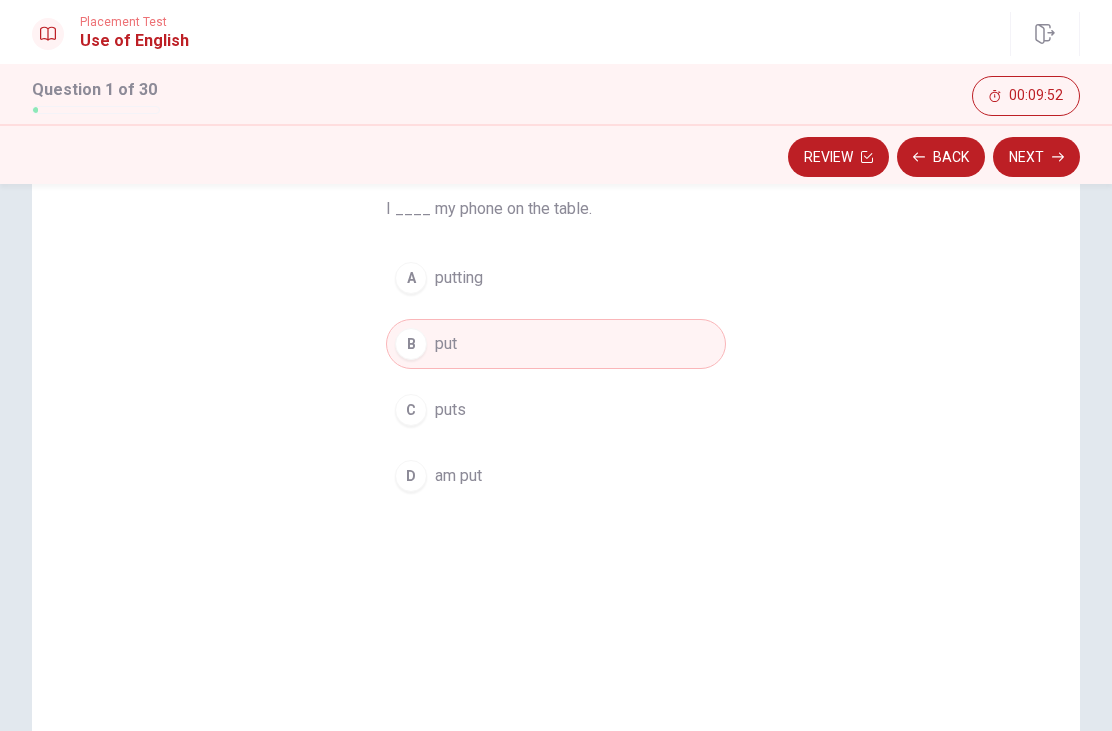 click 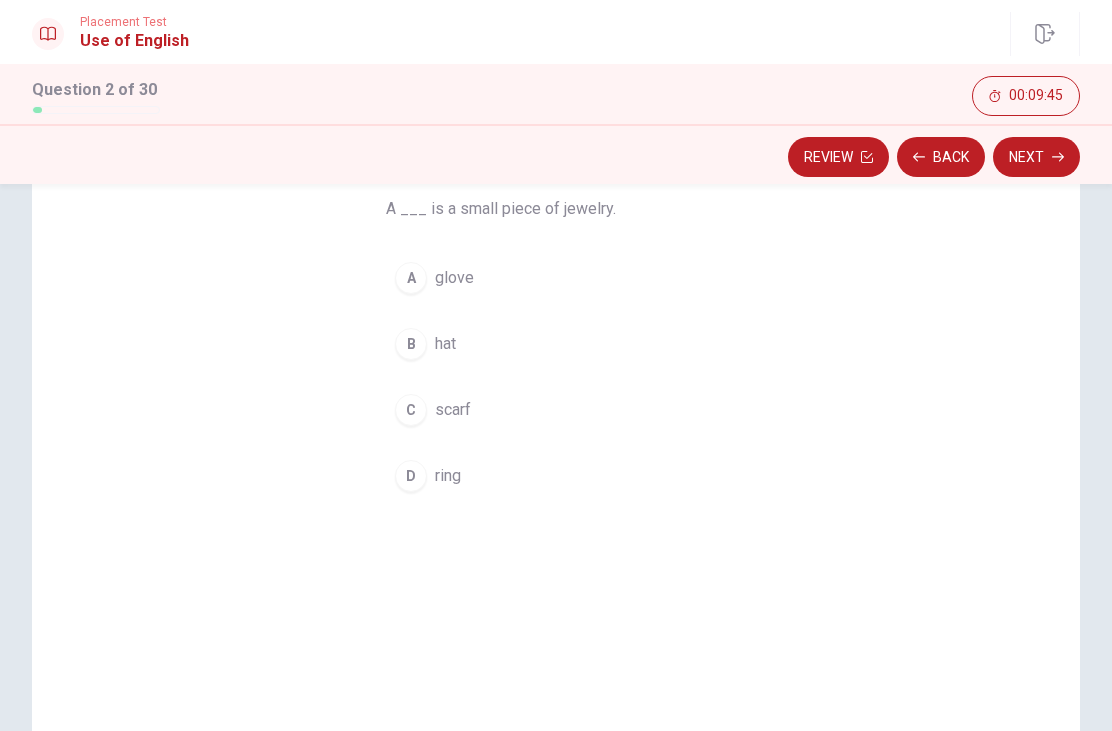 click on "D ring" at bounding box center (556, 476) 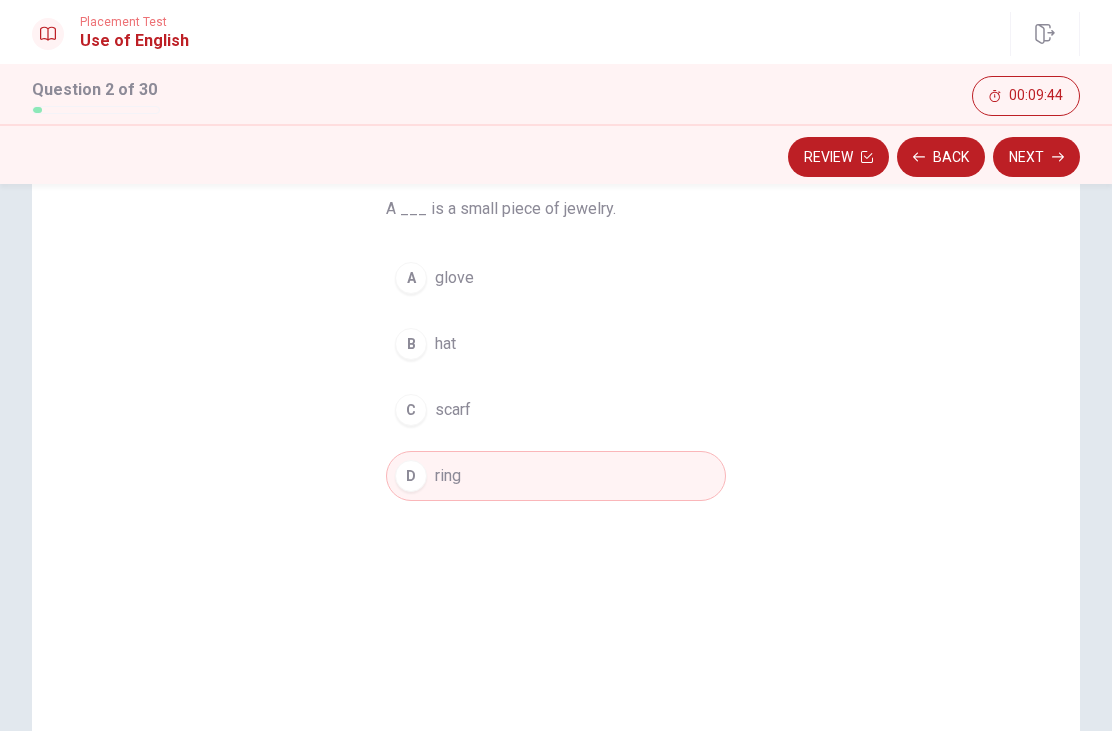 click on "Next" at bounding box center (1036, 157) 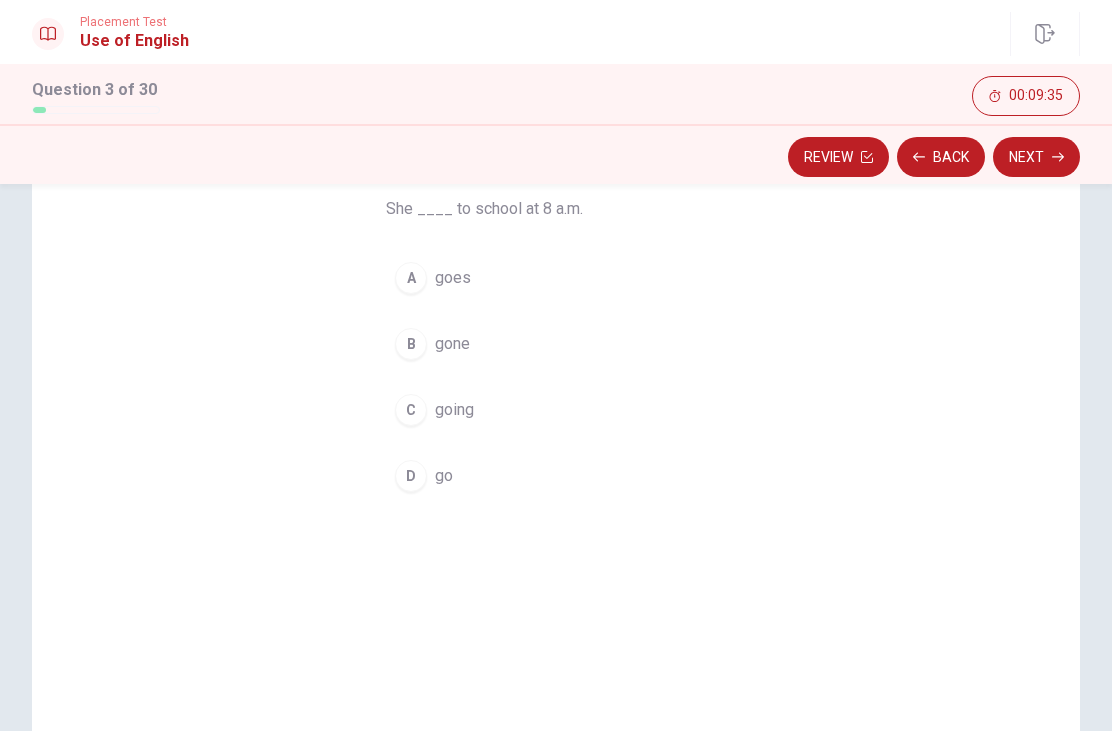 click on "goes" at bounding box center [453, 278] 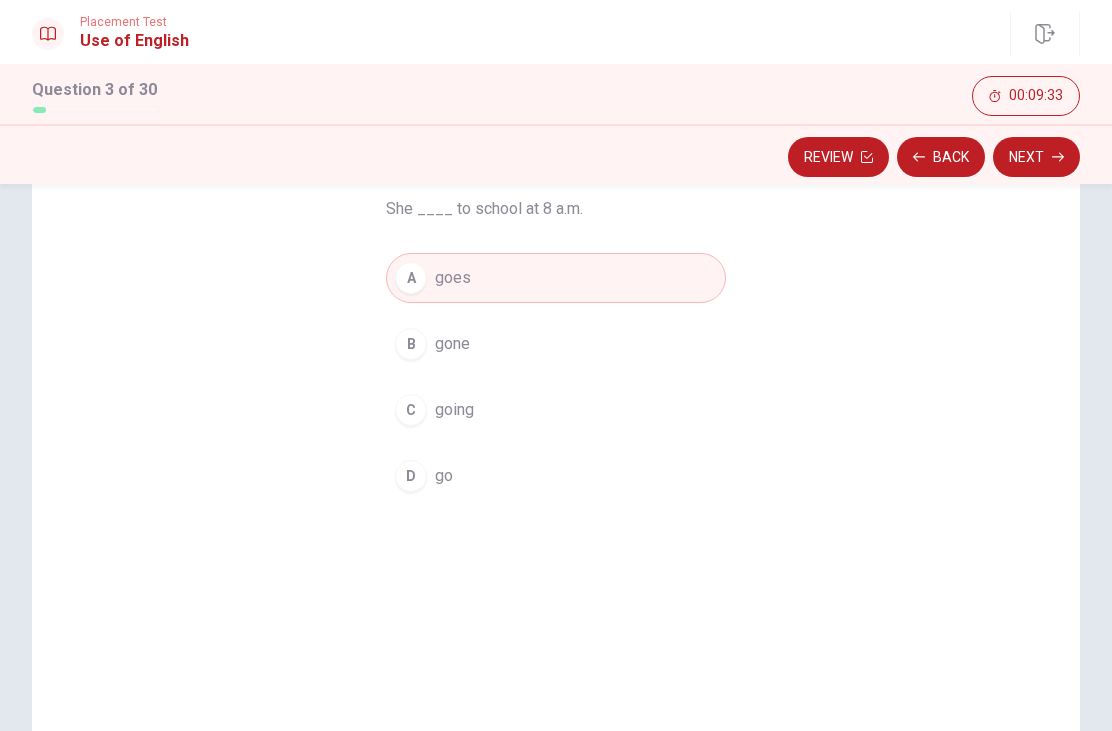 click 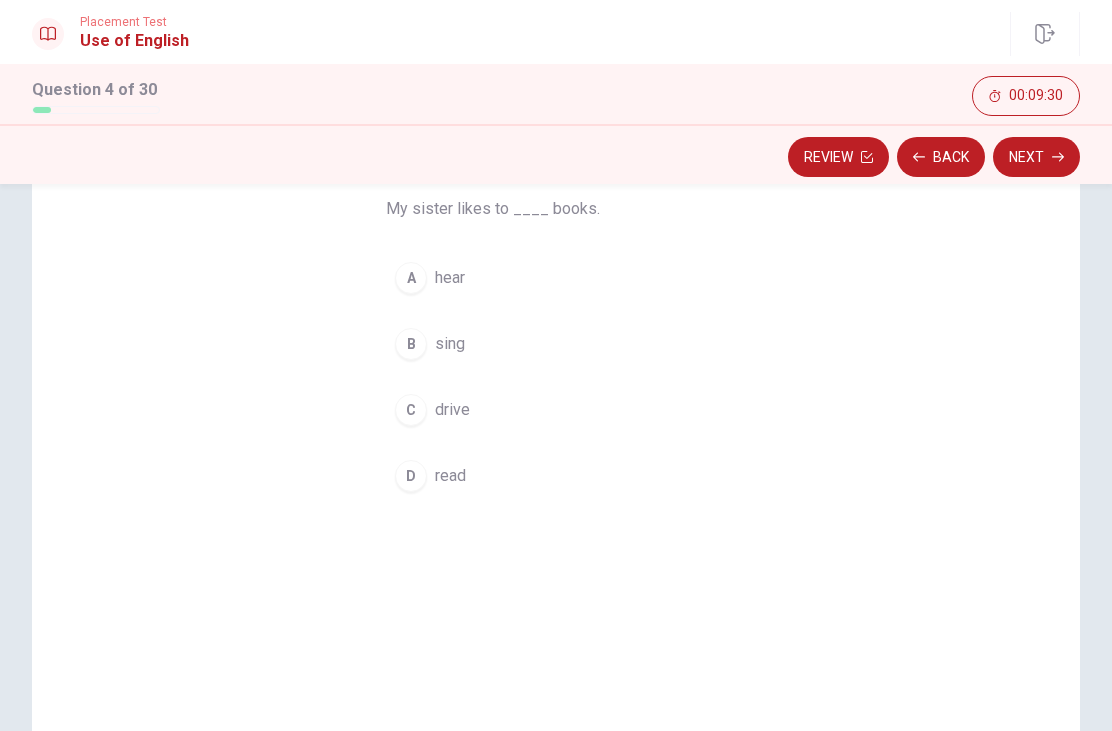 click on "read" at bounding box center [450, 476] 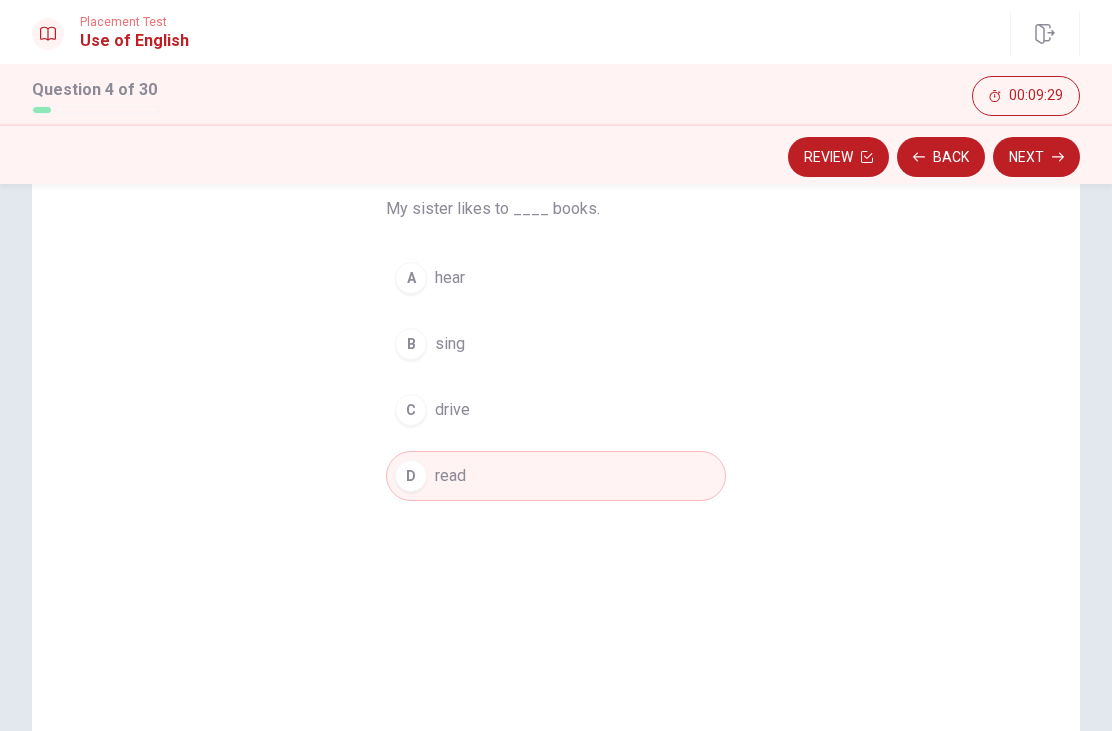 click 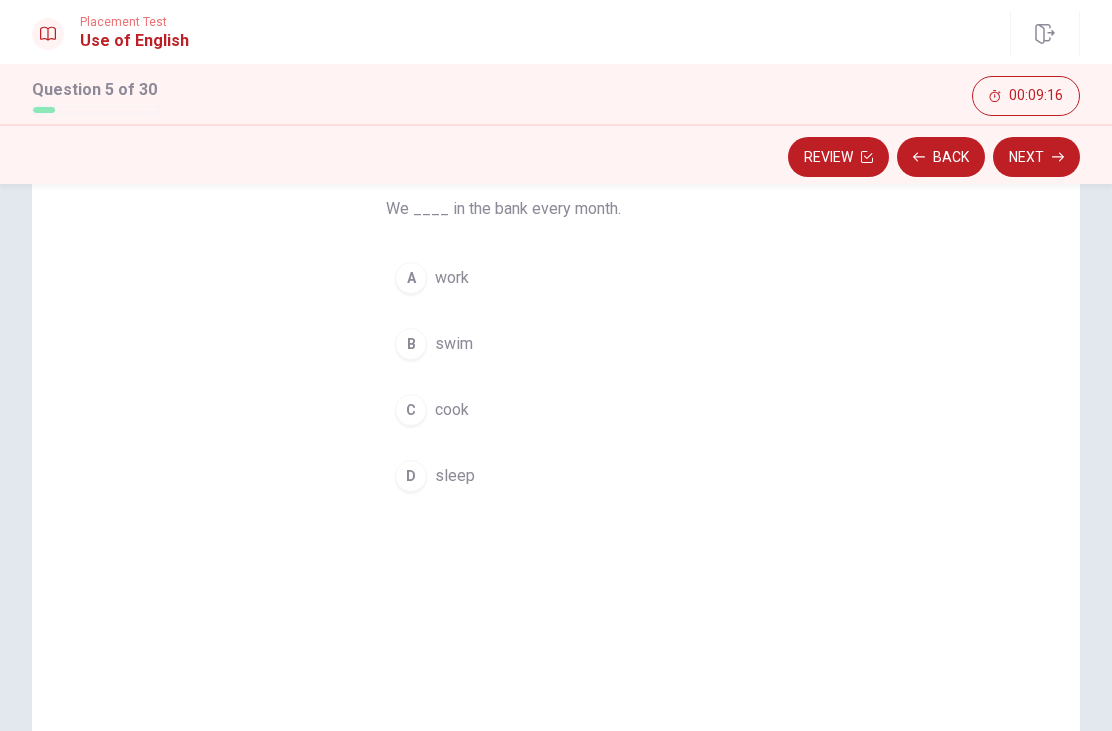 click on "work" at bounding box center (452, 278) 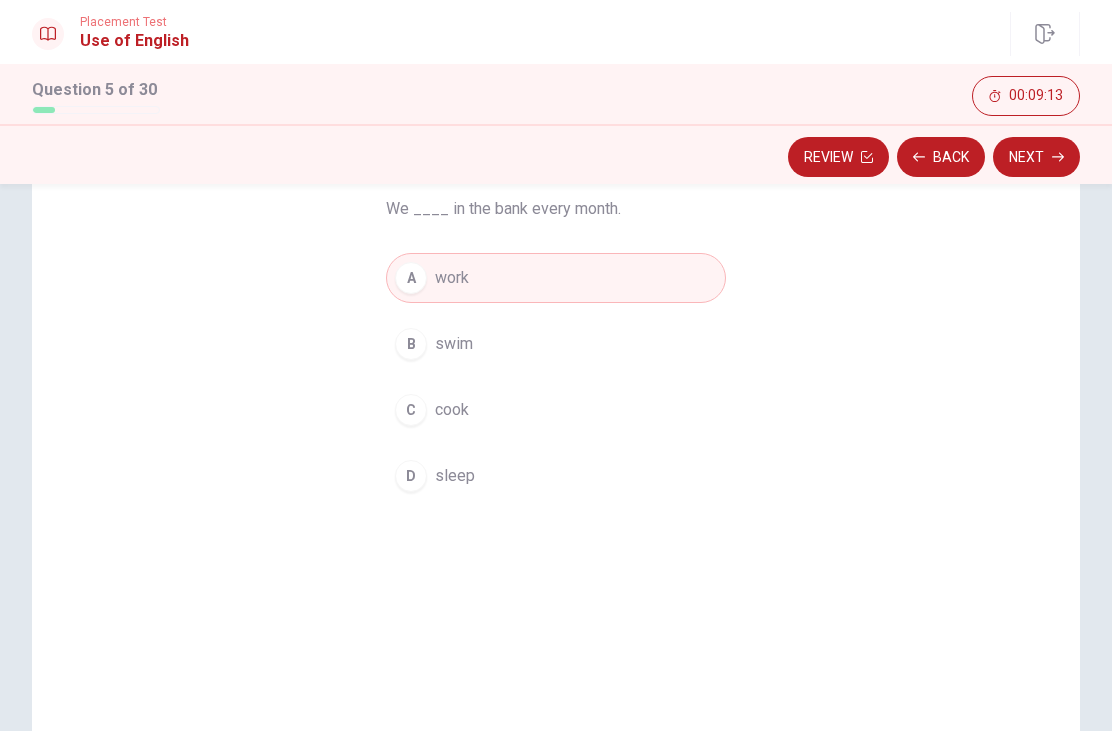 click on "Next" at bounding box center (1036, 157) 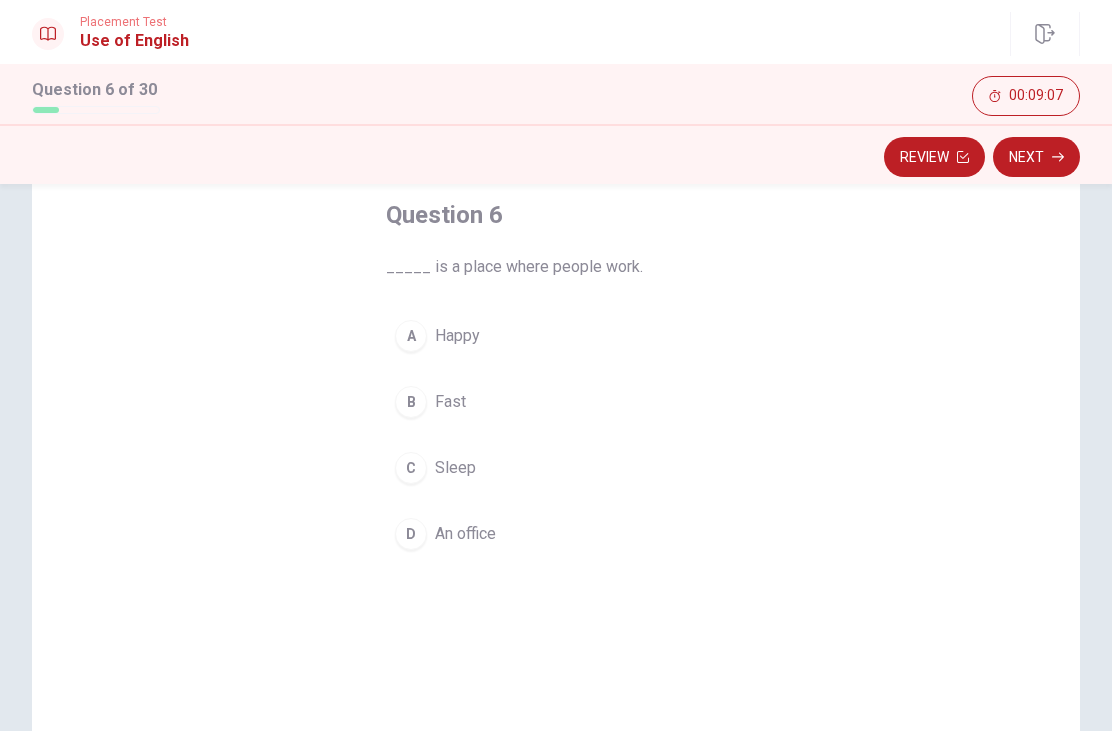 scroll, scrollTop: 103, scrollLeft: 0, axis: vertical 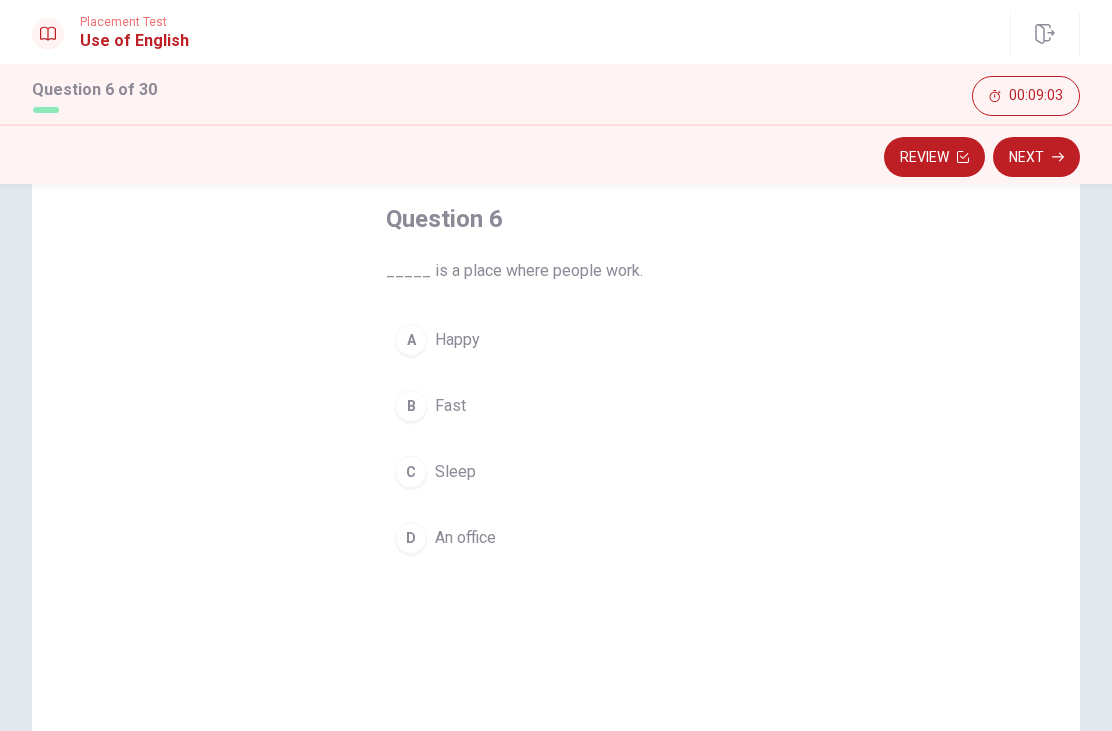 click on "An office" at bounding box center (465, 538) 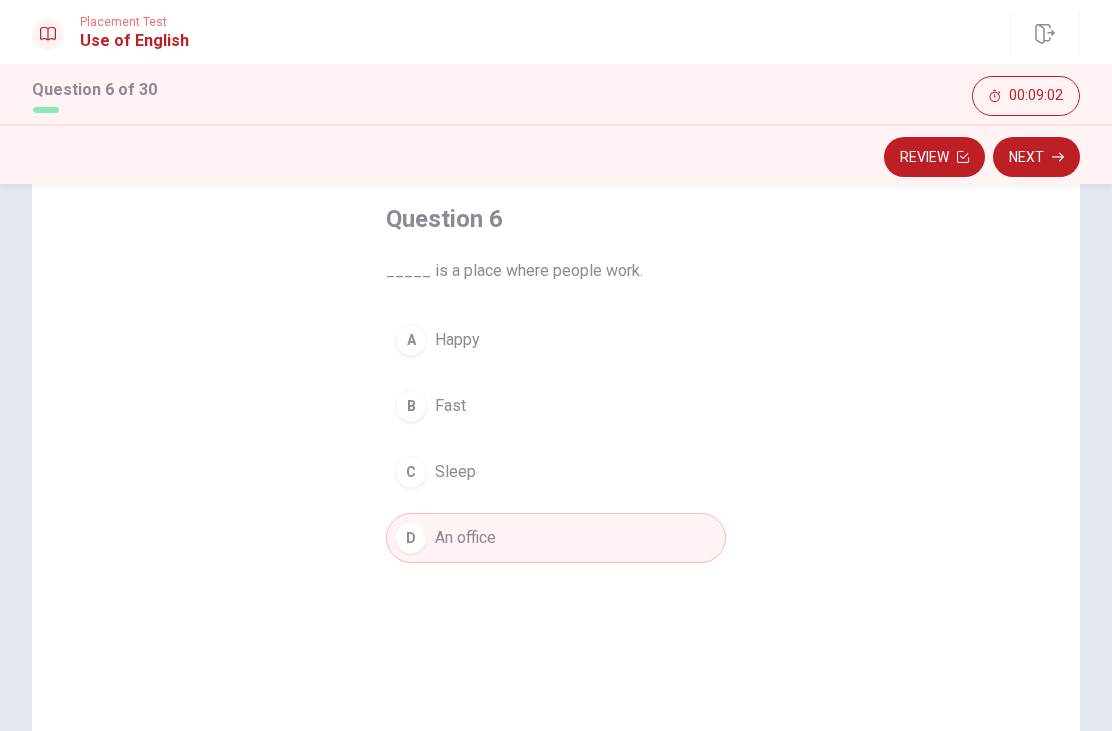 click on "Next" at bounding box center (1036, 157) 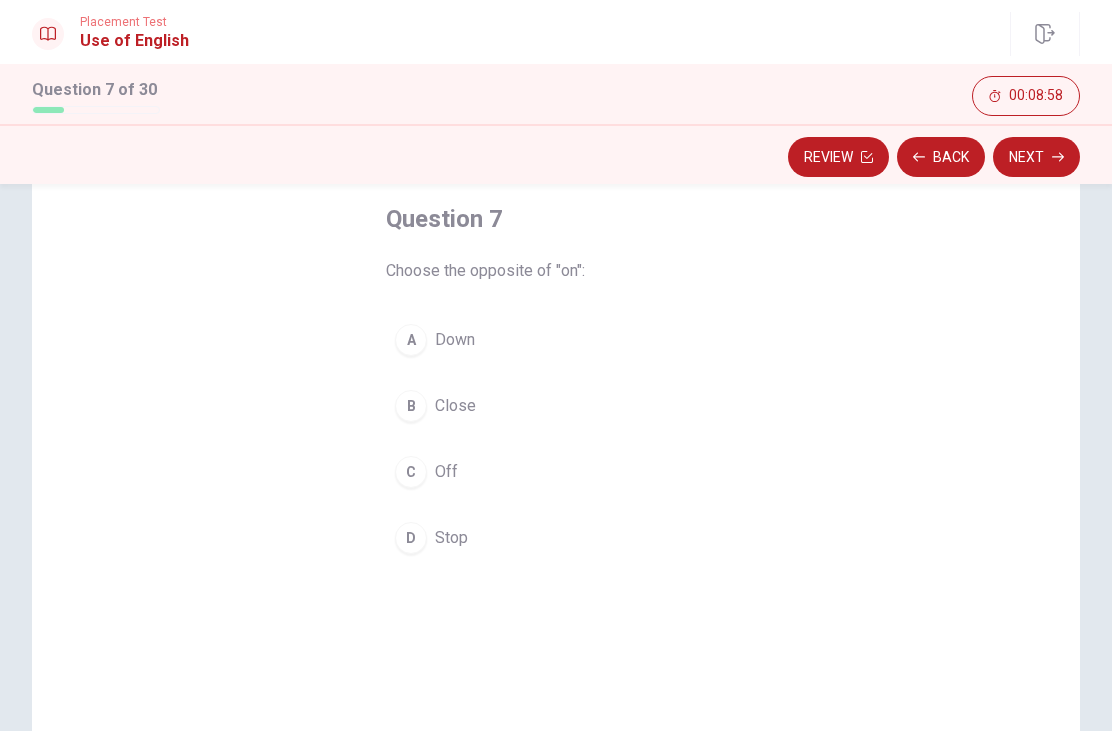 click on "C Off" at bounding box center (556, 472) 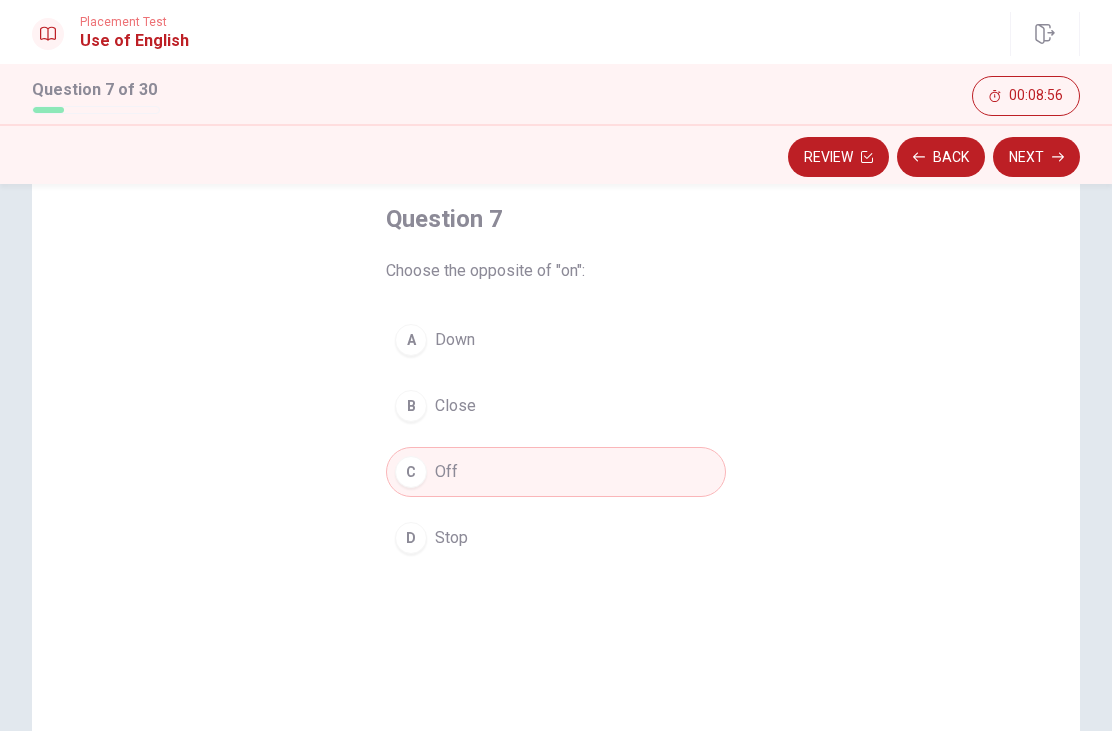 click on "Next" at bounding box center [1036, 157] 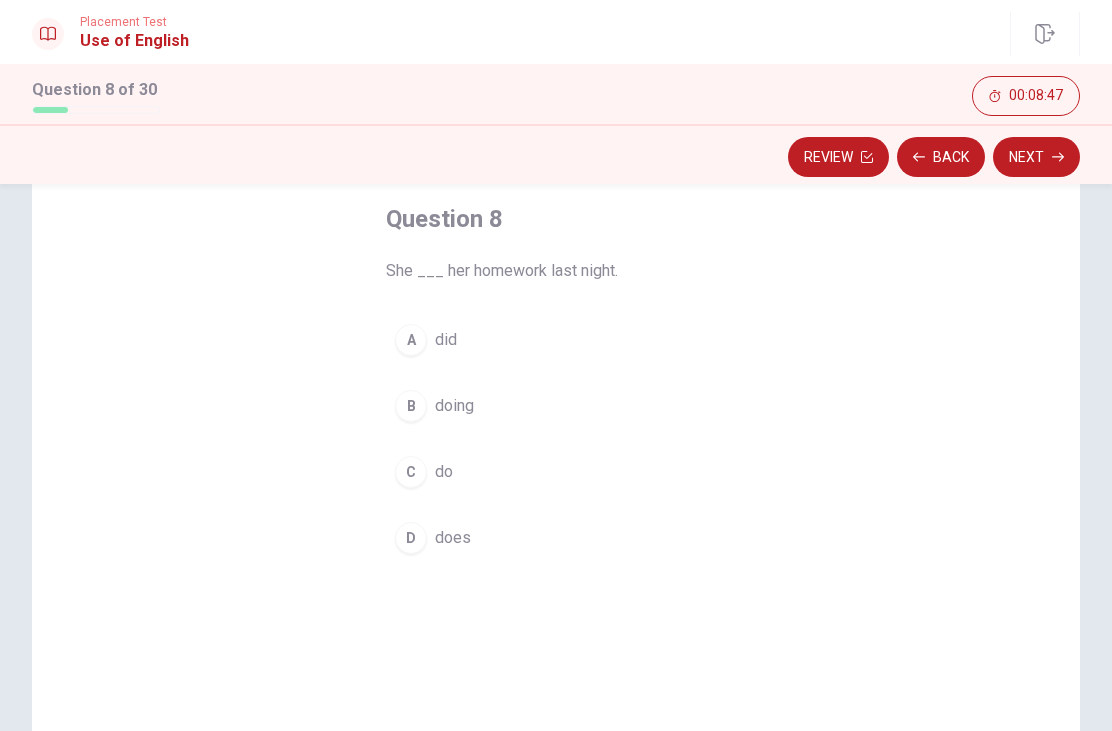 click on "did" at bounding box center [446, 340] 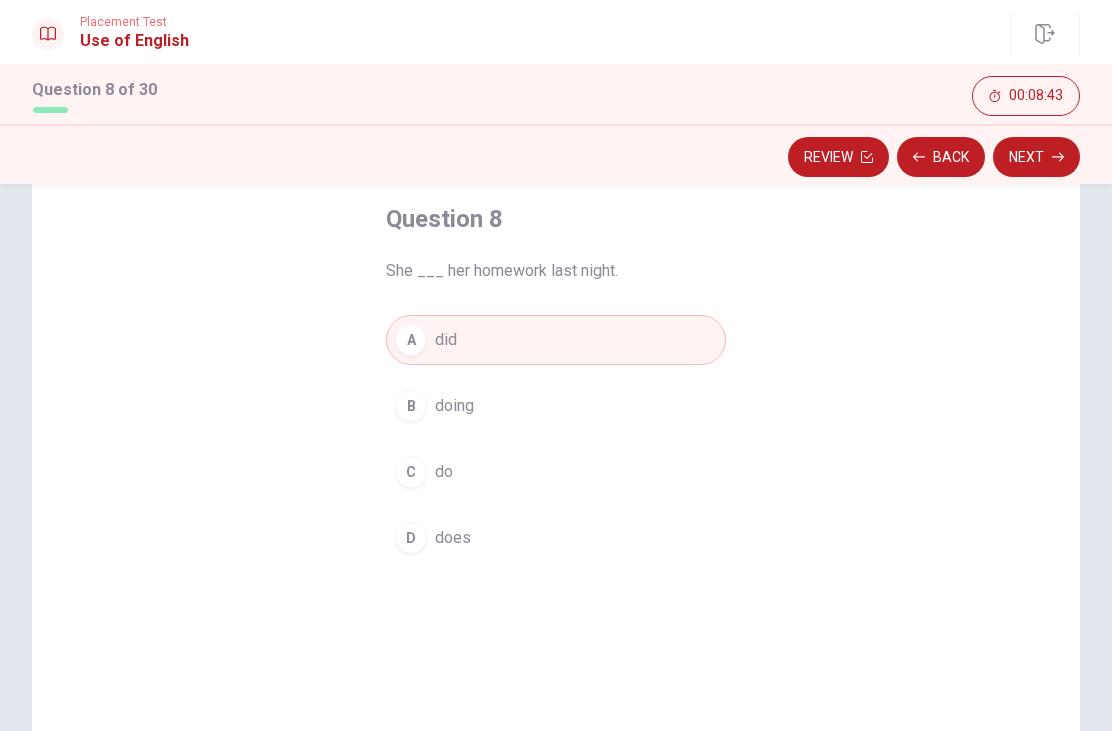 click on "Next" at bounding box center (1036, 157) 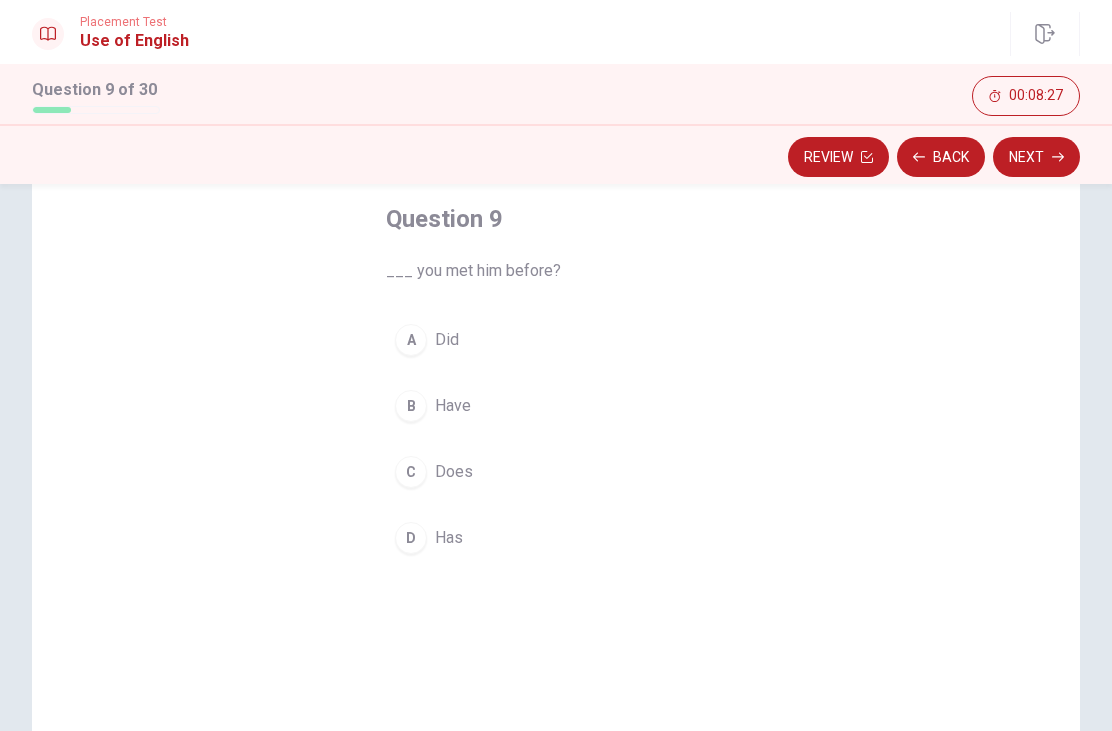 click on "Have" at bounding box center (453, 406) 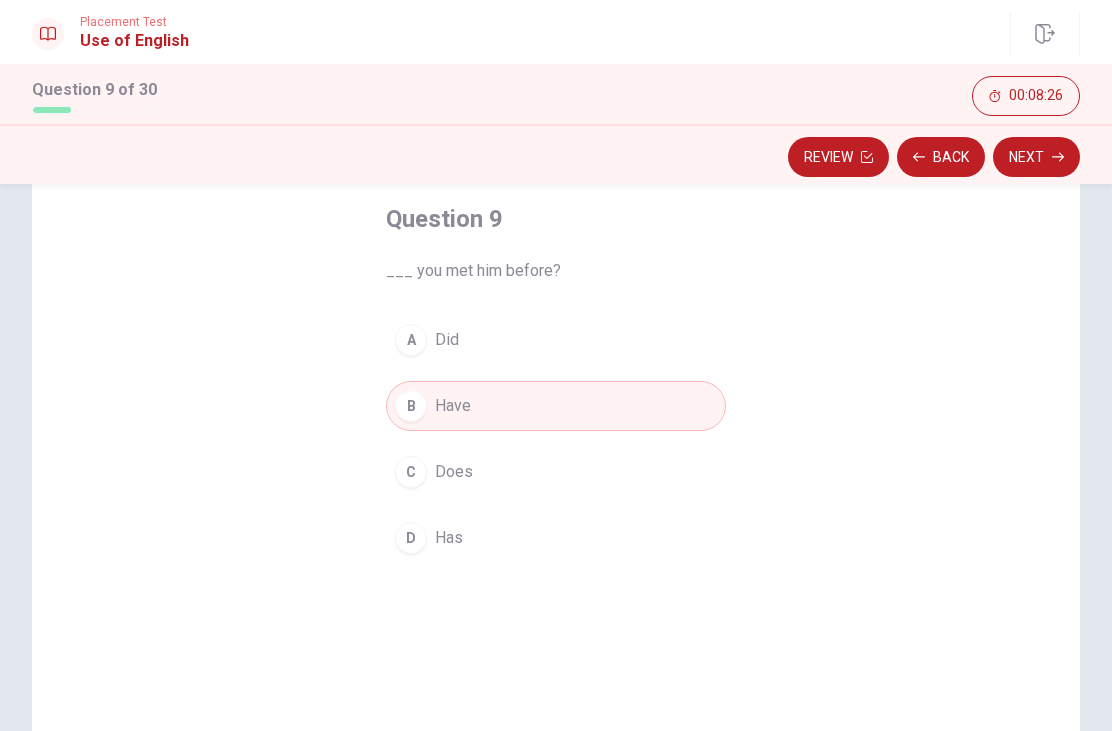 click on "Next" at bounding box center (1036, 157) 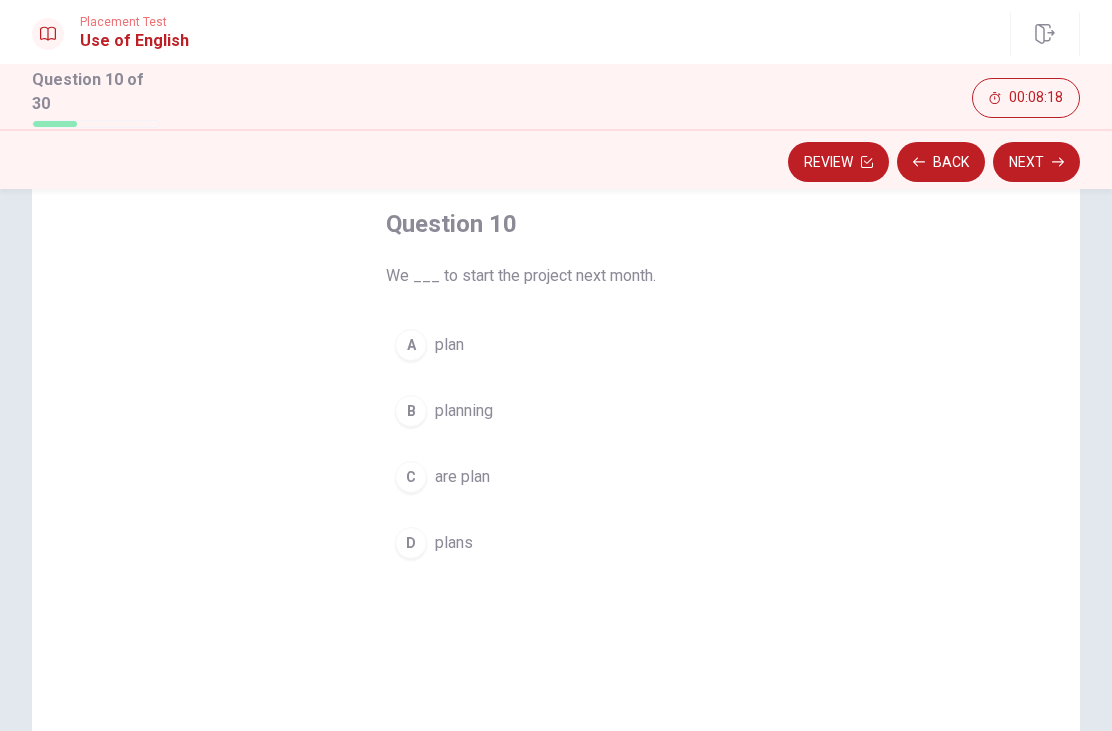 click on "A plan" at bounding box center [556, 345] 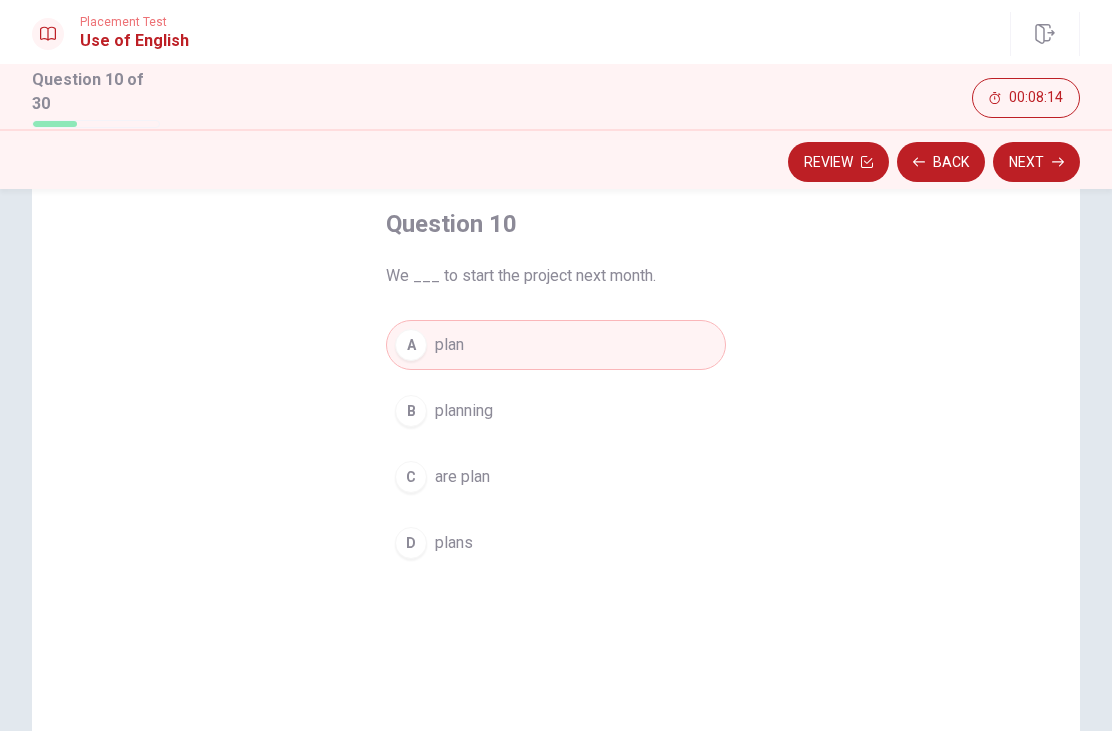 click 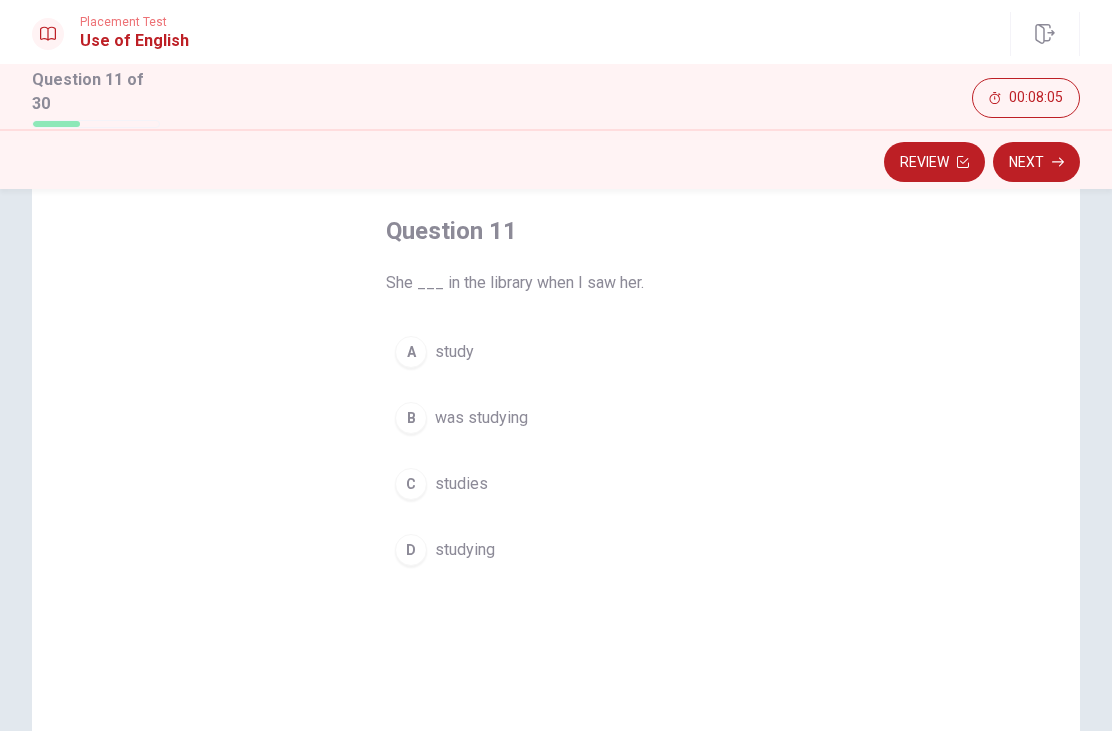 scroll, scrollTop: 94, scrollLeft: 0, axis: vertical 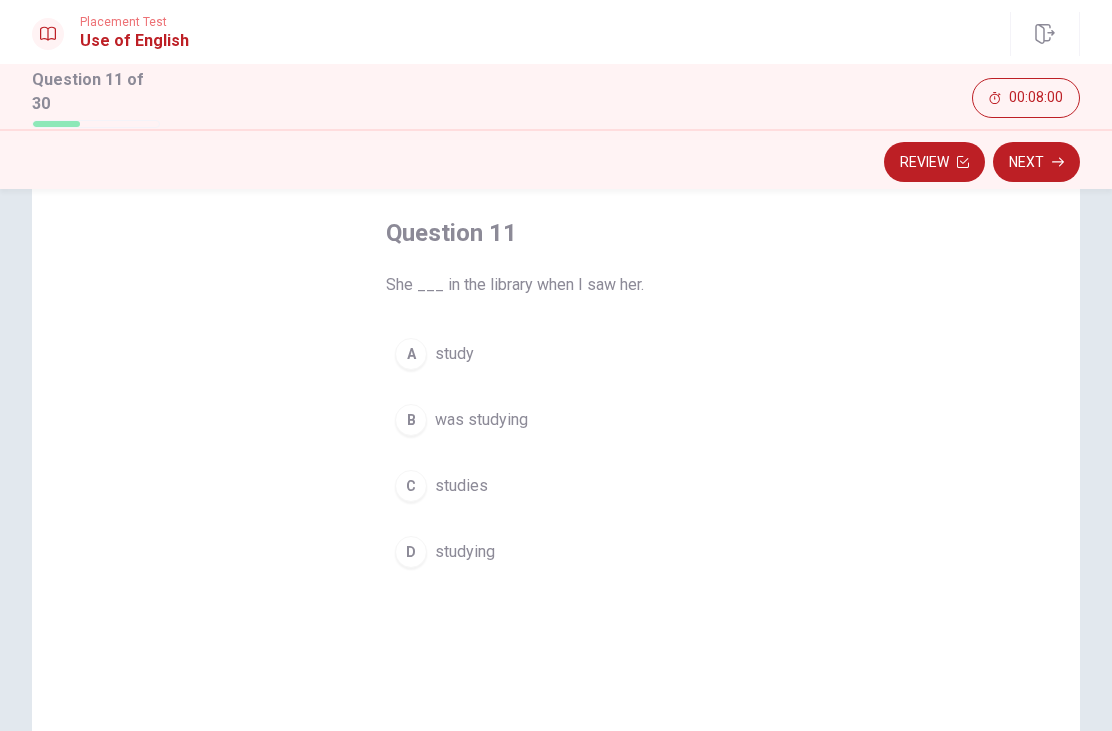 click on "B was studying" at bounding box center [556, 420] 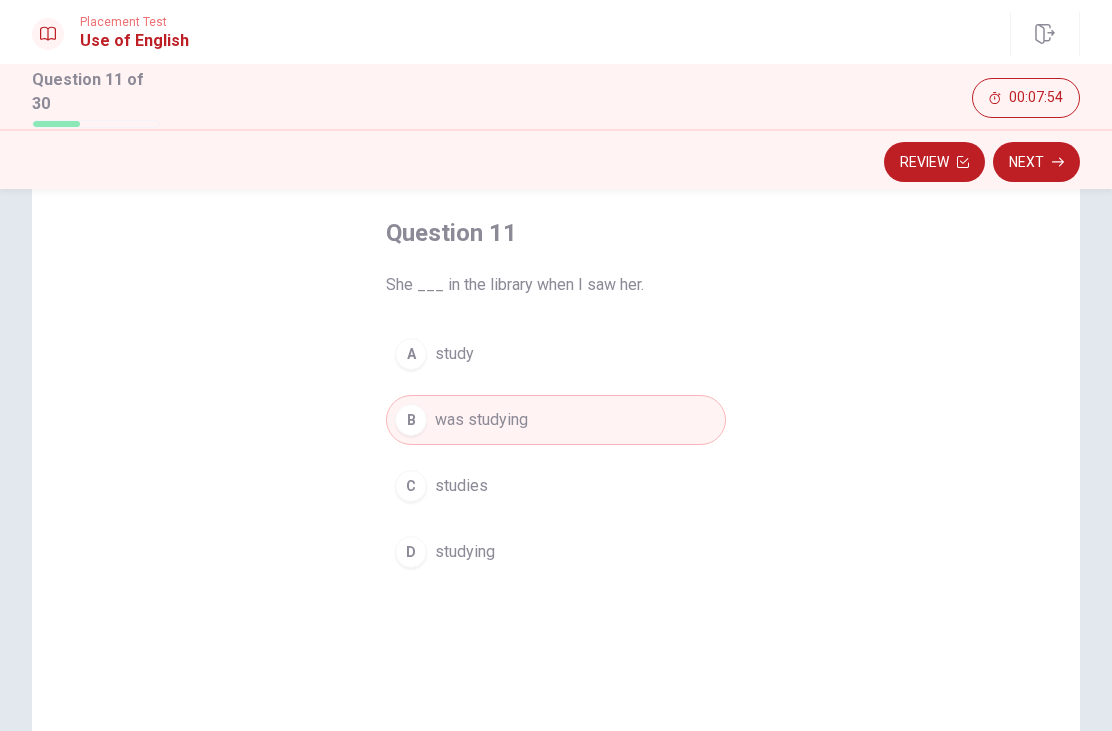 click 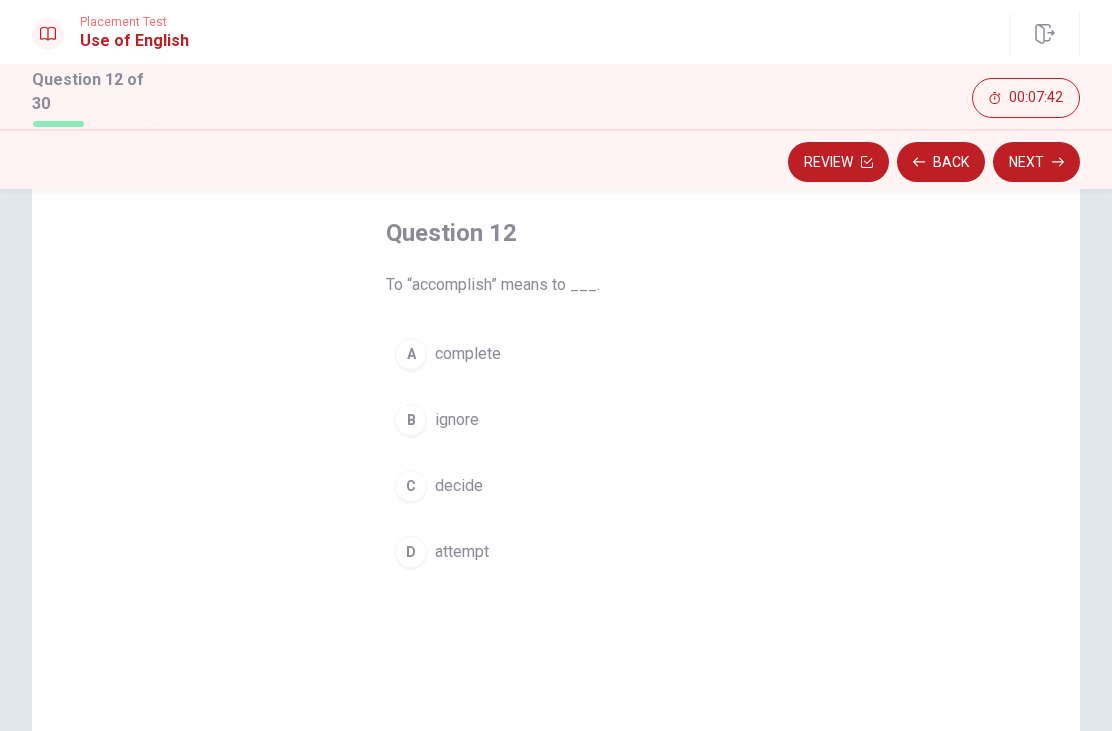 click on "complete" at bounding box center [468, 354] 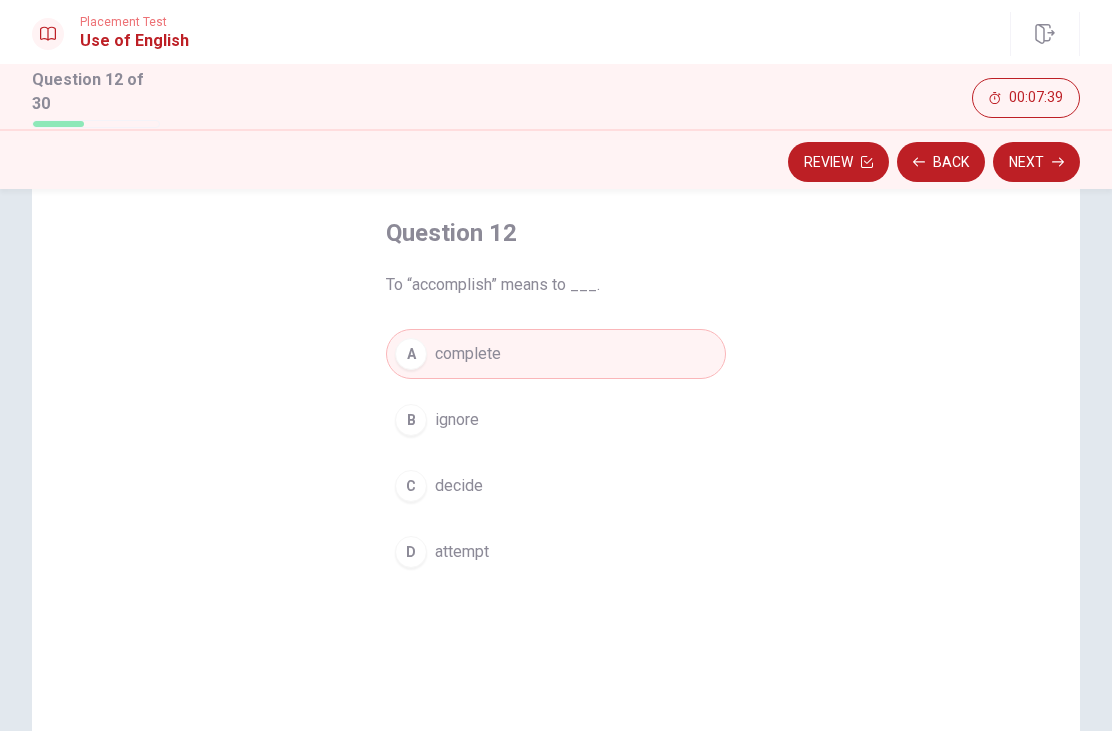 click 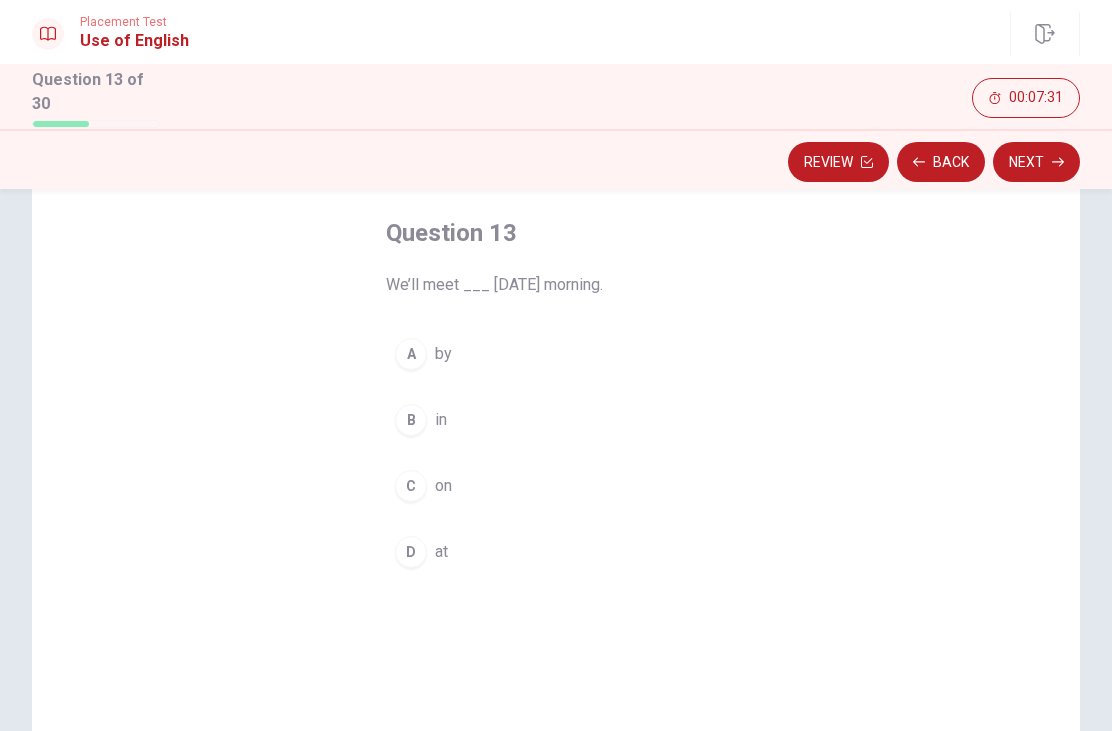 click on "C on" at bounding box center (556, 486) 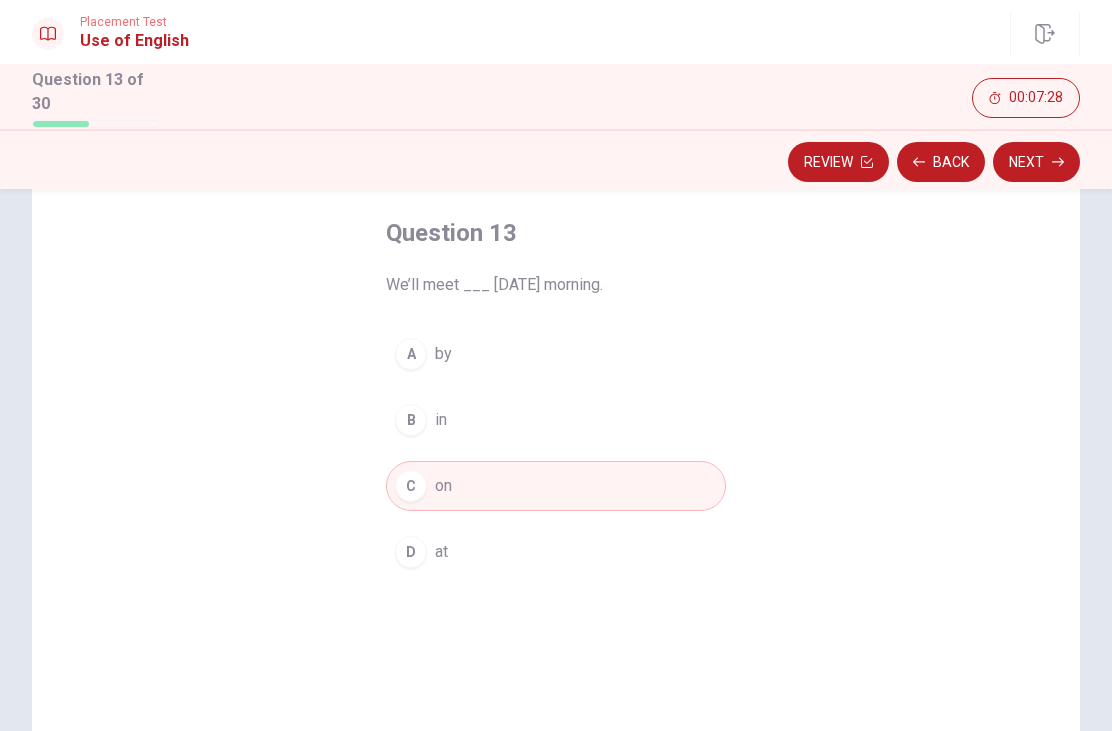 click on "Next" at bounding box center (1036, 162) 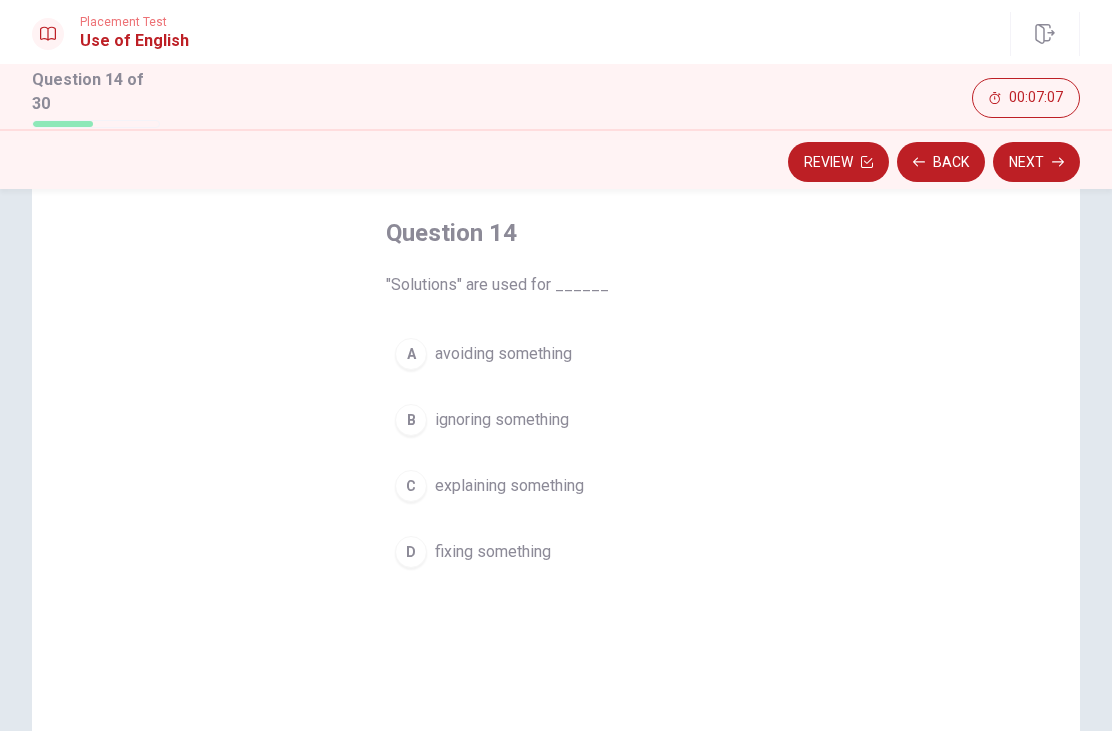click on "fixing something" at bounding box center [493, 552] 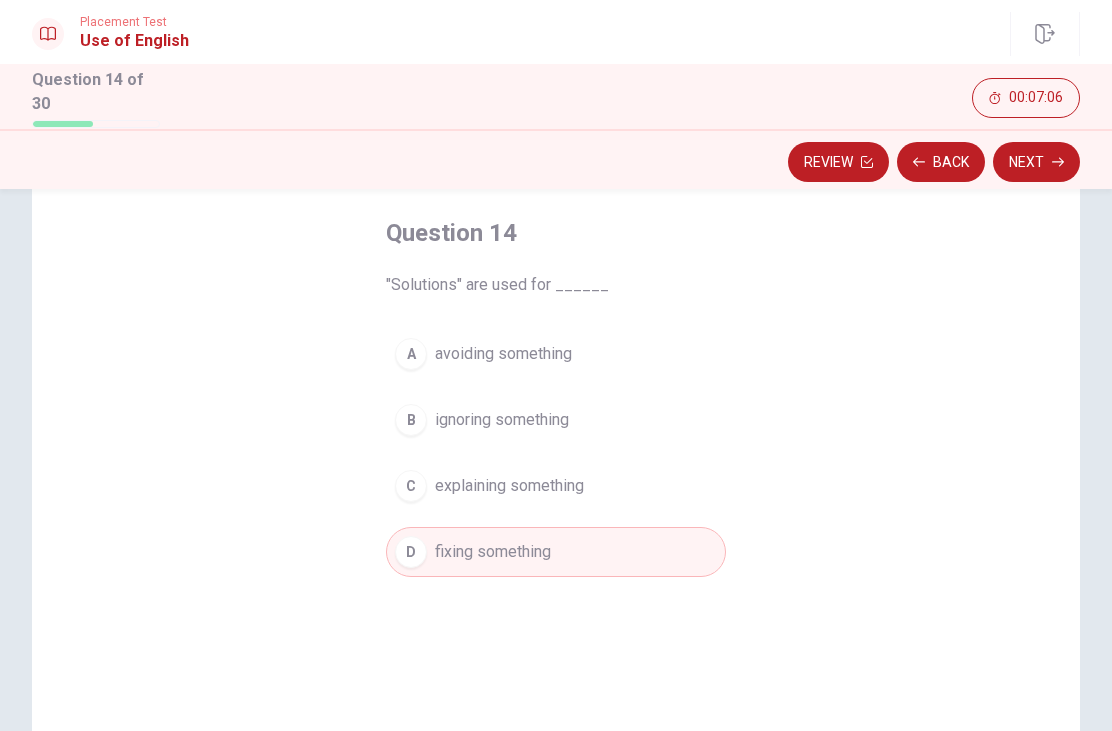 click on "Next" at bounding box center [1036, 162] 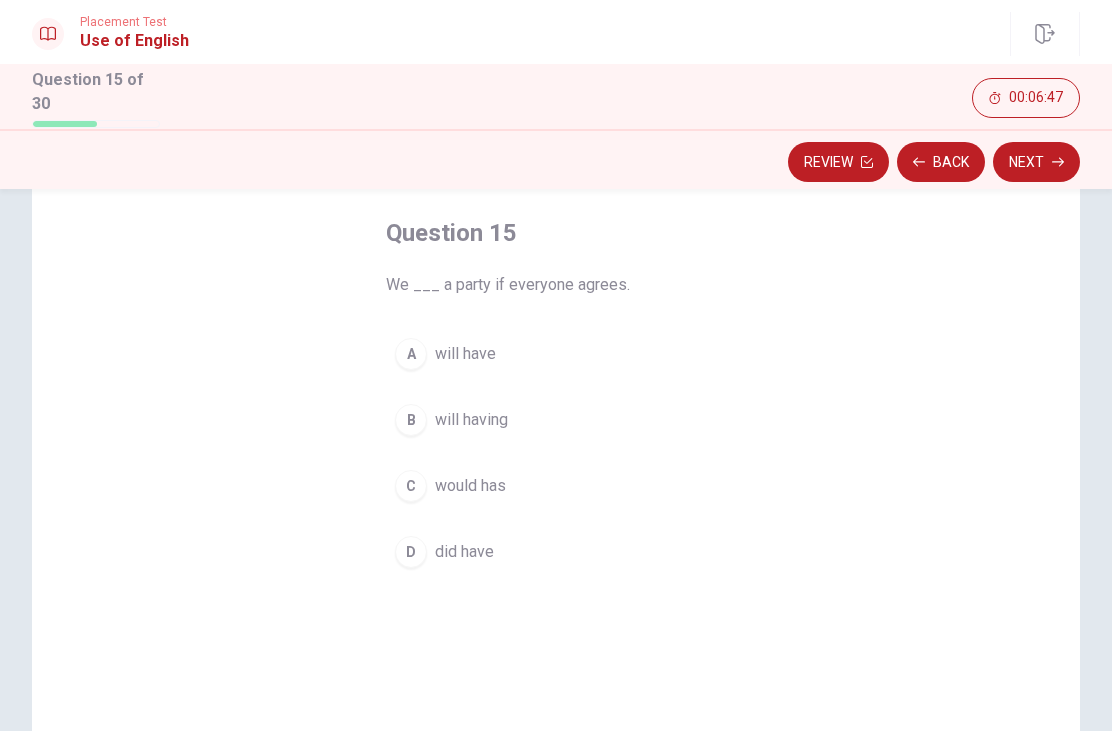 click on "will have" at bounding box center [465, 354] 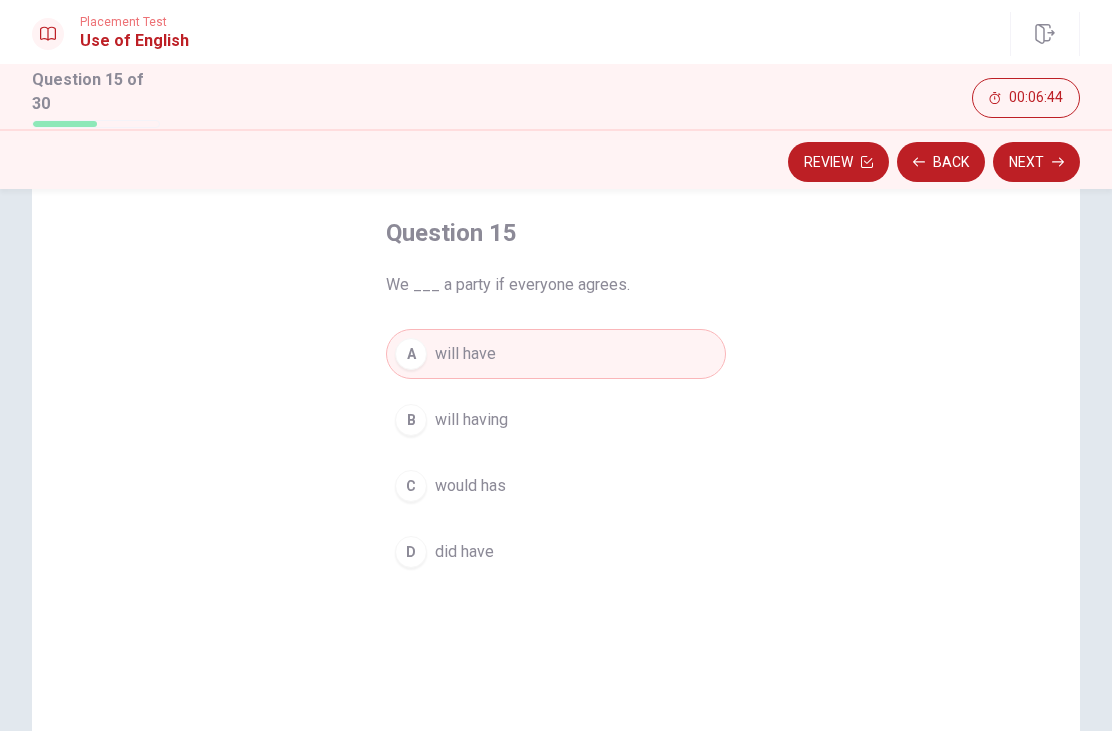 click on "Next" at bounding box center (1036, 162) 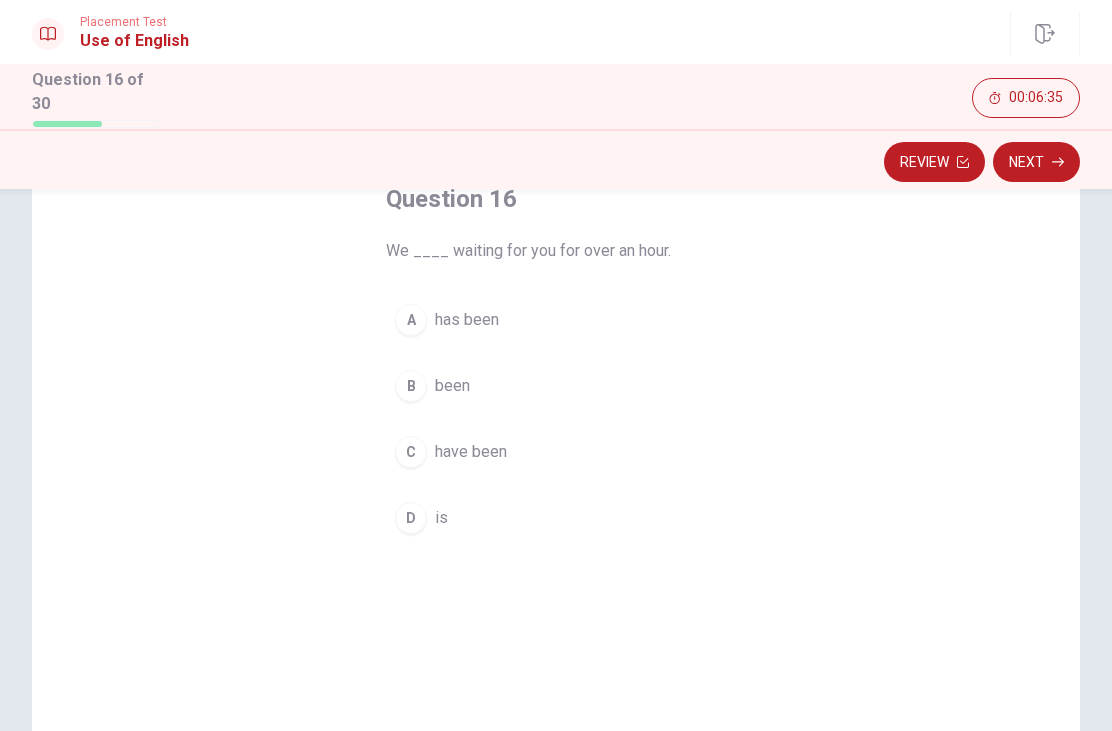 scroll, scrollTop: 129, scrollLeft: 0, axis: vertical 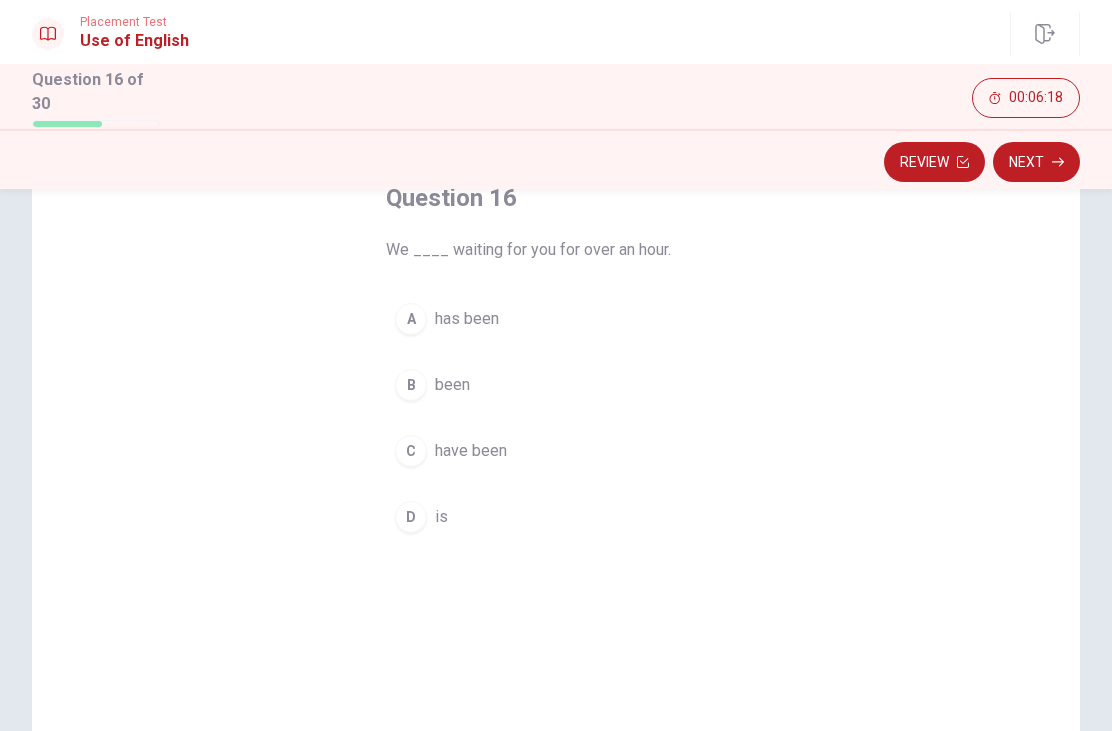 click on "have been" at bounding box center (471, 451) 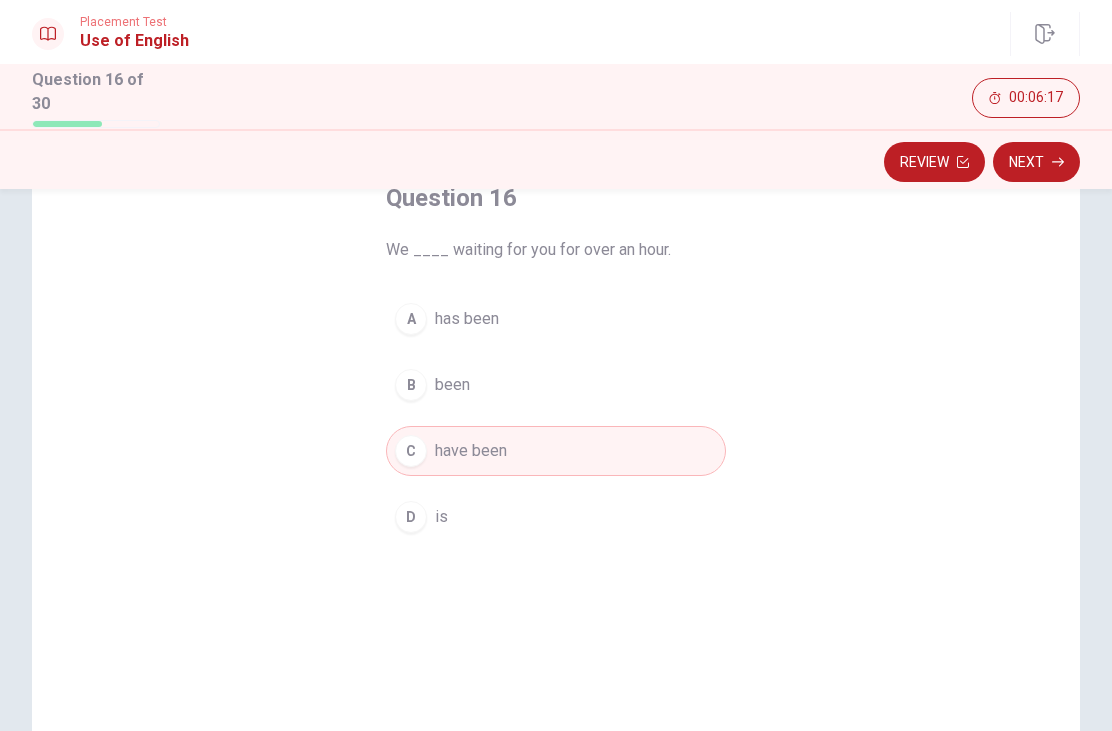 click on "Next" at bounding box center [1036, 162] 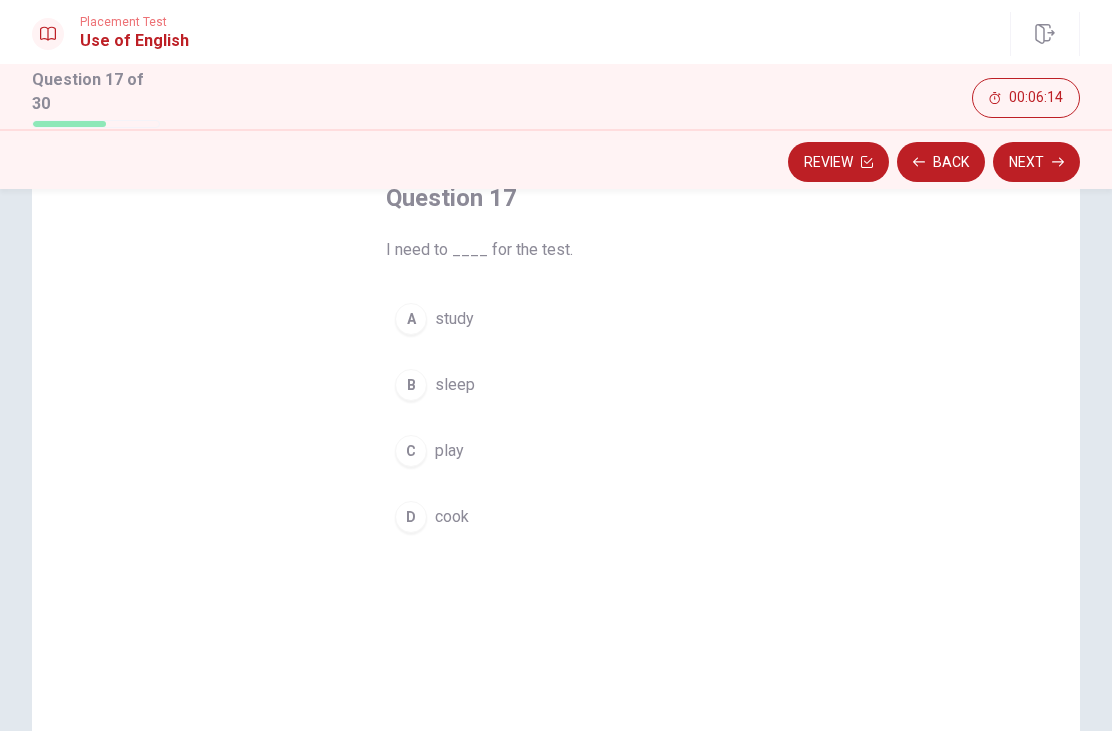 click on "study" at bounding box center [454, 319] 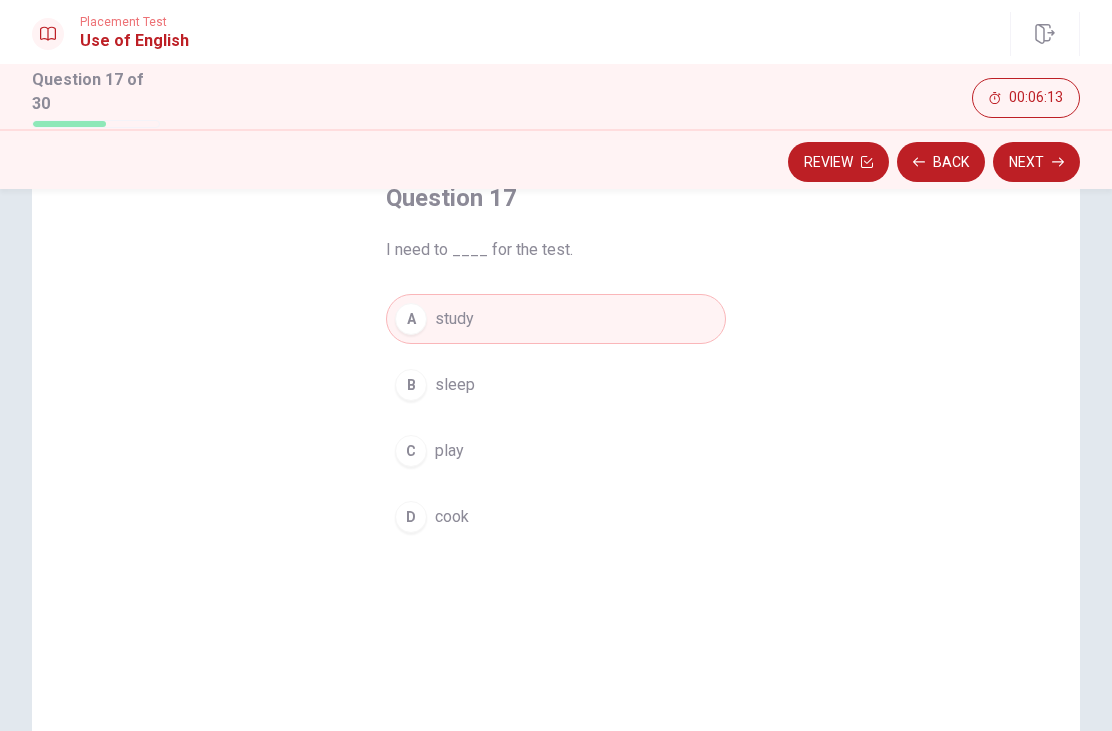 click on "Next" at bounding box center [1036, 162] 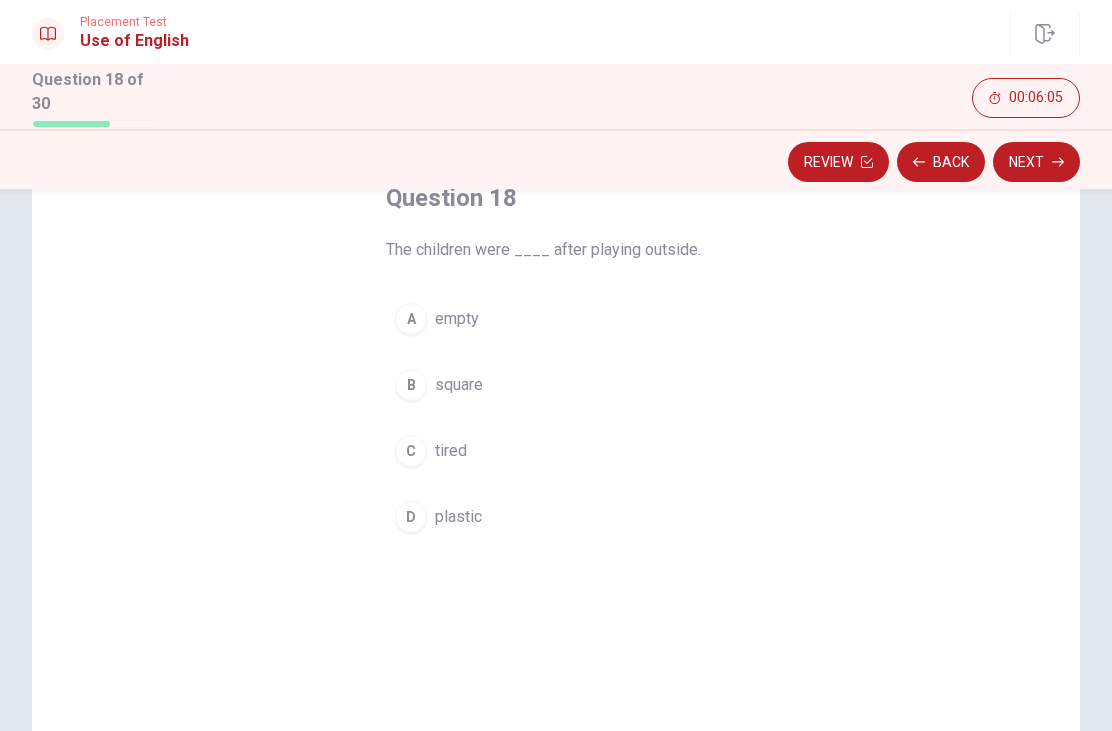 click on "C tired" at bounding box center [556, 451] 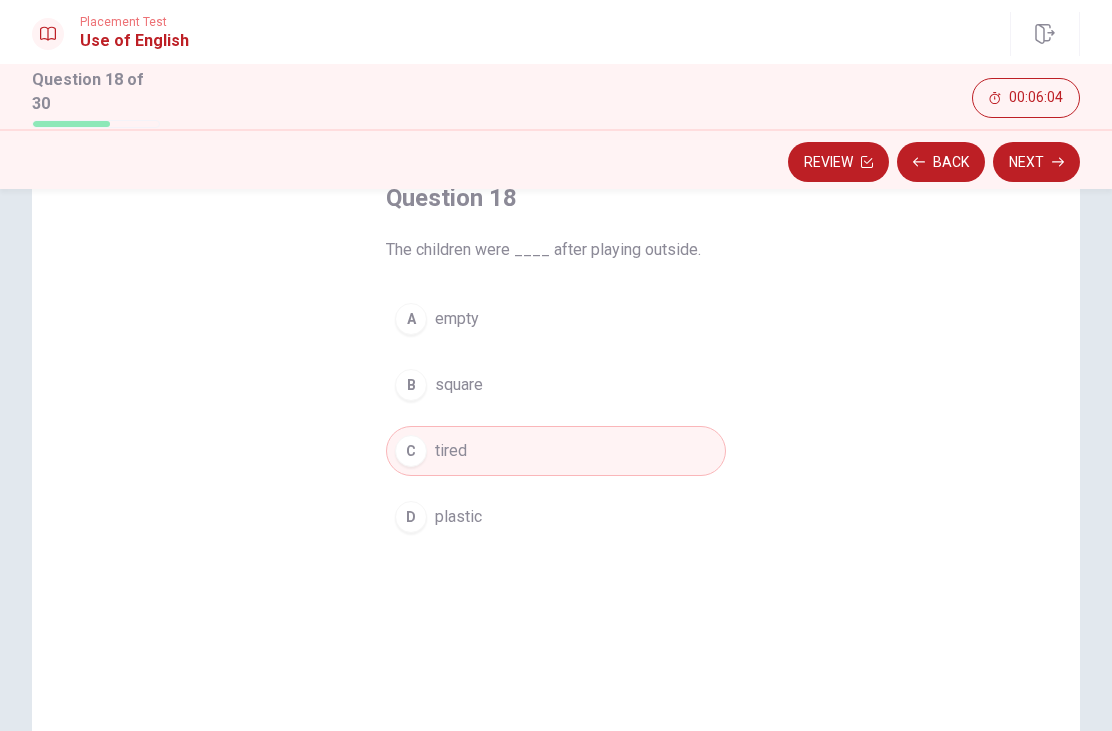 click 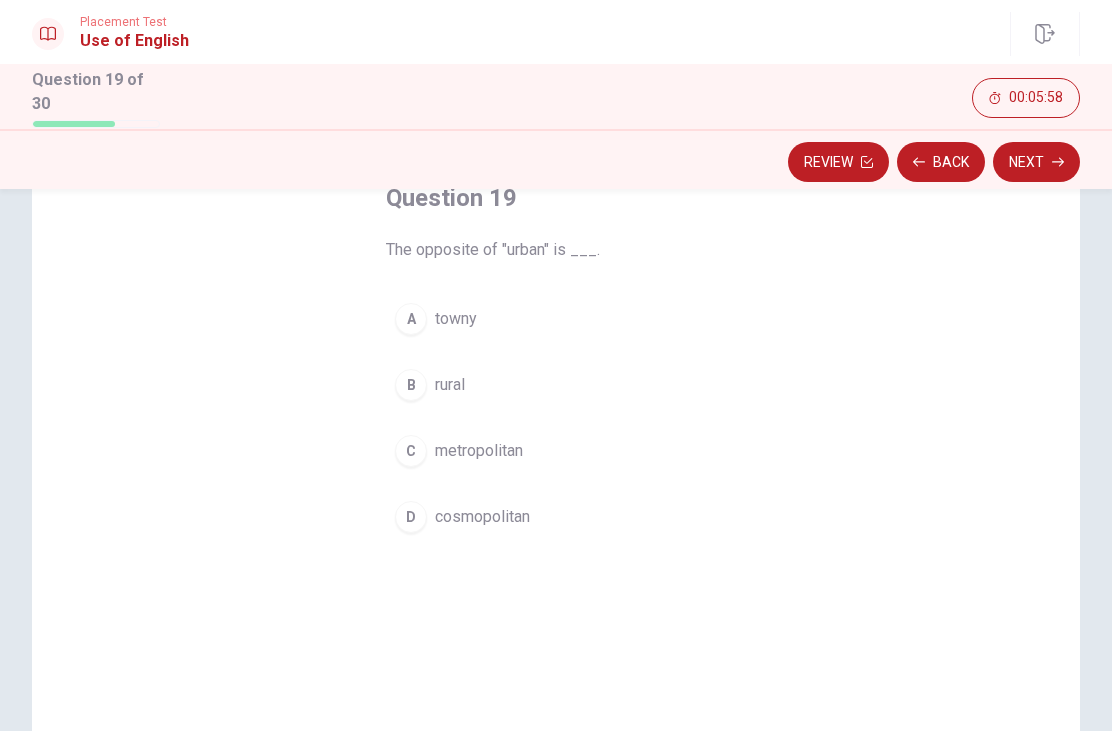 click on "B rural" at bounding box center [556, 385] 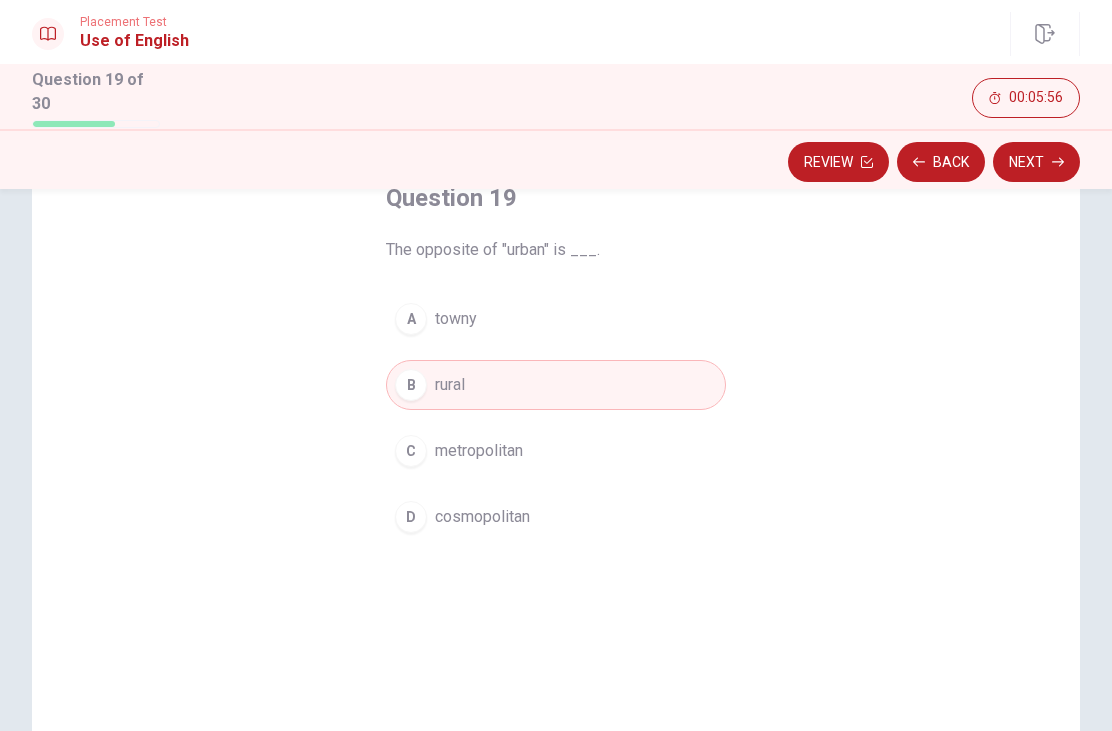 click on "Next" at bounding box center (1036, 162) 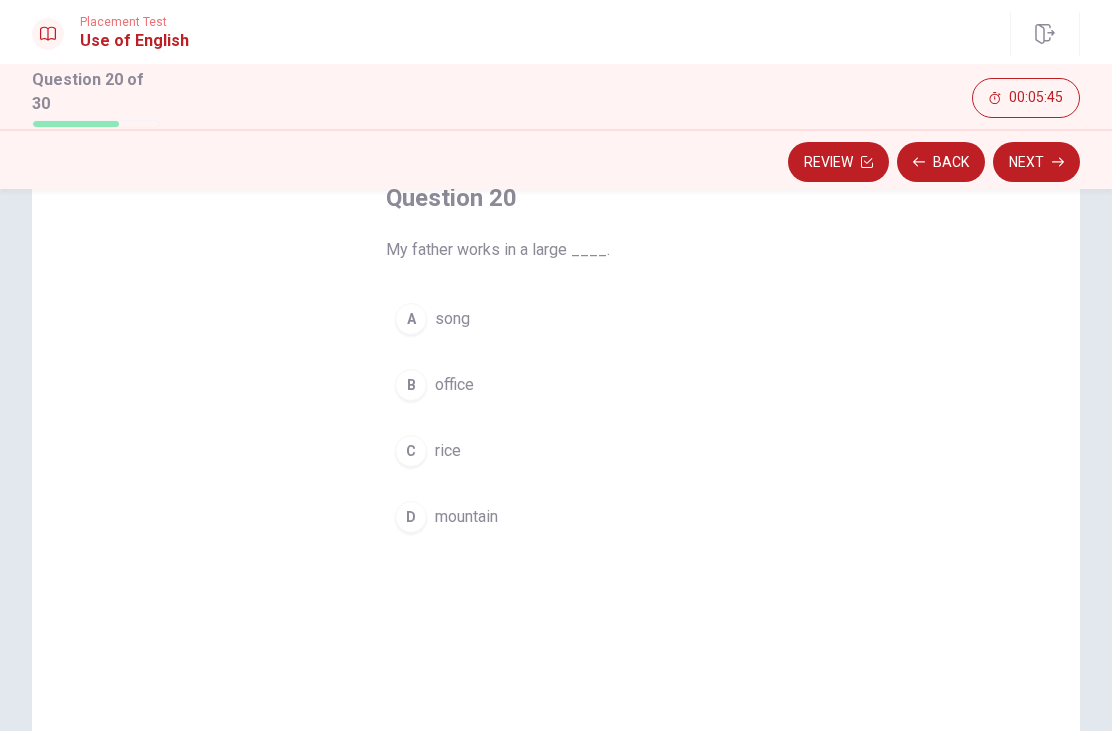 click on "B office" at bounding box center [556, 385] 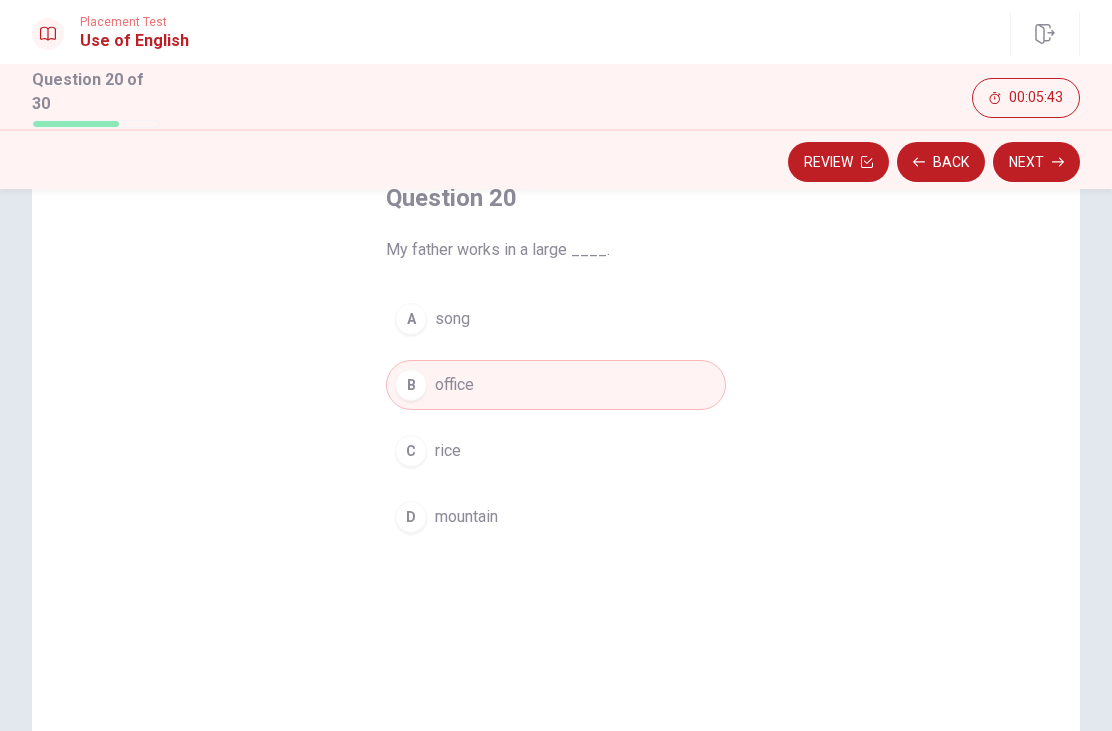 click on "Next" at bounding box center (1036, 162) 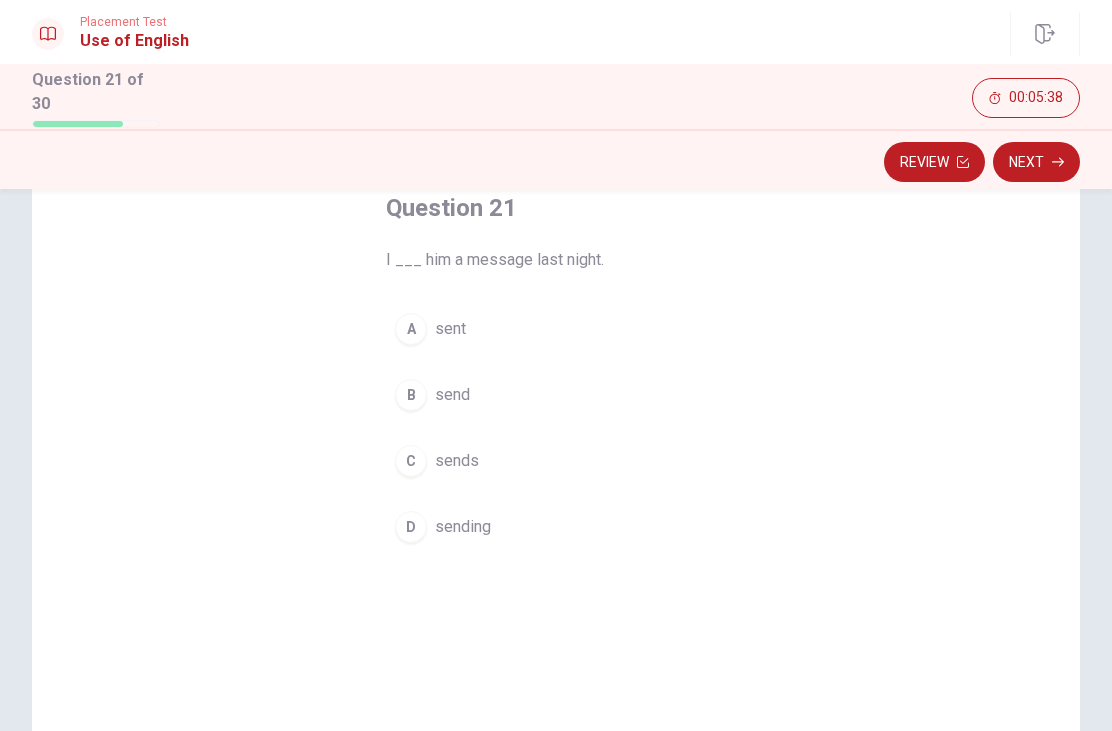 scroll, scrollTop: 97, scrollLeft: 0, axis: vertical 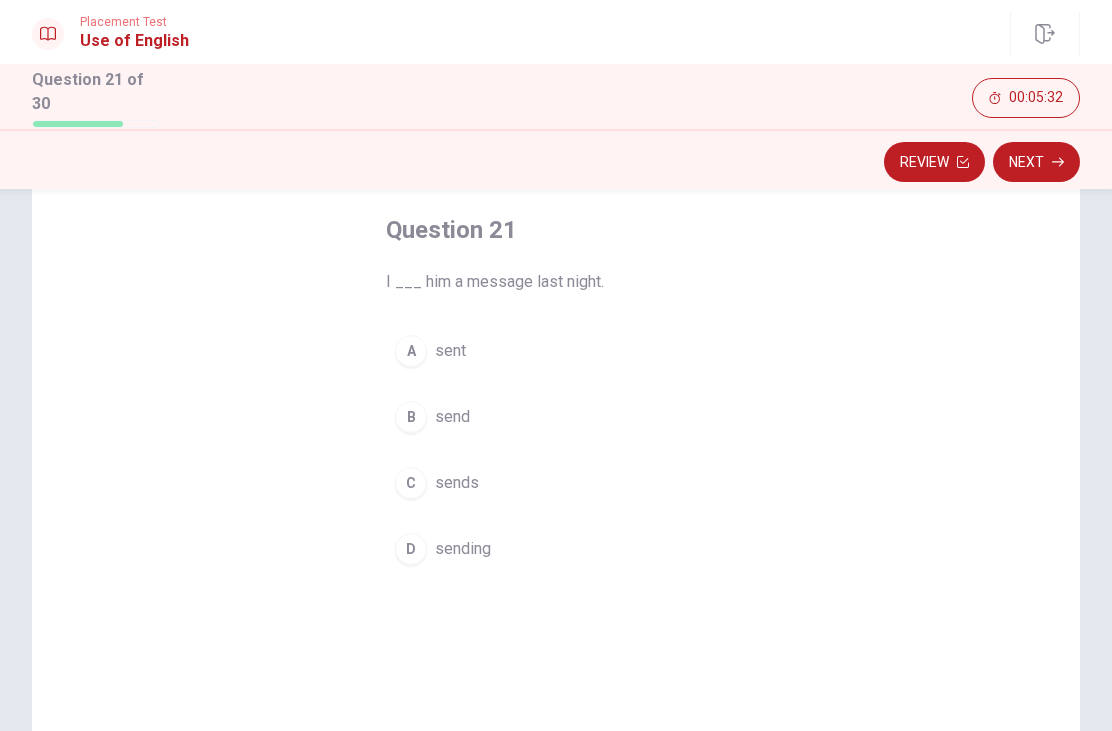 click on "A sent" at bounding box center (556, 351) 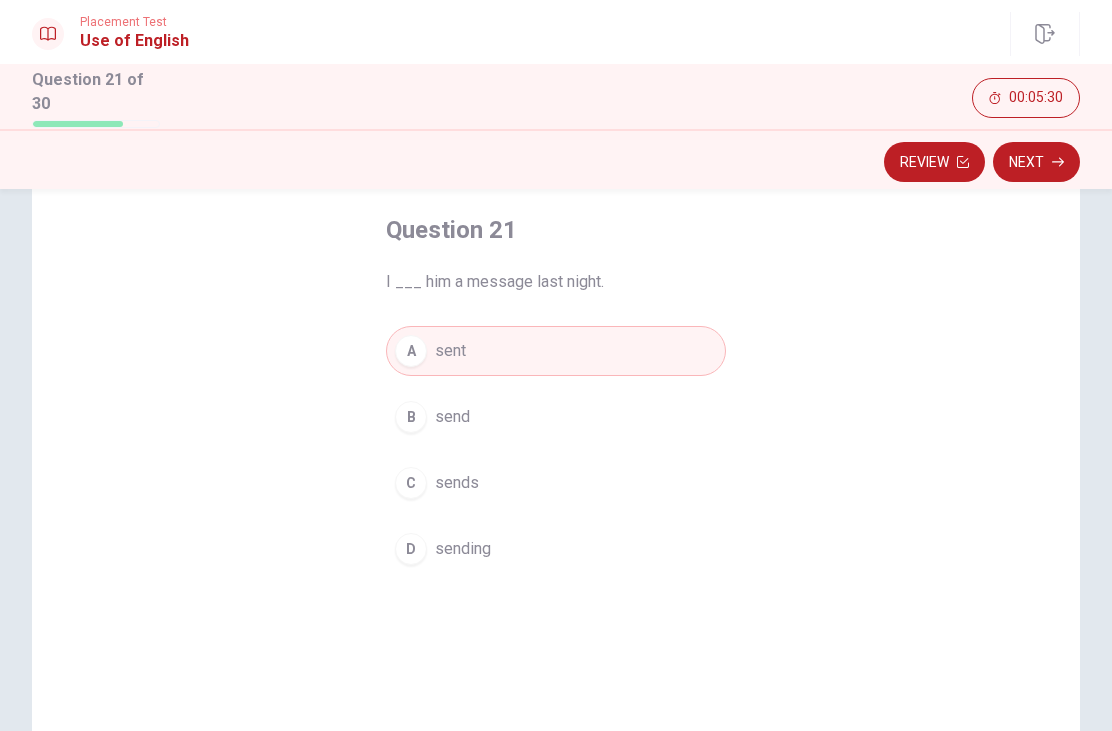click on "Next" at bounding box center (1036, 162) 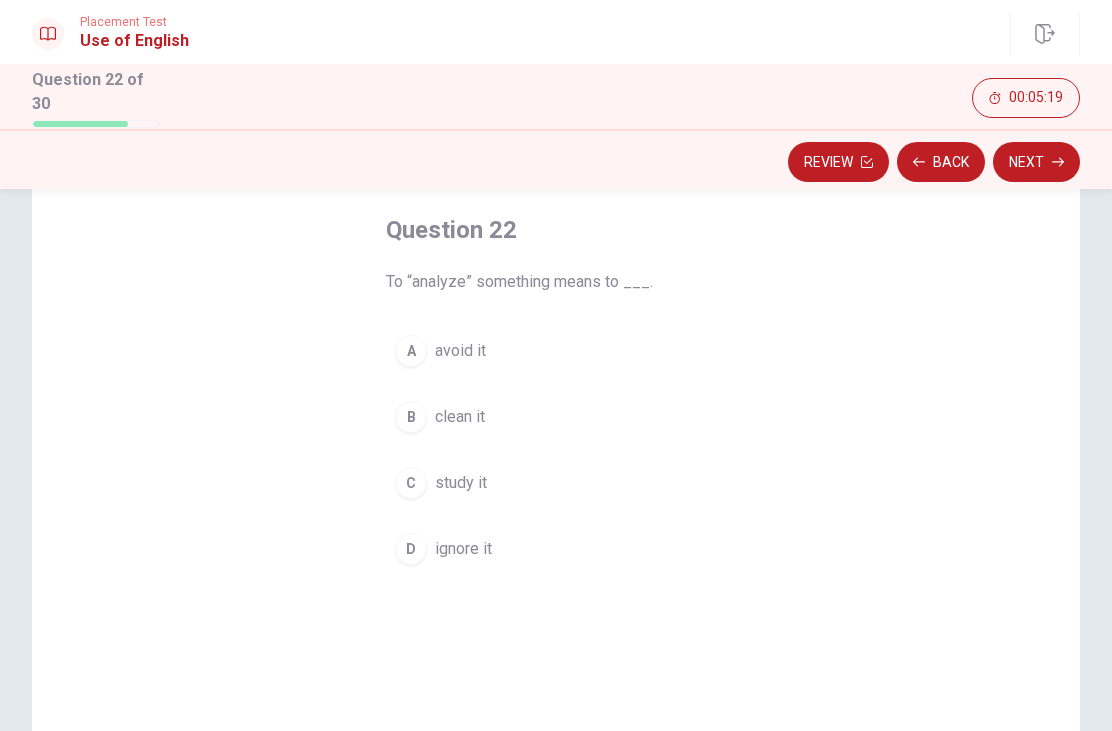 click on "study it" at bounding box center (461, 483) 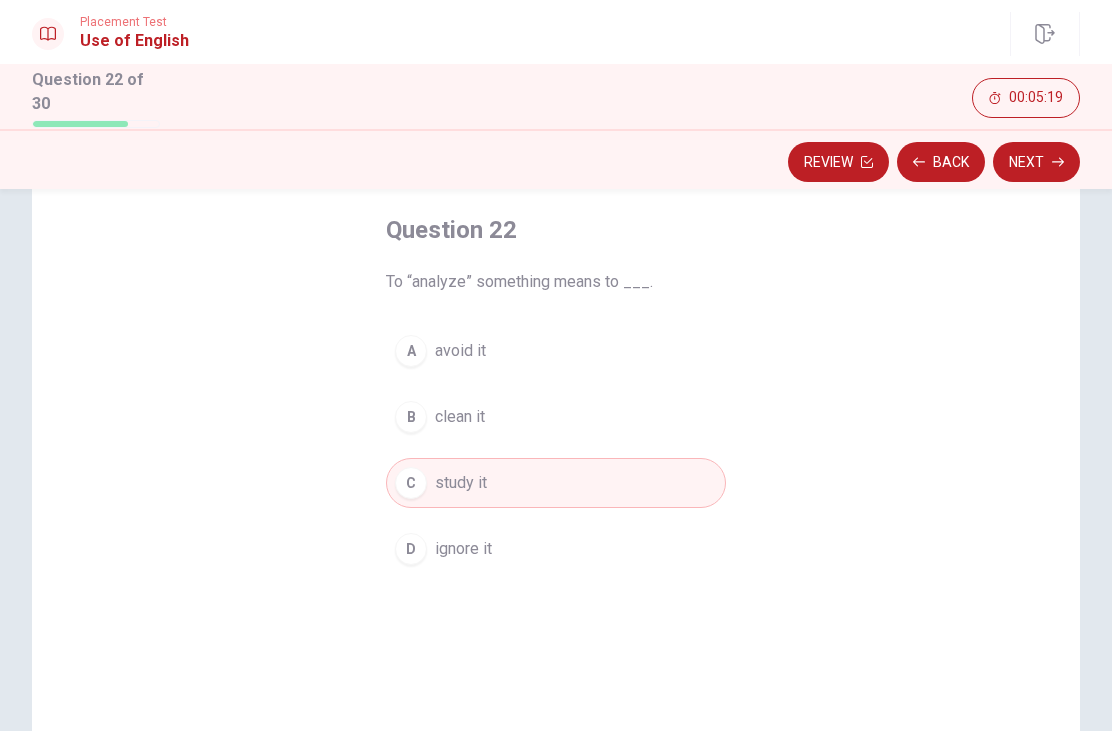 click 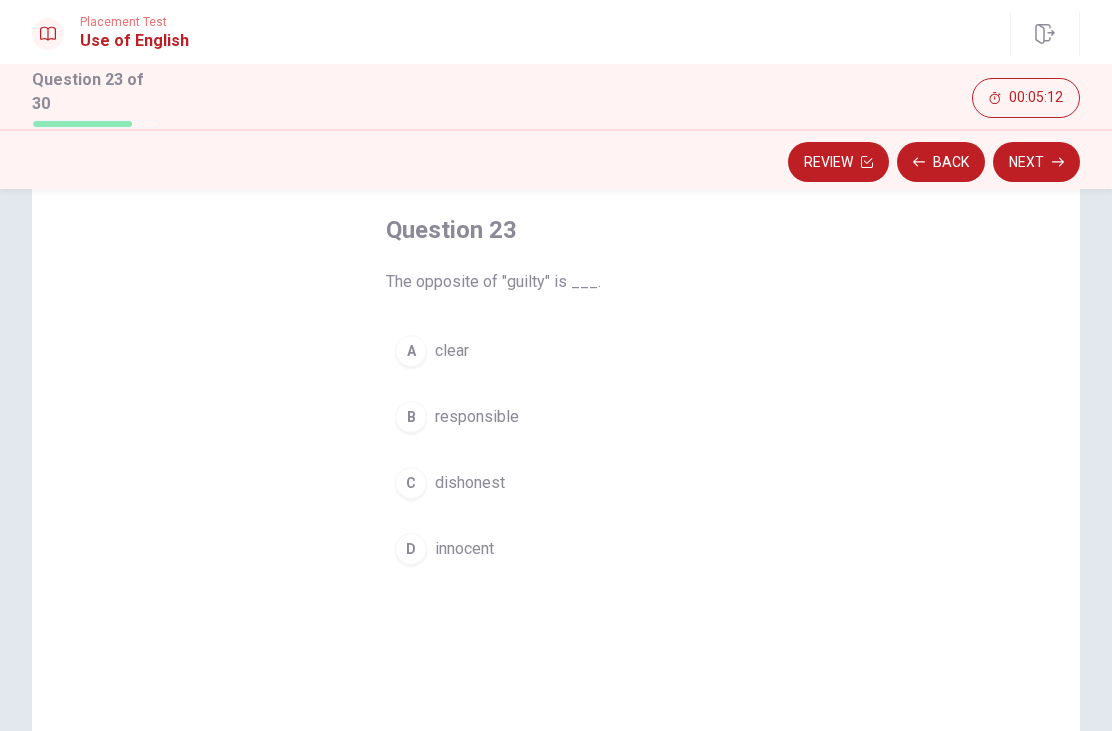 click on "innocent" at bounding box center [464, 549] 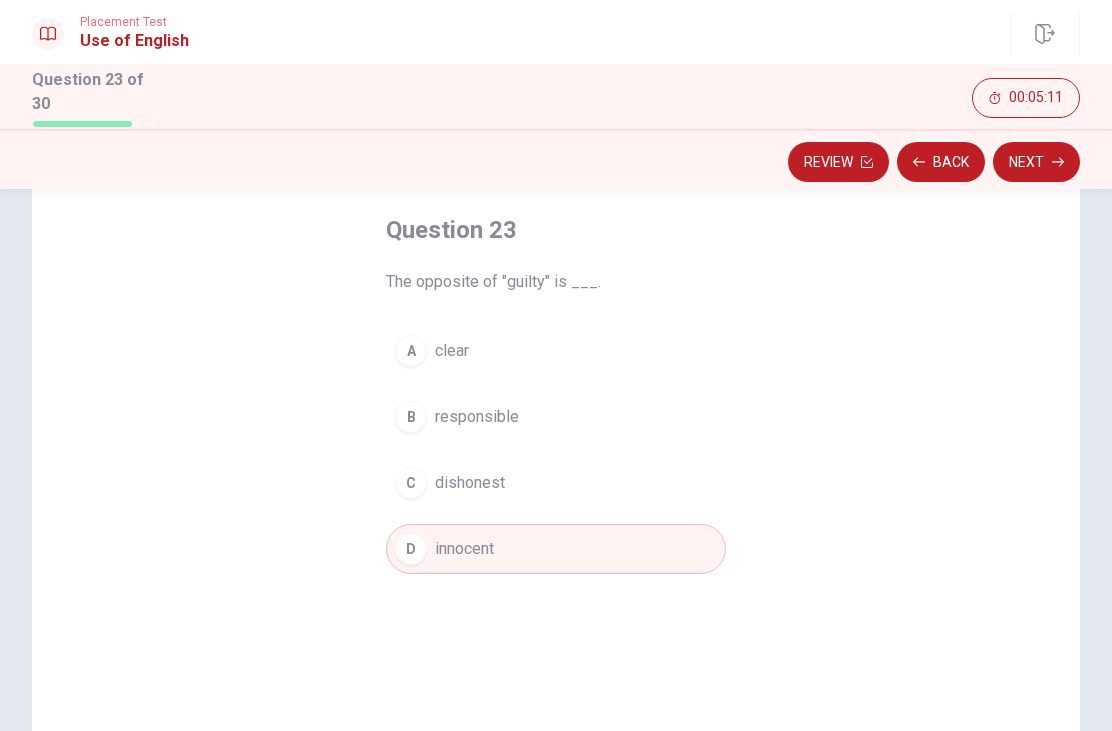 click on "Next" at bounding box center [1036, 162] 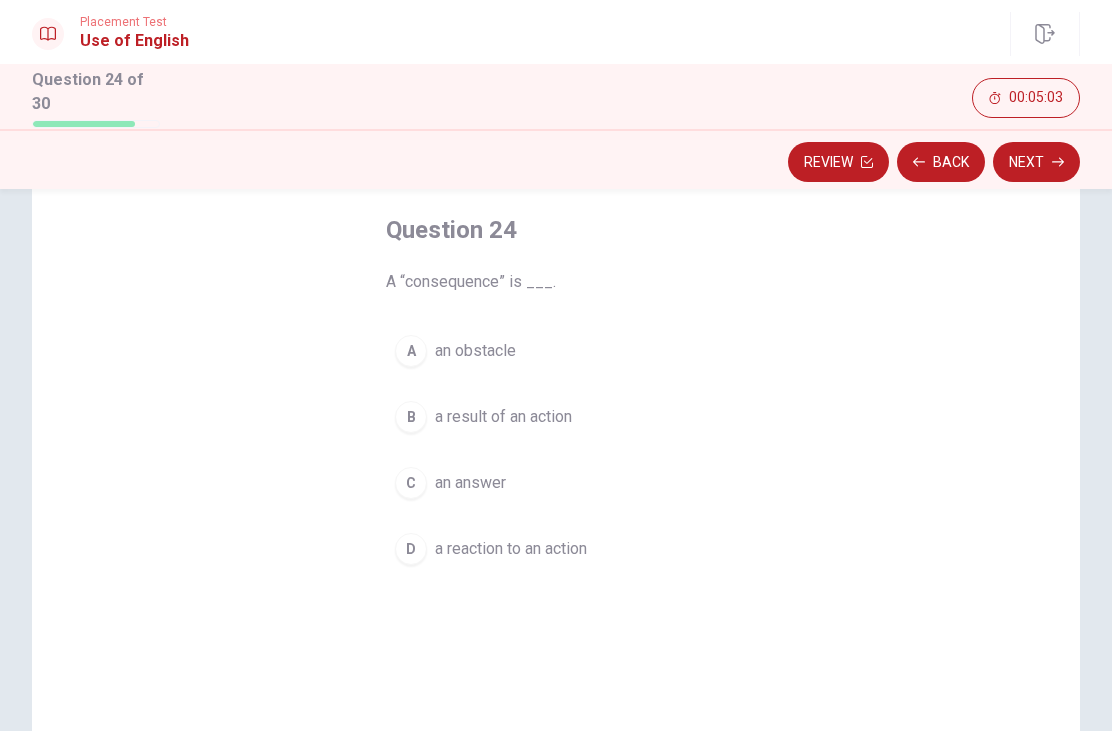 click on "a result of an action" at bounding box center (503, 417) 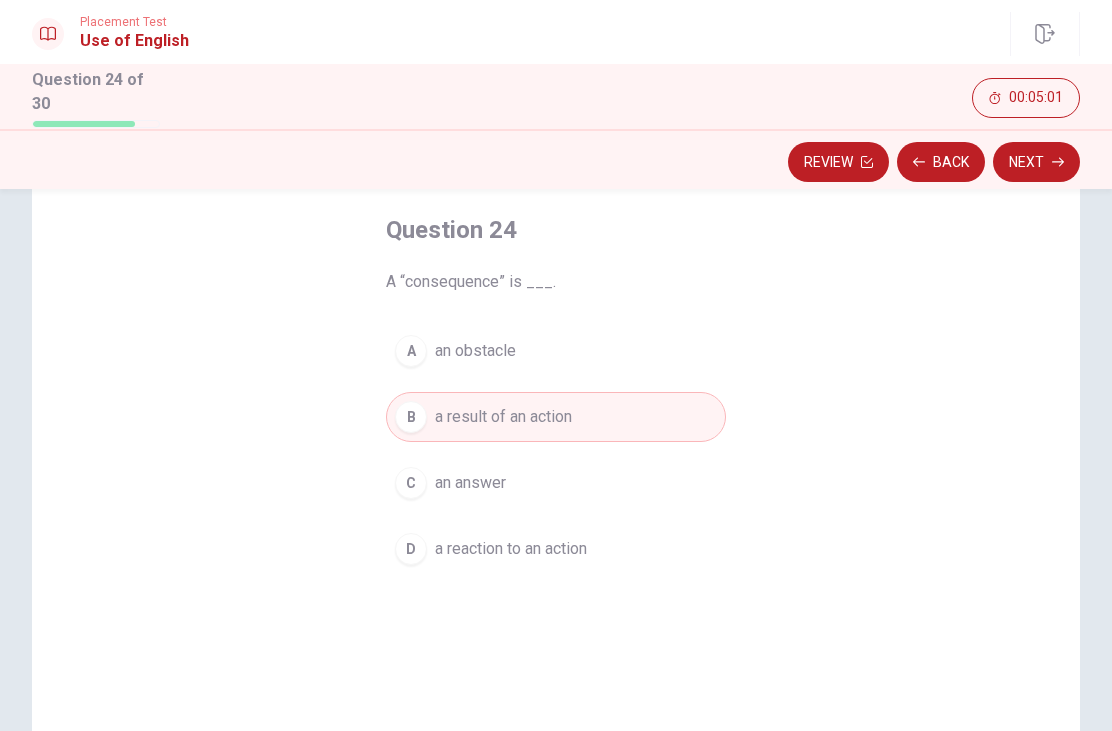 click on "Next" at bounding box center (1036, 162) 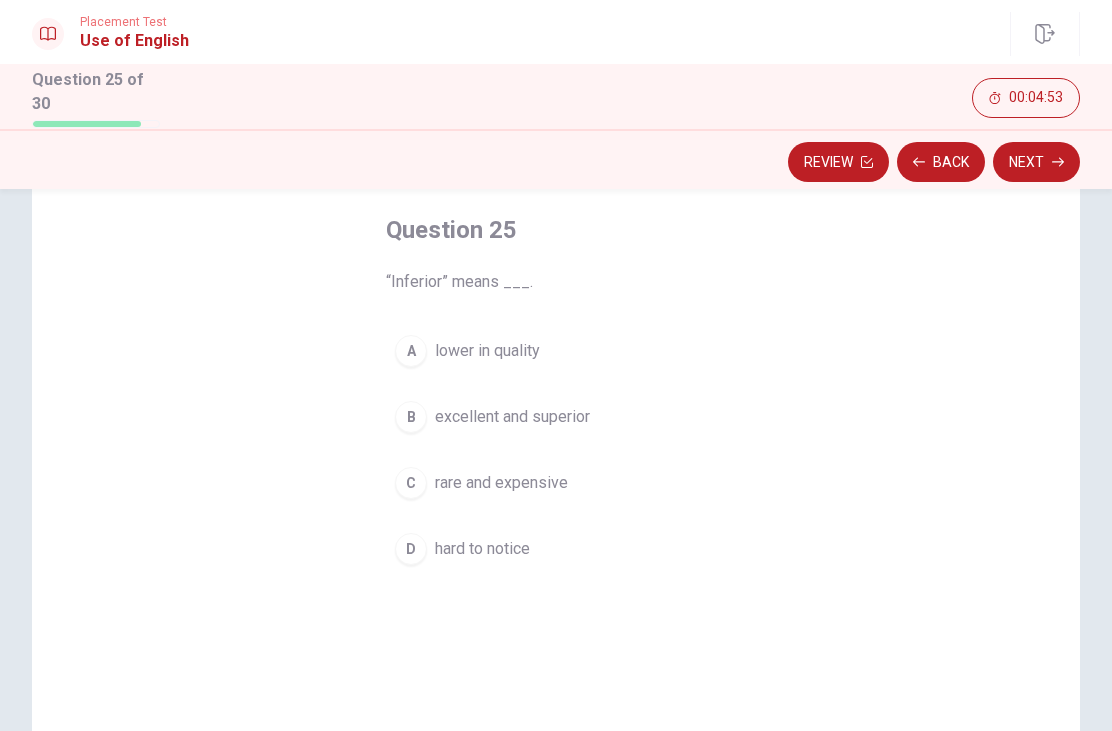 click on "lower in quality" at bounding box center [487, 351] 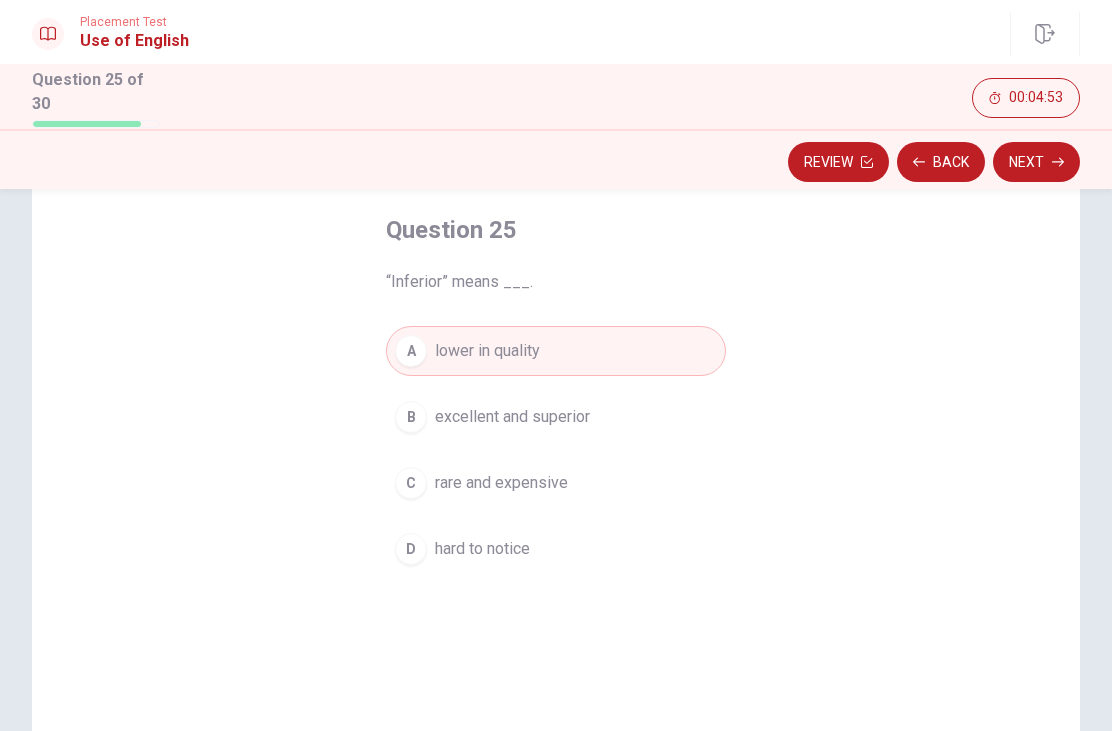click on "Next" at bounding box center [1036, 162] 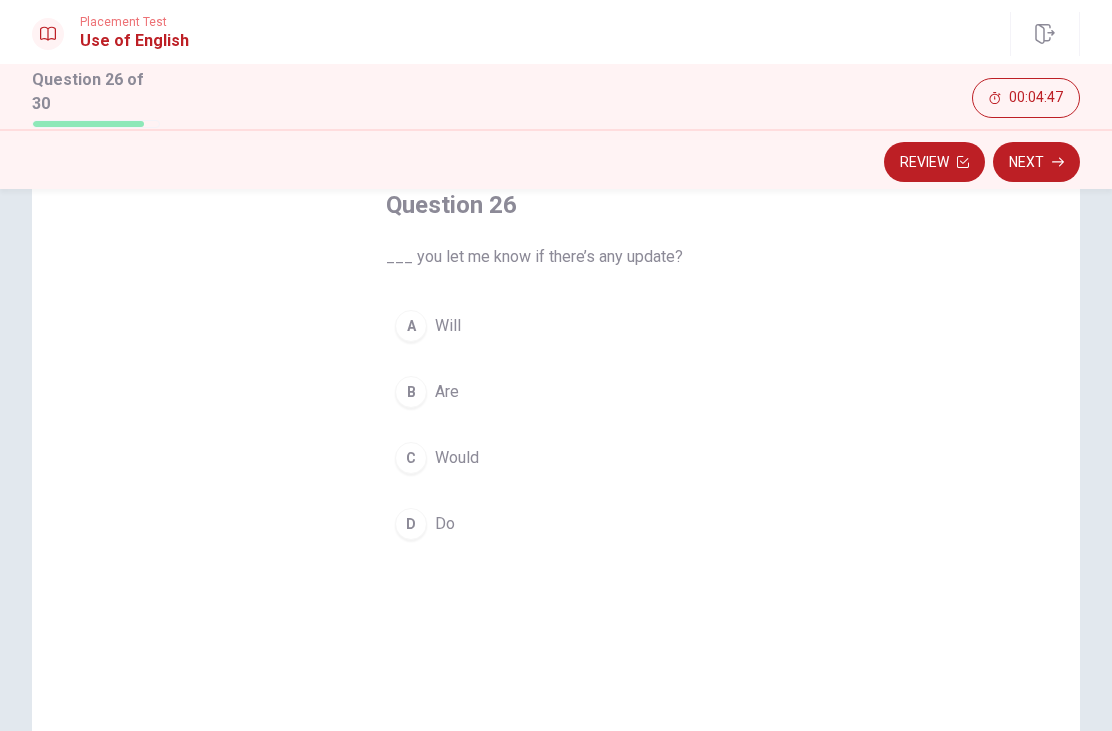 scroll, scrollTop: 123, scrollLeft: 0, axis: vertical 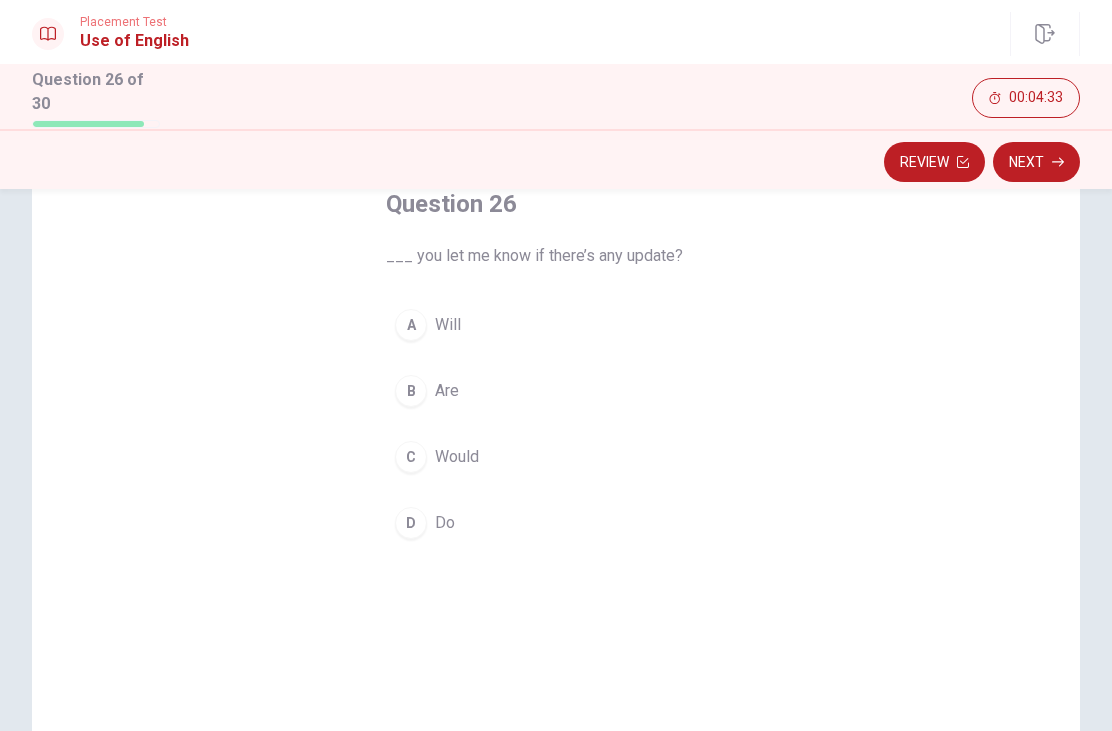 click on "C Would" at bounding box center [556, 457] 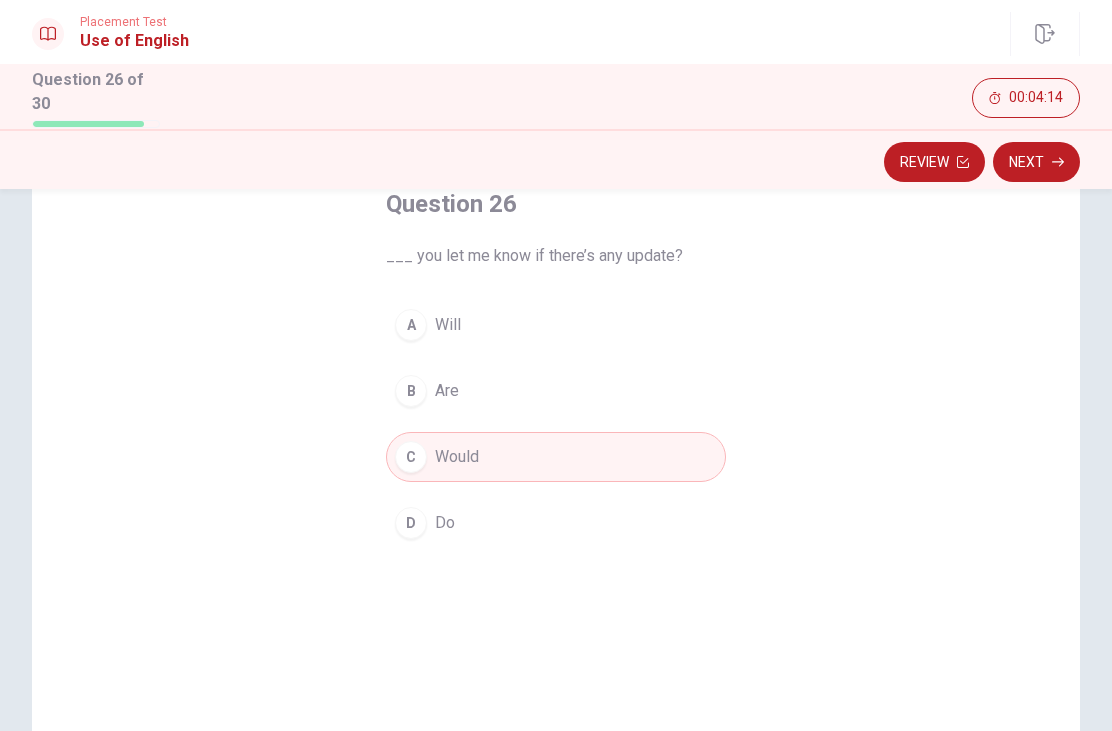 click on "D Do" at bounding box center [556, 523] 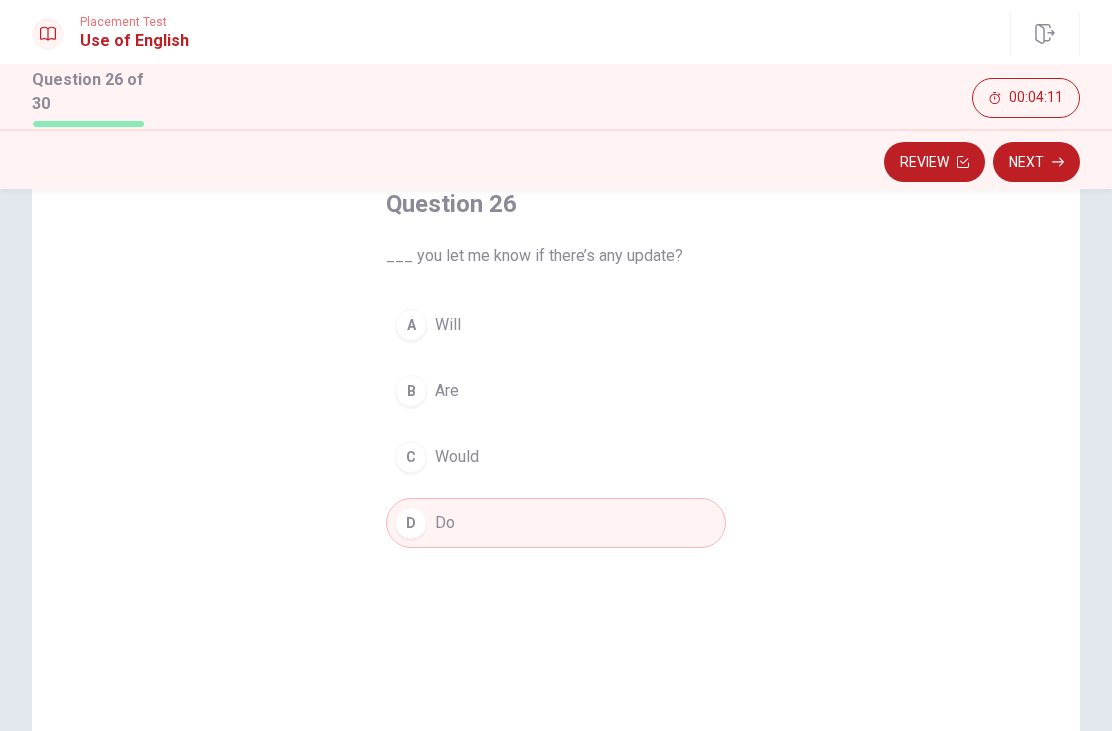 click on "Next" at bounding box center [1036, 162] 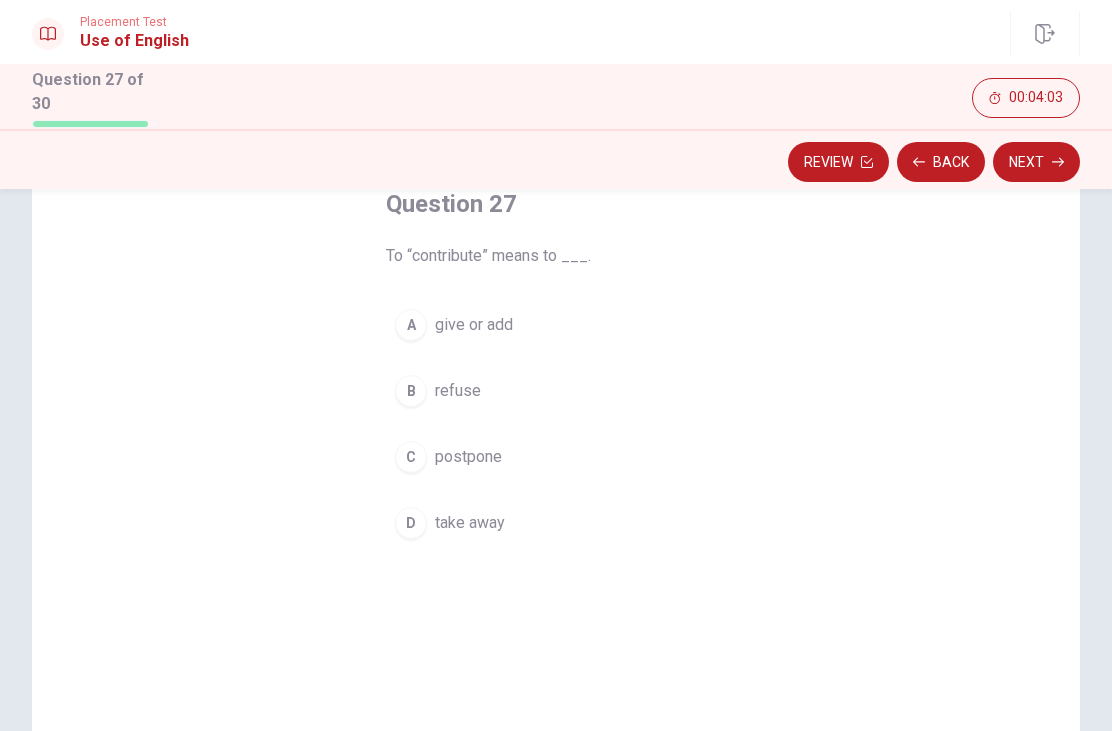click on "give or add" at bounding box center (474, 325) 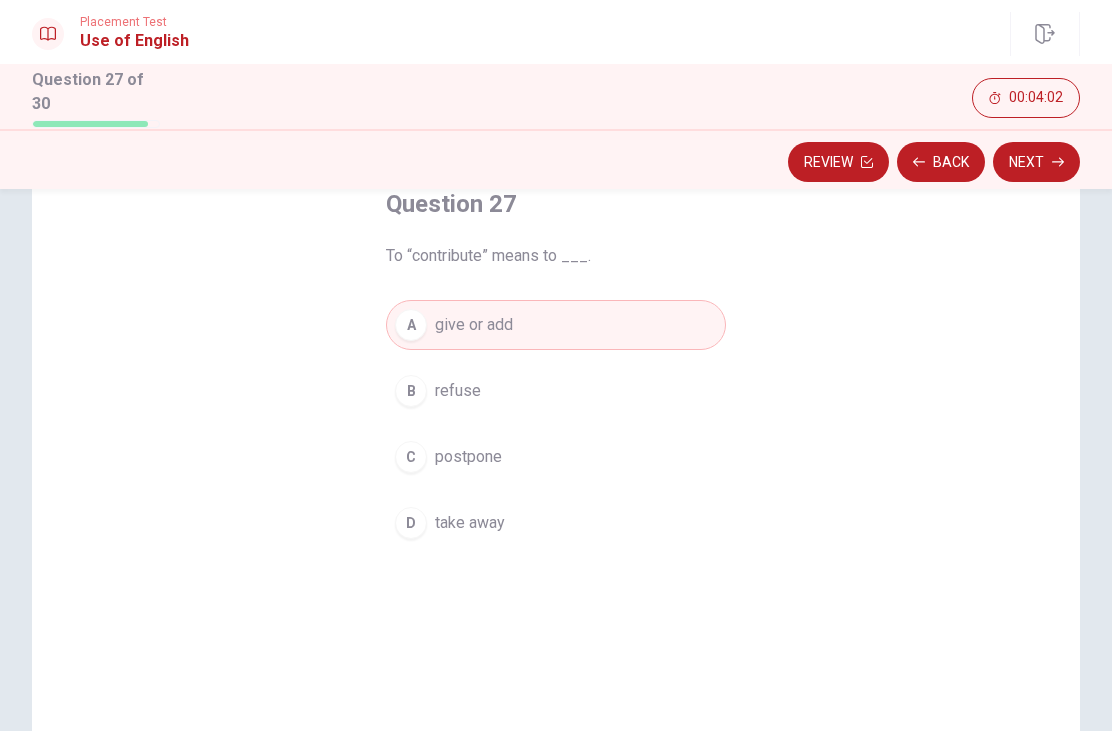 click on "Next" at bounding box center [1036, 162] 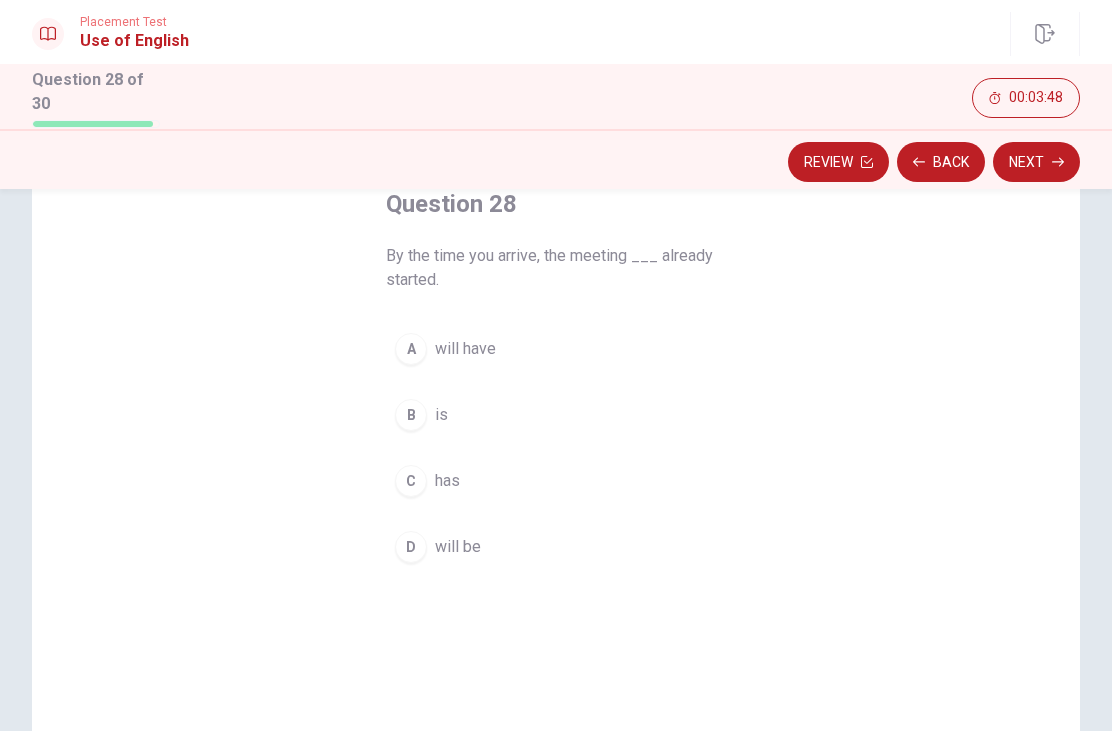 click on "B is" at bounding box center (556, 415) 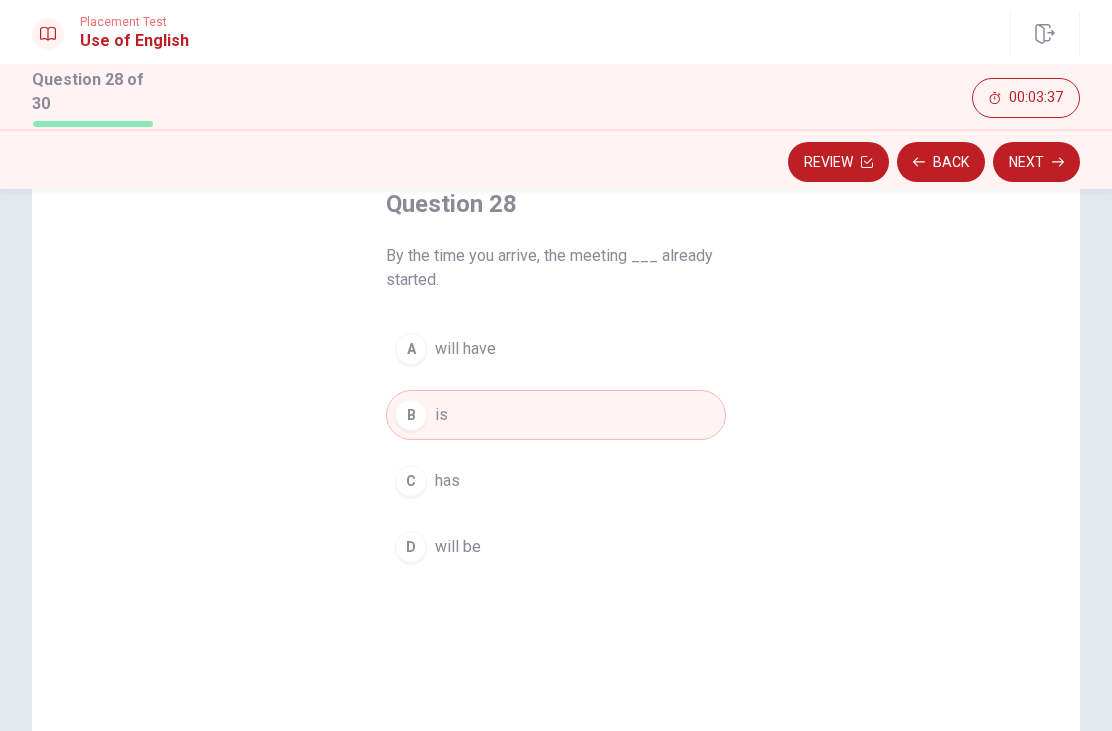 click 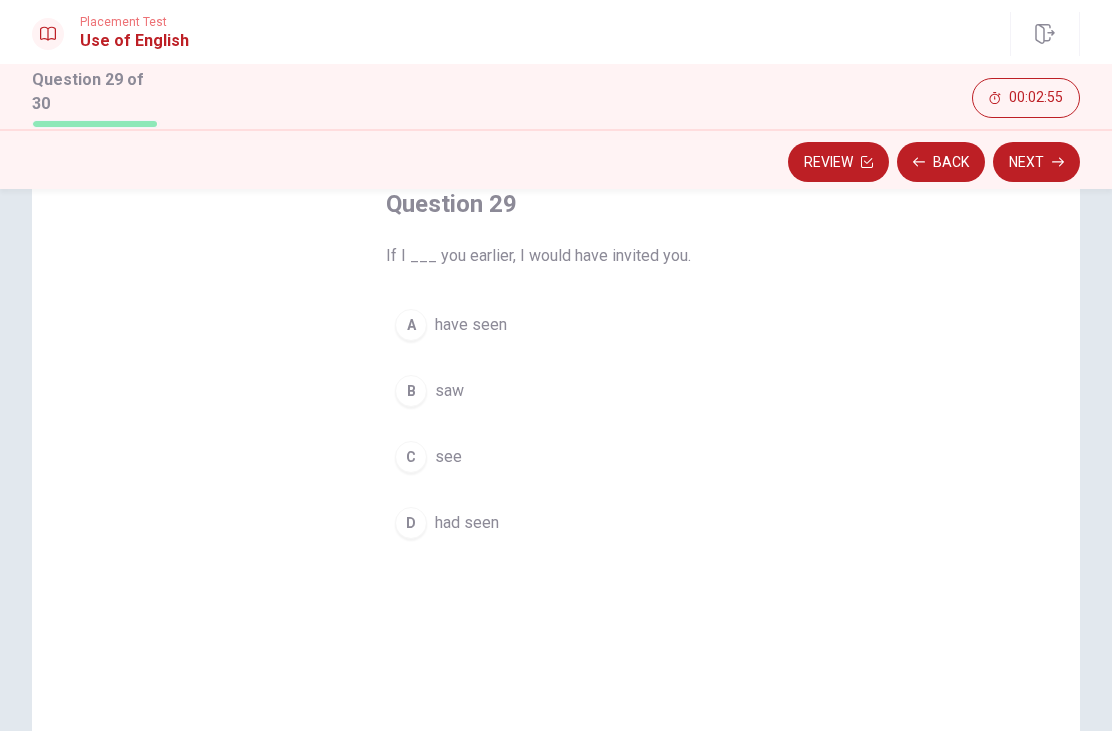 click on "B saw" at bounding box center [556, 391] 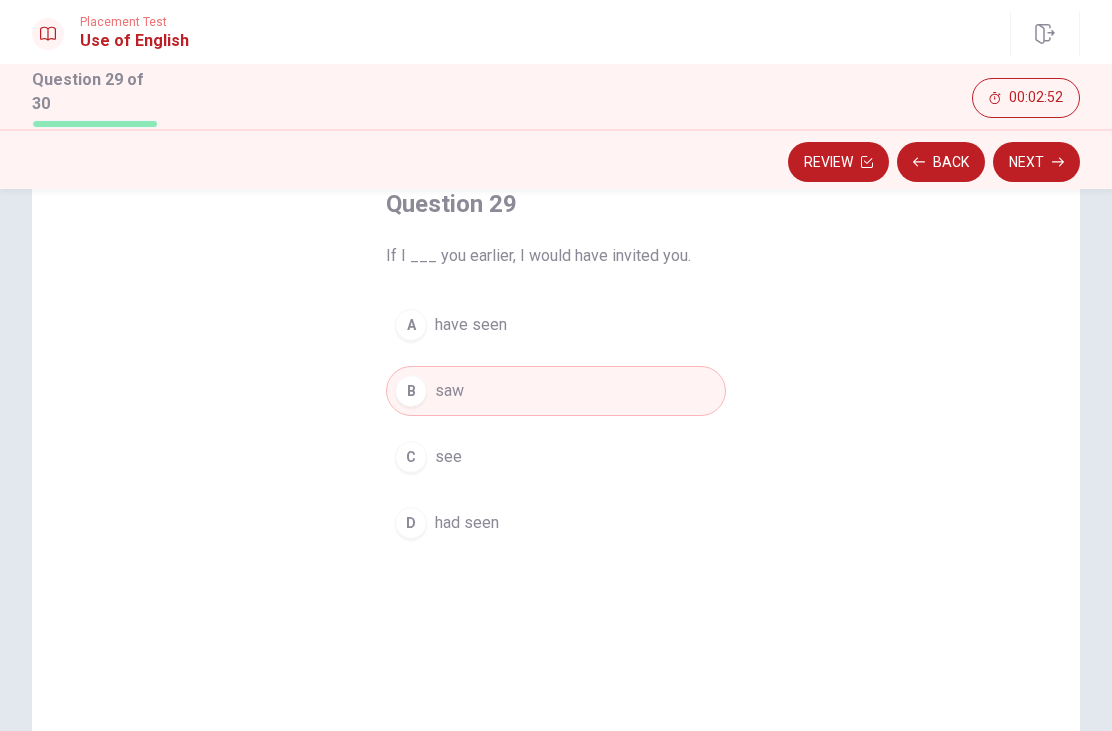 click on "Next" at bounding box center (1036, 162) 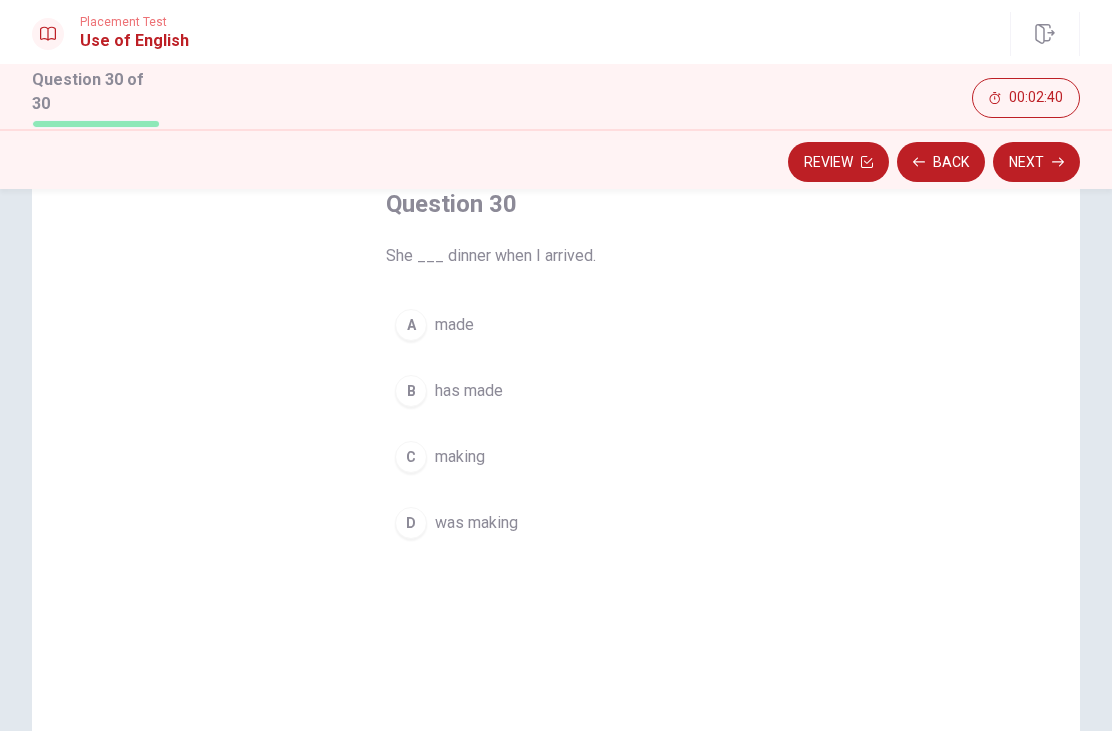click on "was making" at bounding box center [476, 523] 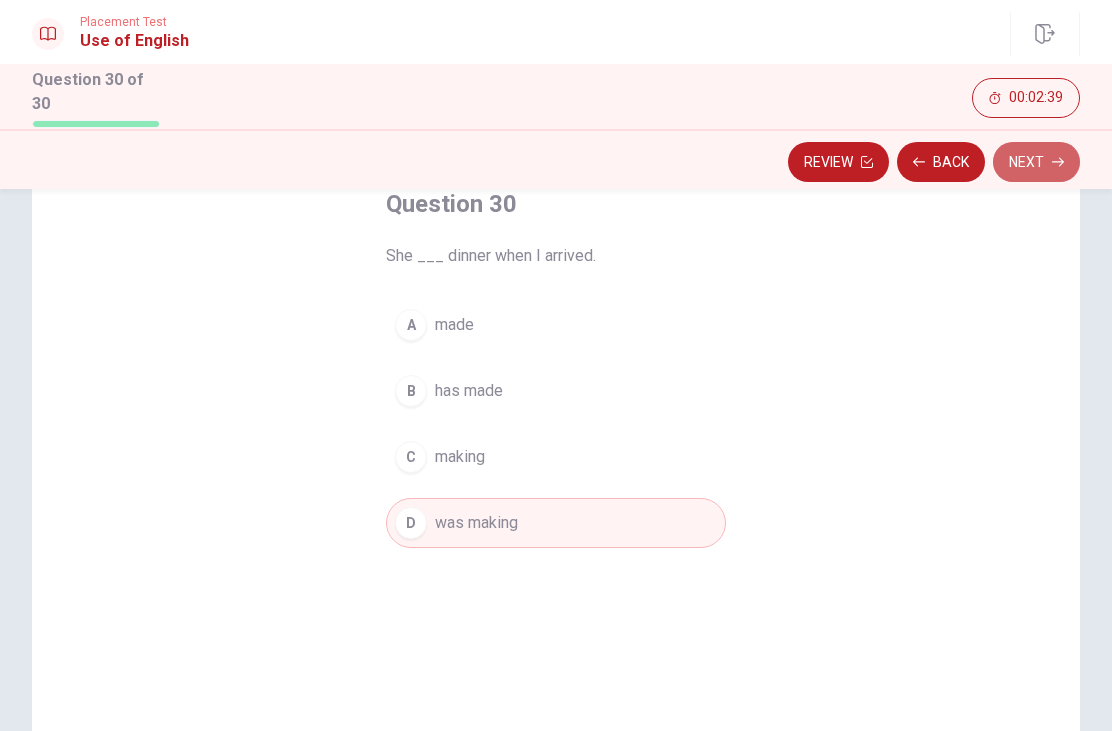 click on "Next" at bounding box center [1036, 162] 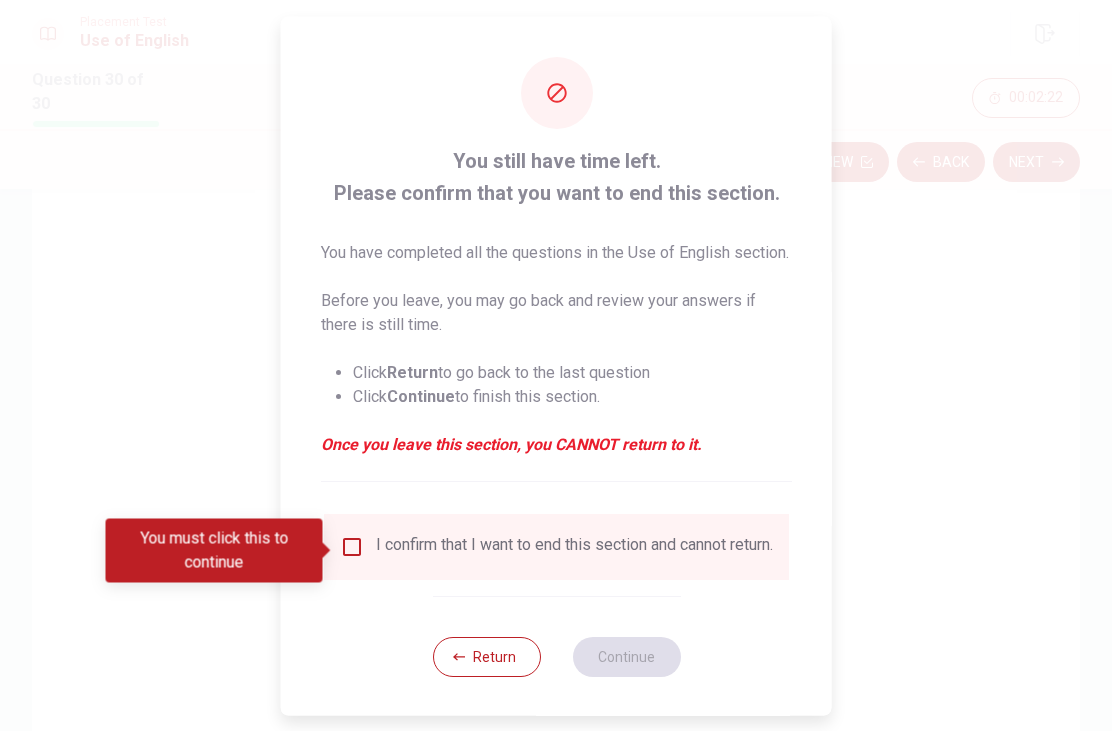 click on "I confirm that I want to end this section and cannot return." at bounding box center [556, 546] 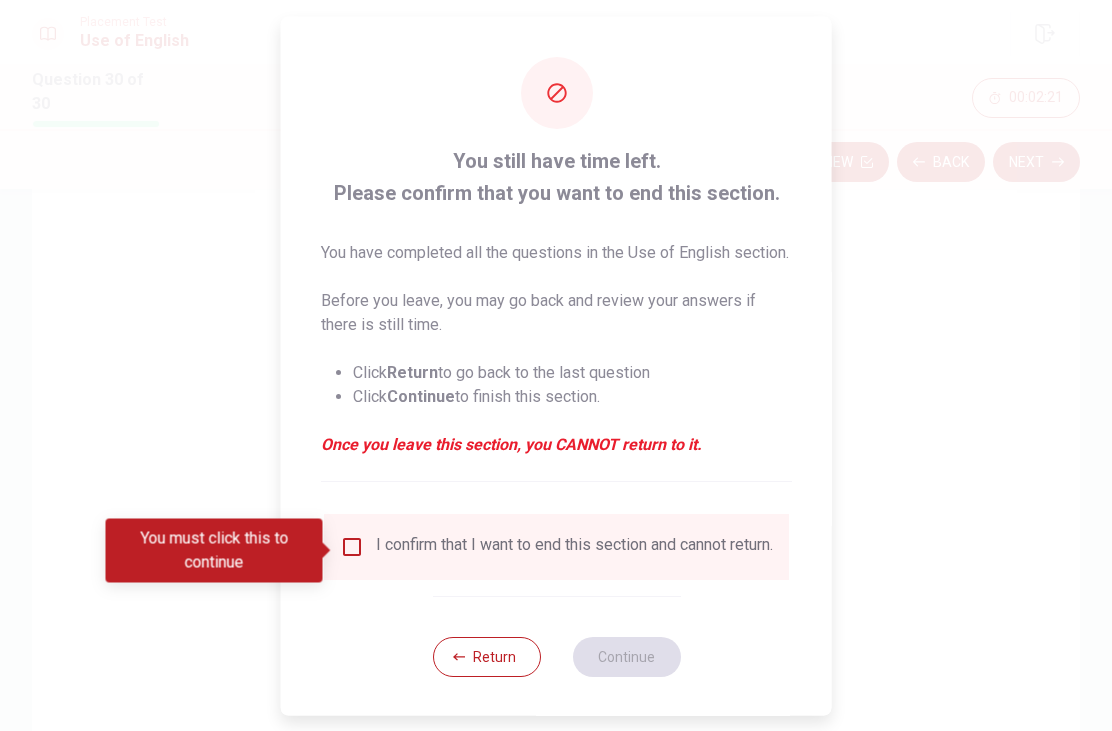 click at bounding box center [352, 546] 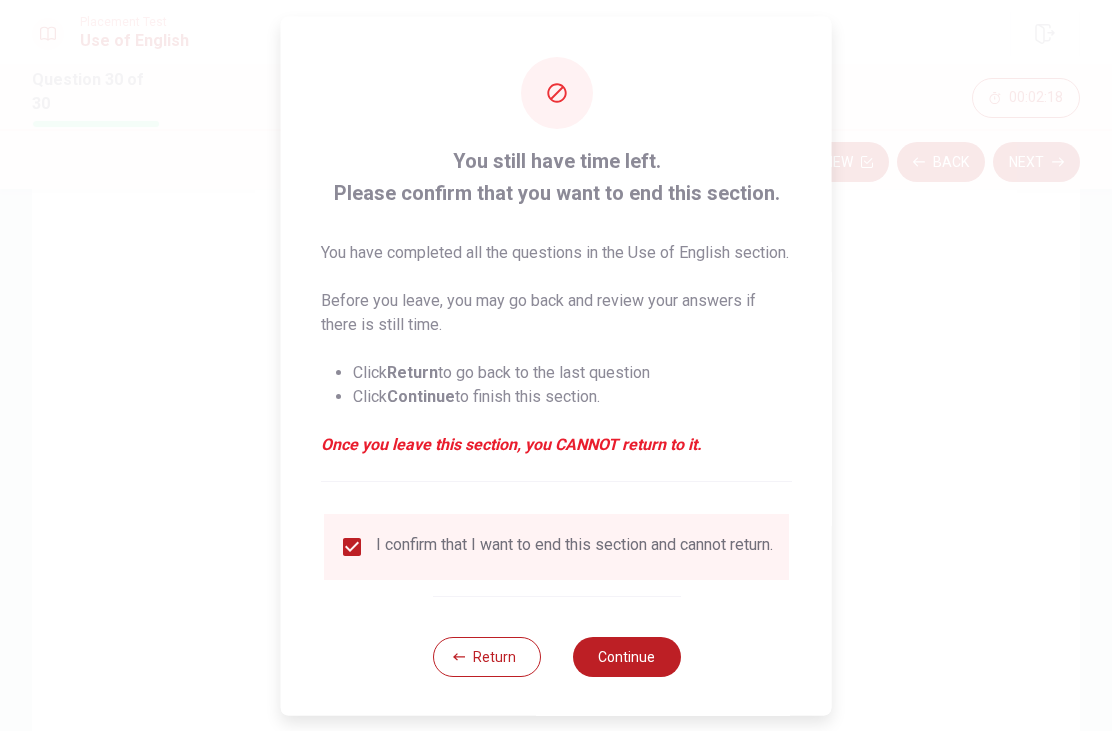 click on "Continue" at bounding box center [626, 656] 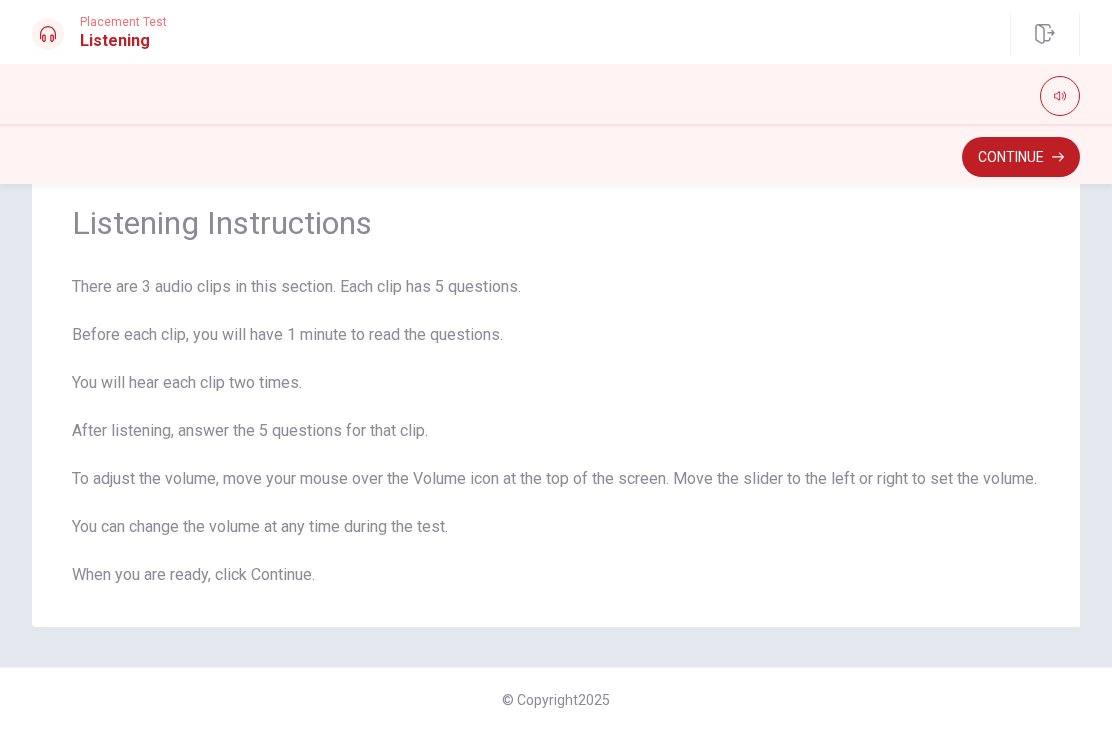 scroll, scrollTop: 85, scrollLeft: 0, axis: vertical 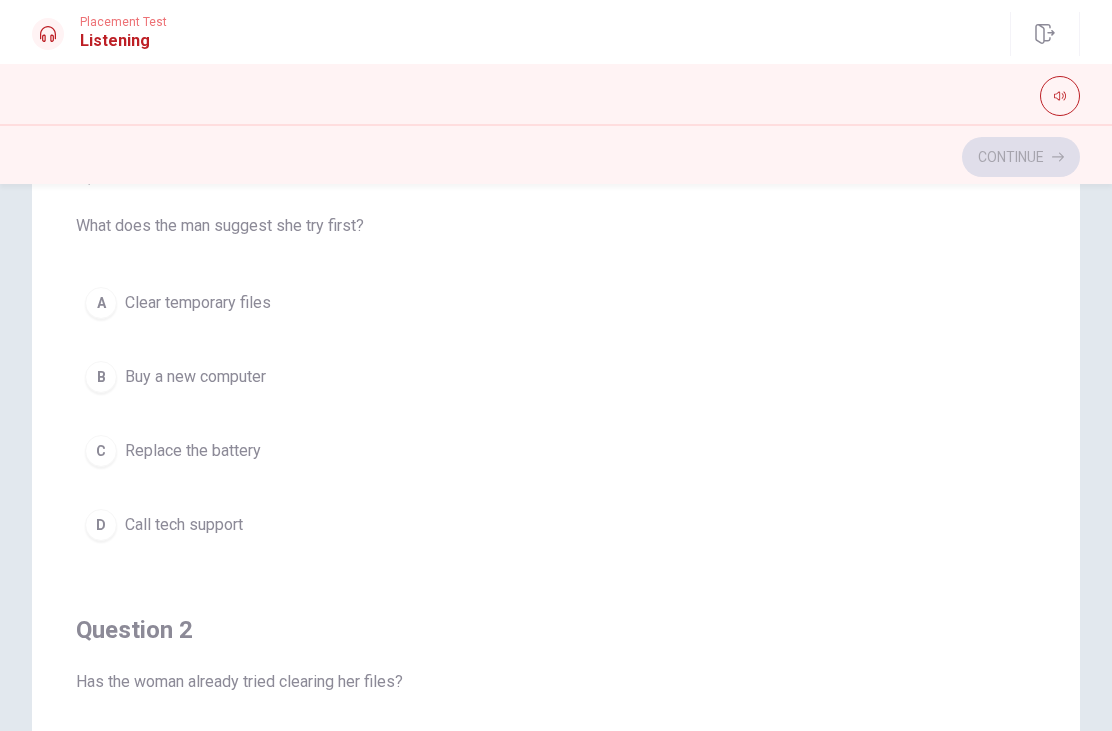 click on "Clear temporary files" at bounding box center [198, 303] 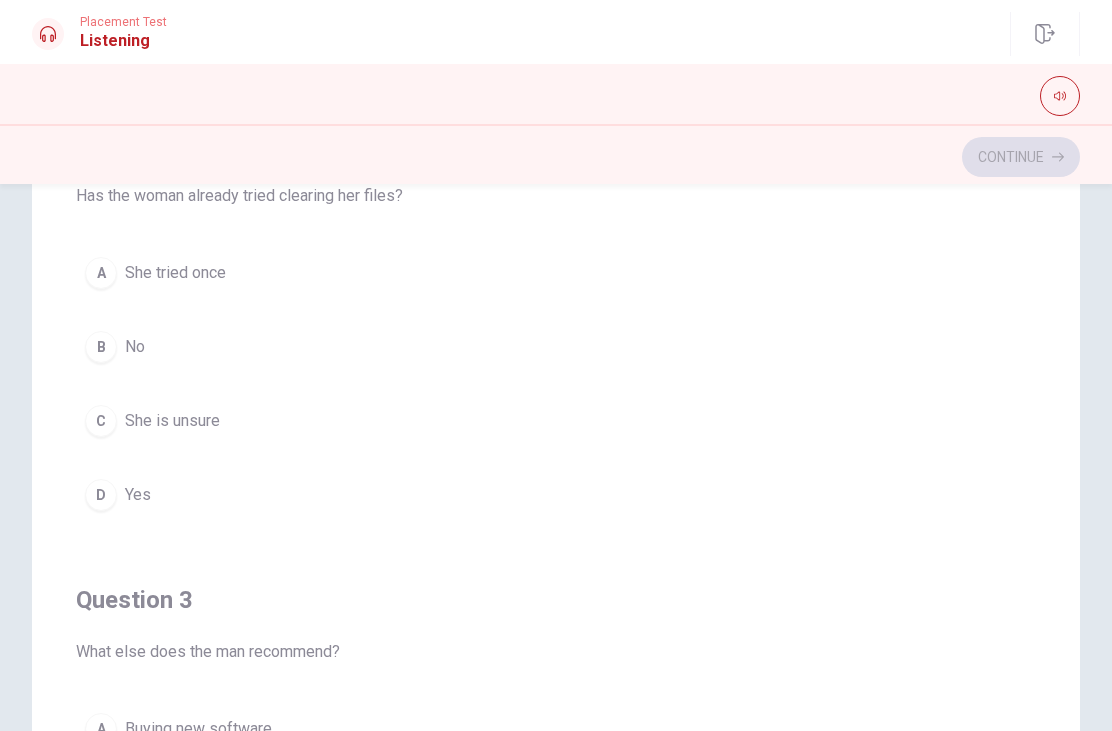 scroll, scrollTop: 489, scrollLeft: 0, axis: vertical 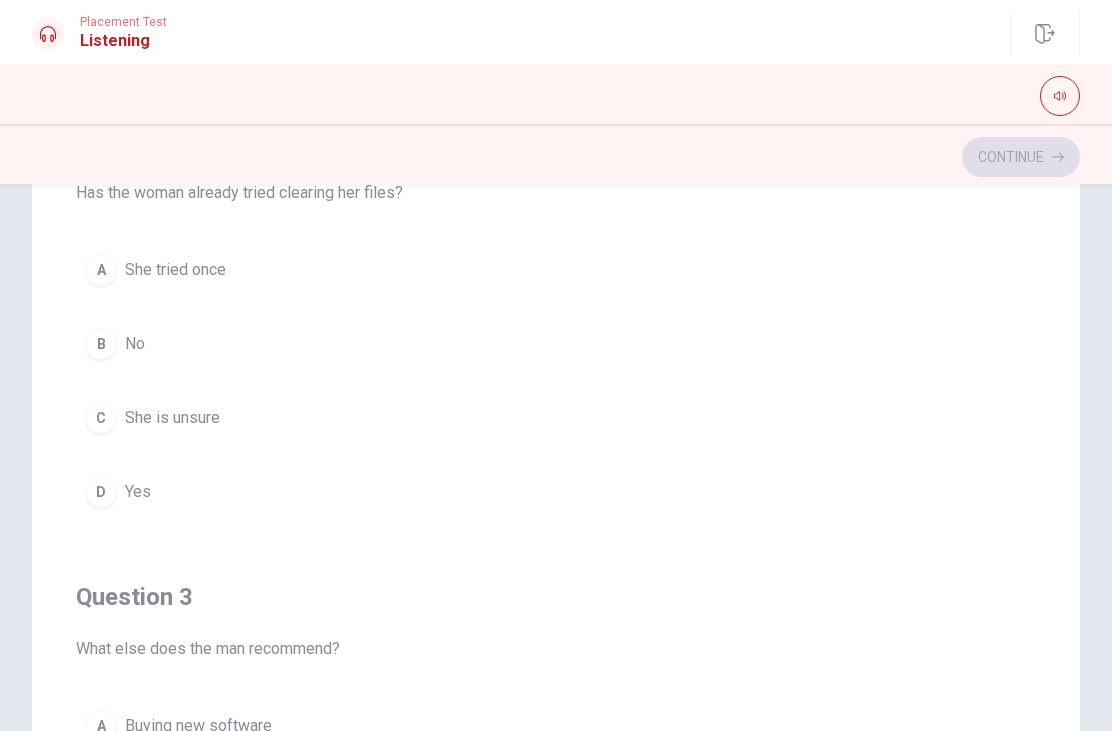 click on "Yes" at bounding box center [138, 492] 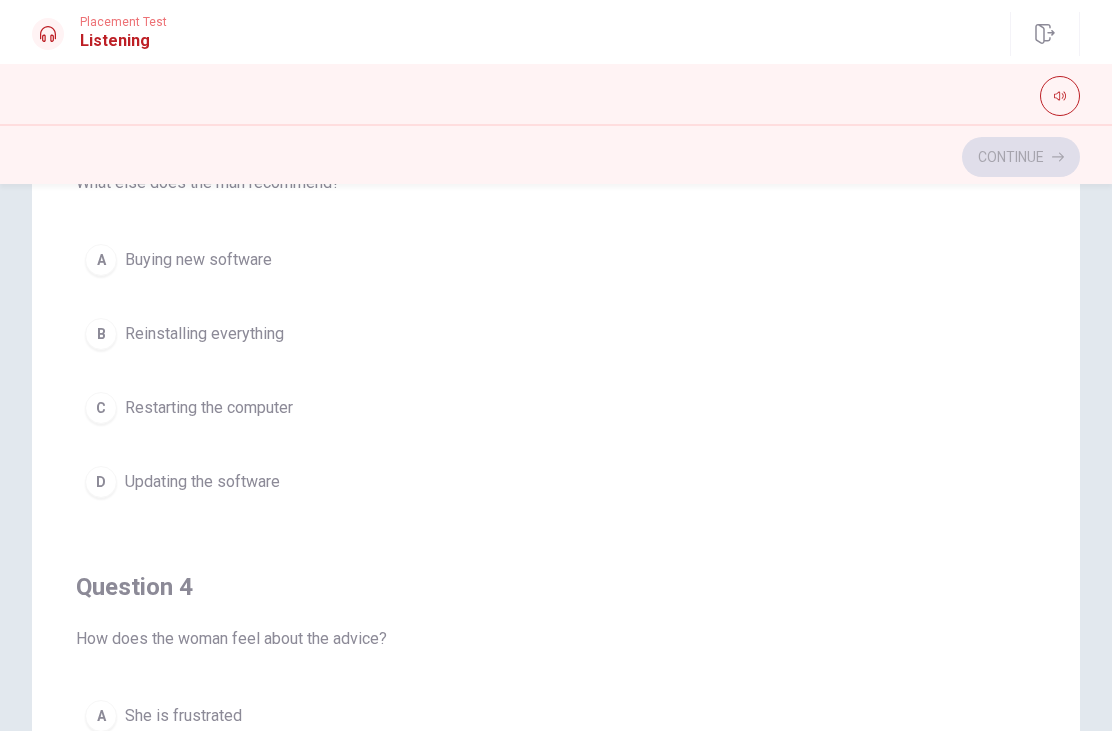 scroll, scrollTop: 957, scrollLeft: 0, axis: vertical 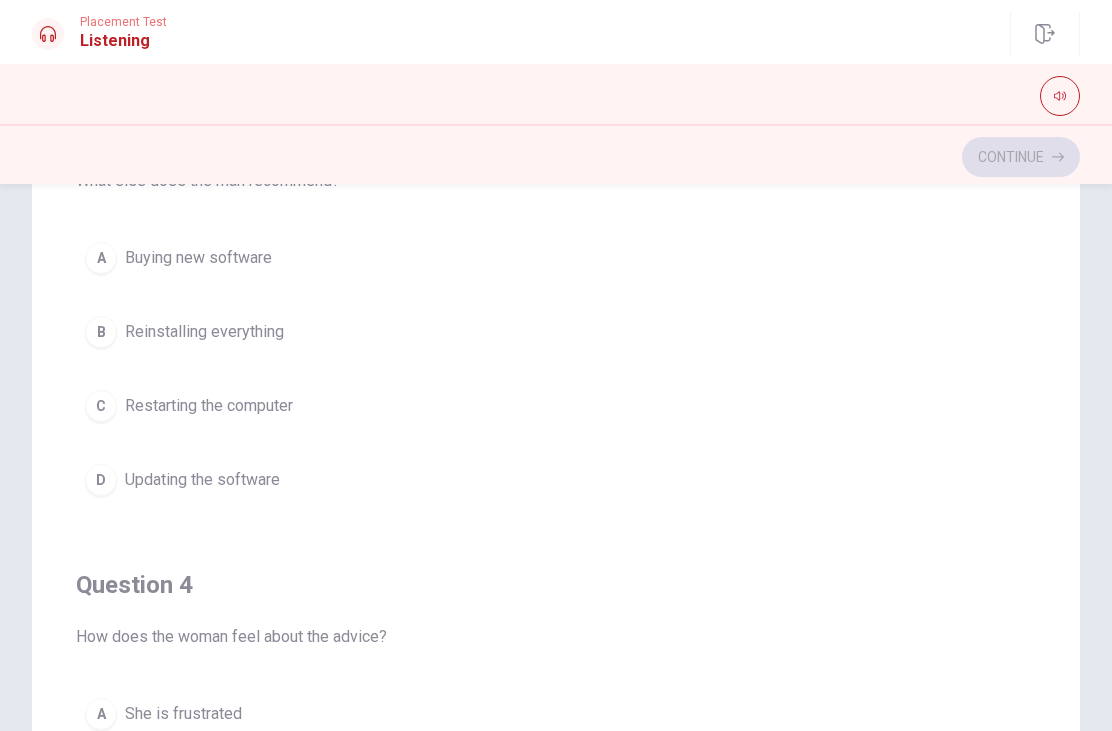 click on "Restarting the computer" at bounding box center (209, 406) 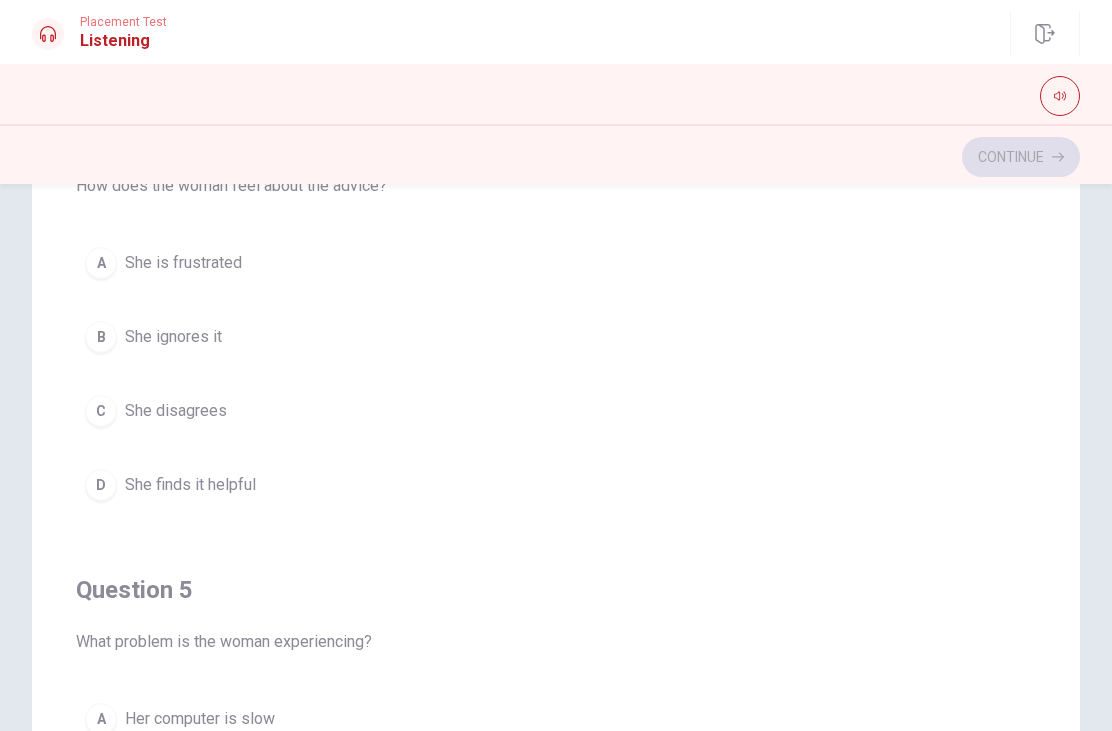 scroll, scrollTop: 1410, scrollLeft: 0, axis: vertical 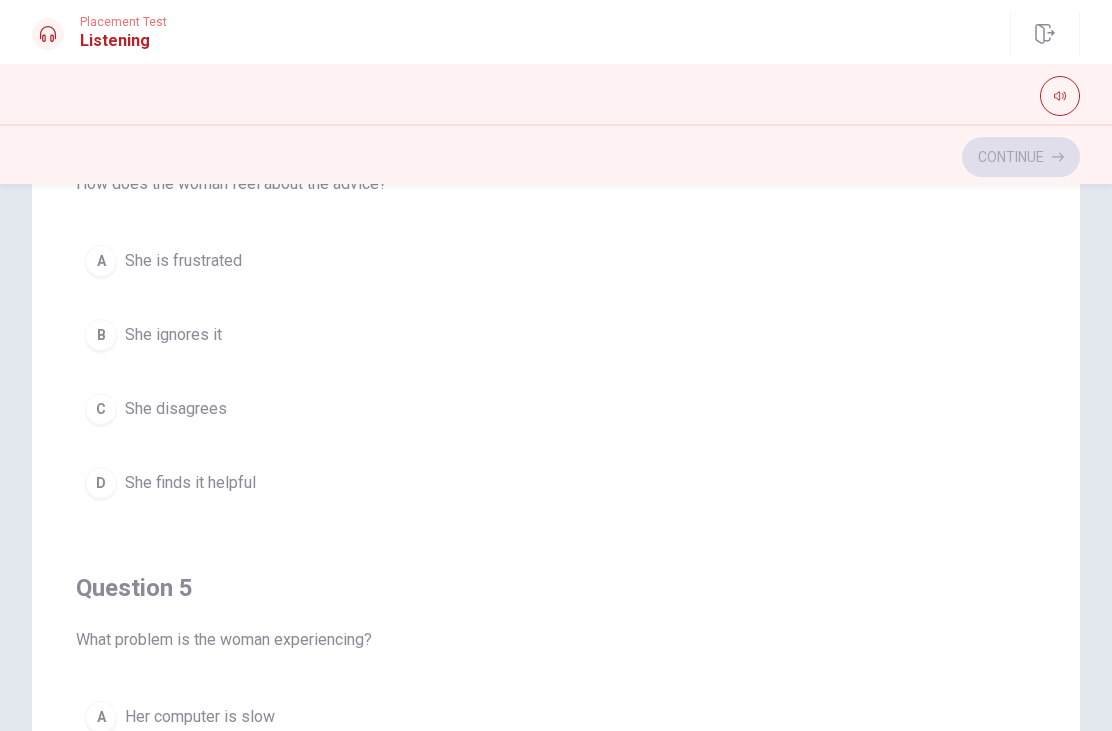 click on "She is frustrated" at bounding box center [183, 261] 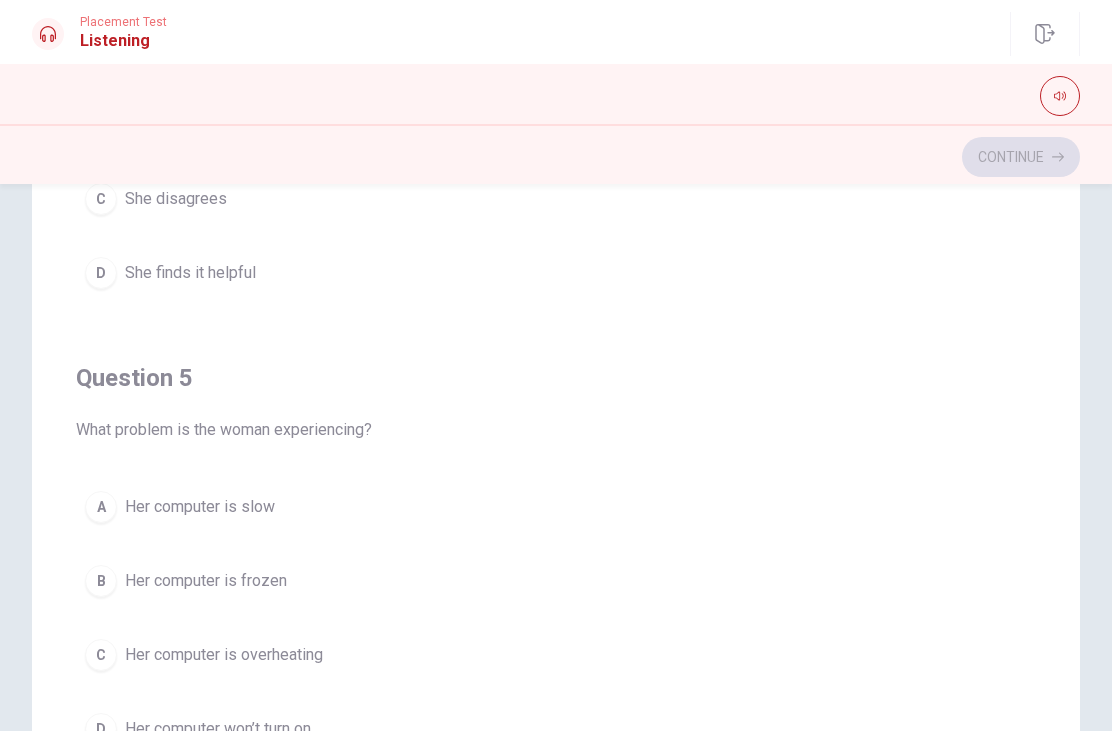 scroll, scrollTop: 1620, scrollLeft: 0, axis: vertical 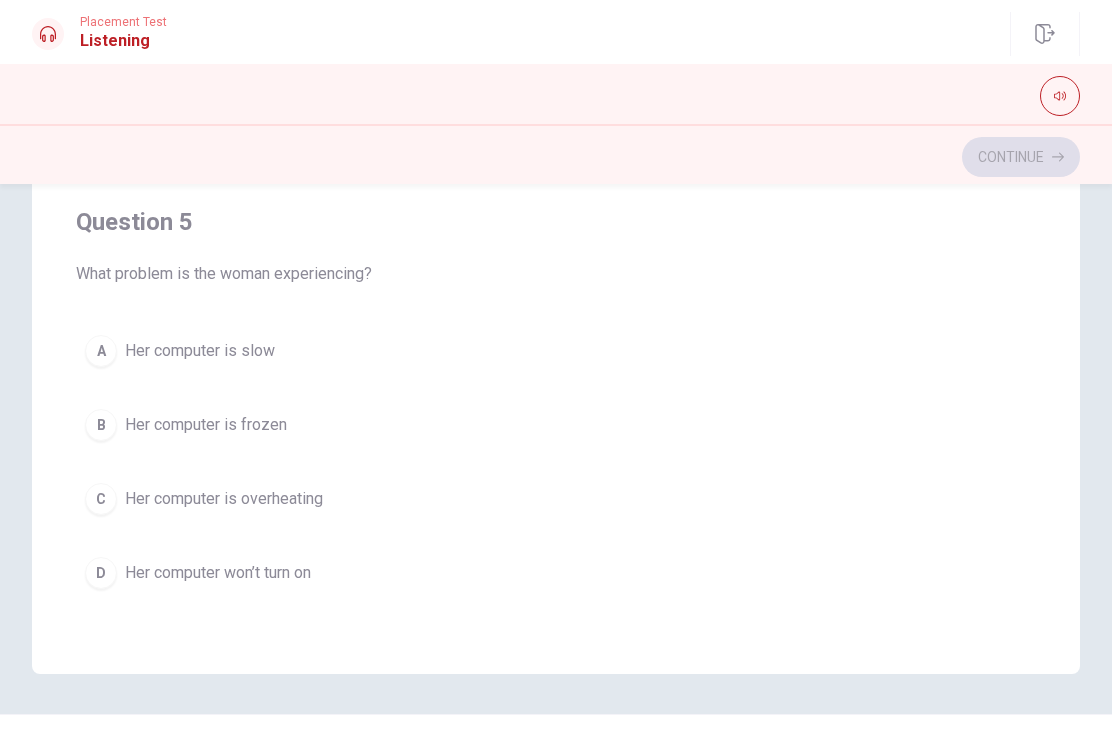 click on "Her computer is slow" at bounding box center [200, 351] 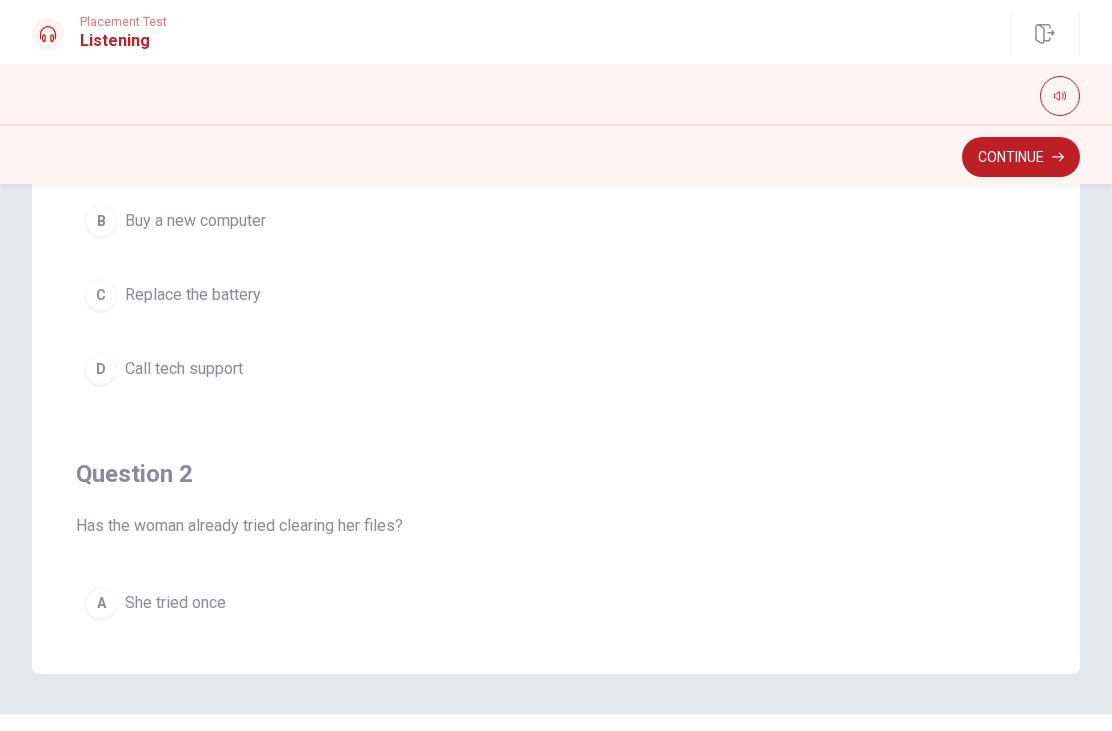 scroll, scrollTop: 0, scrollLeft: 0, axis: both 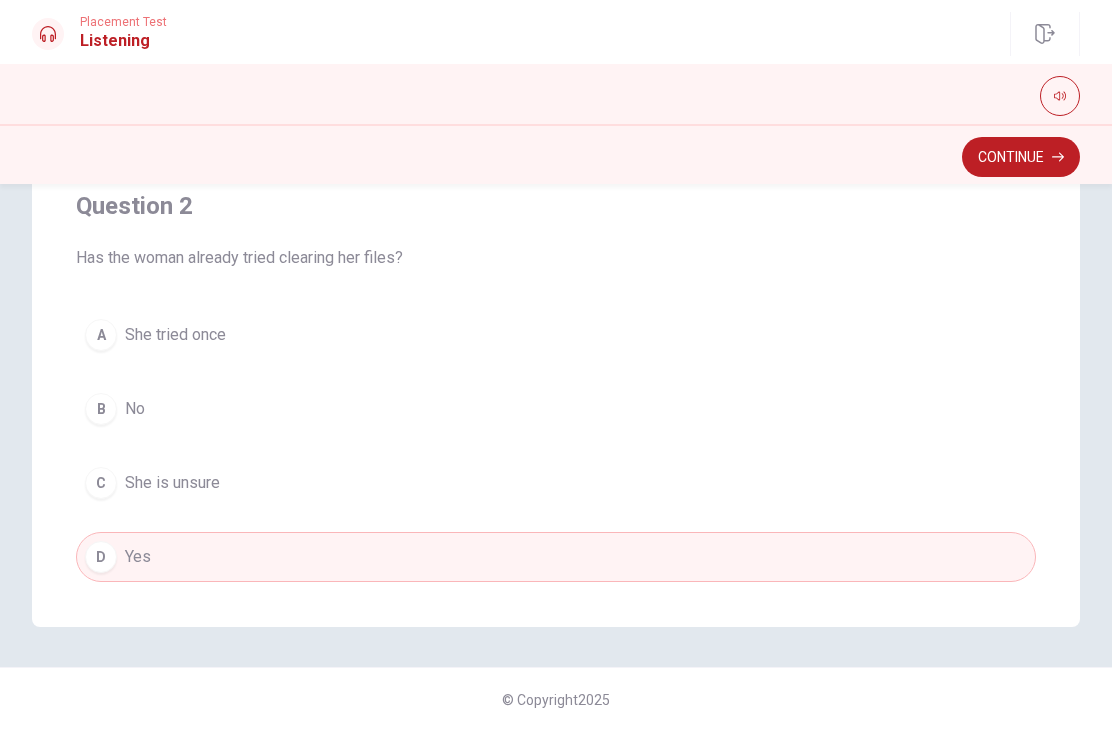 click on "She tried once" at bounding box center (175, 335) 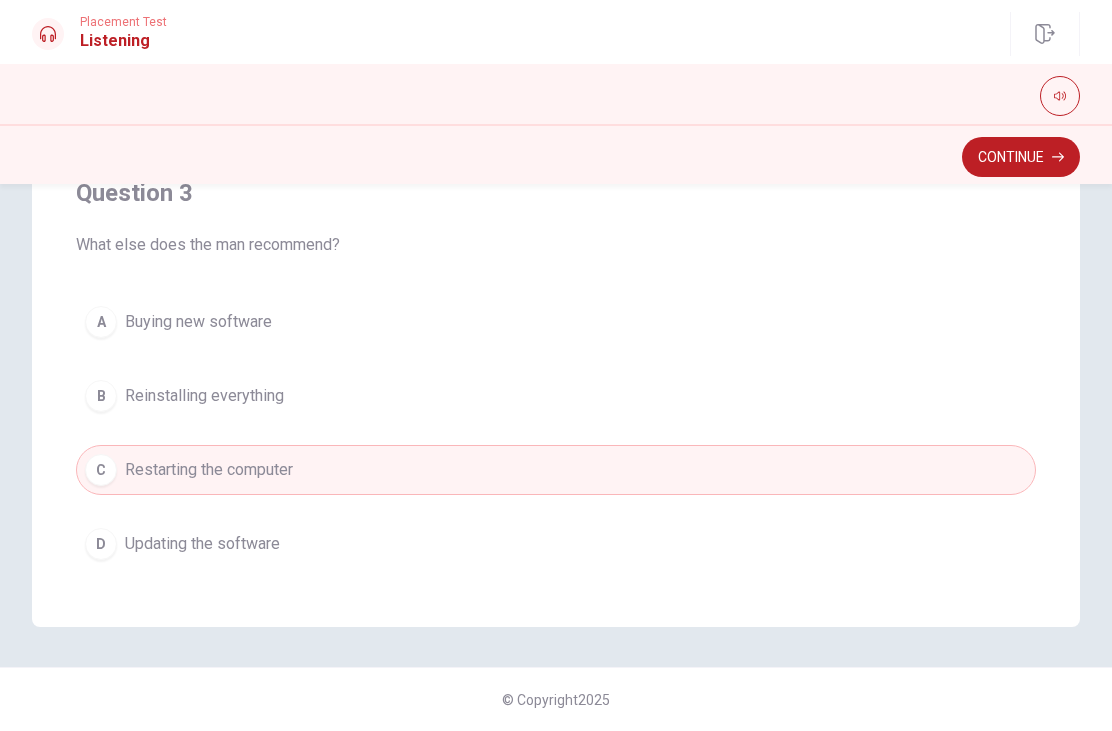 scroll, scrollTop: 693, scrollLeft: 0, axis: vertical 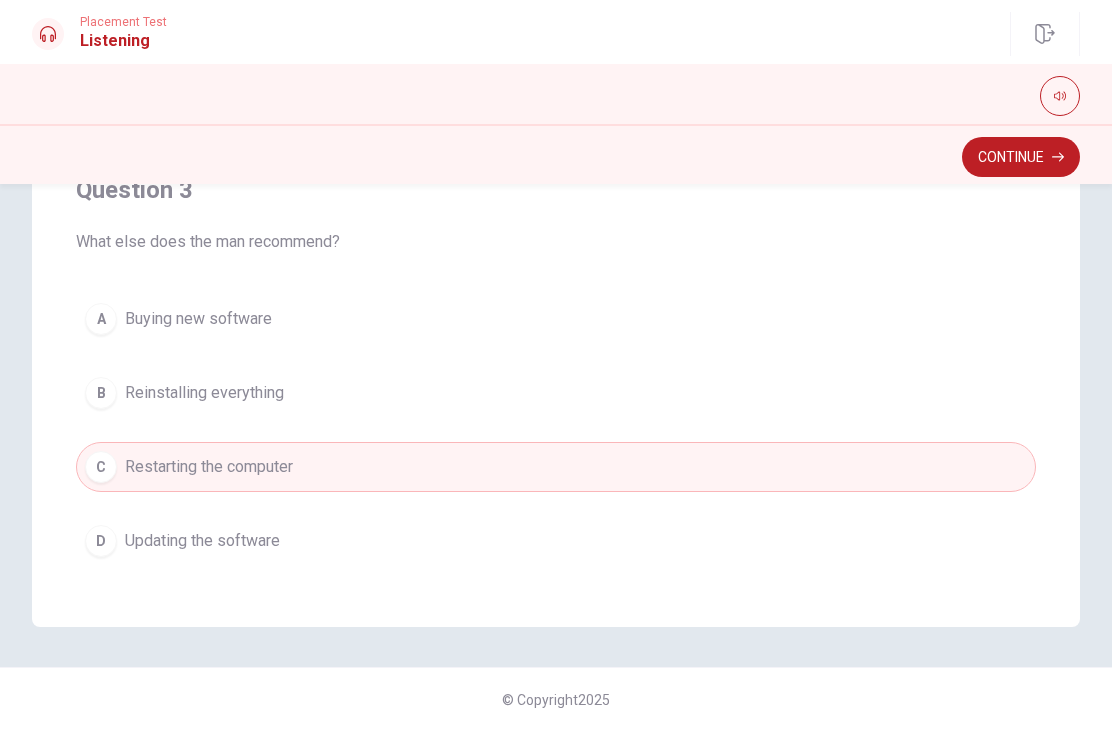 click on "Updating the software" at bounding box center (202, 541) 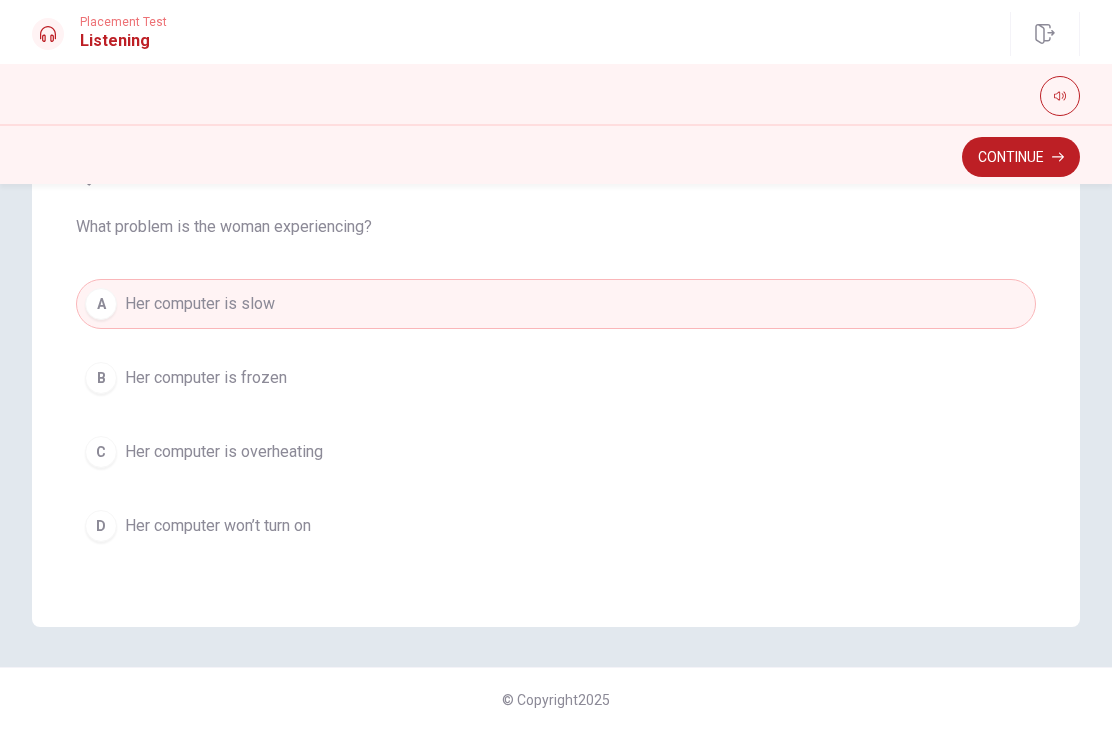 scroll, scrollTop: 1620, scrollLeft: 0, axis: vertical 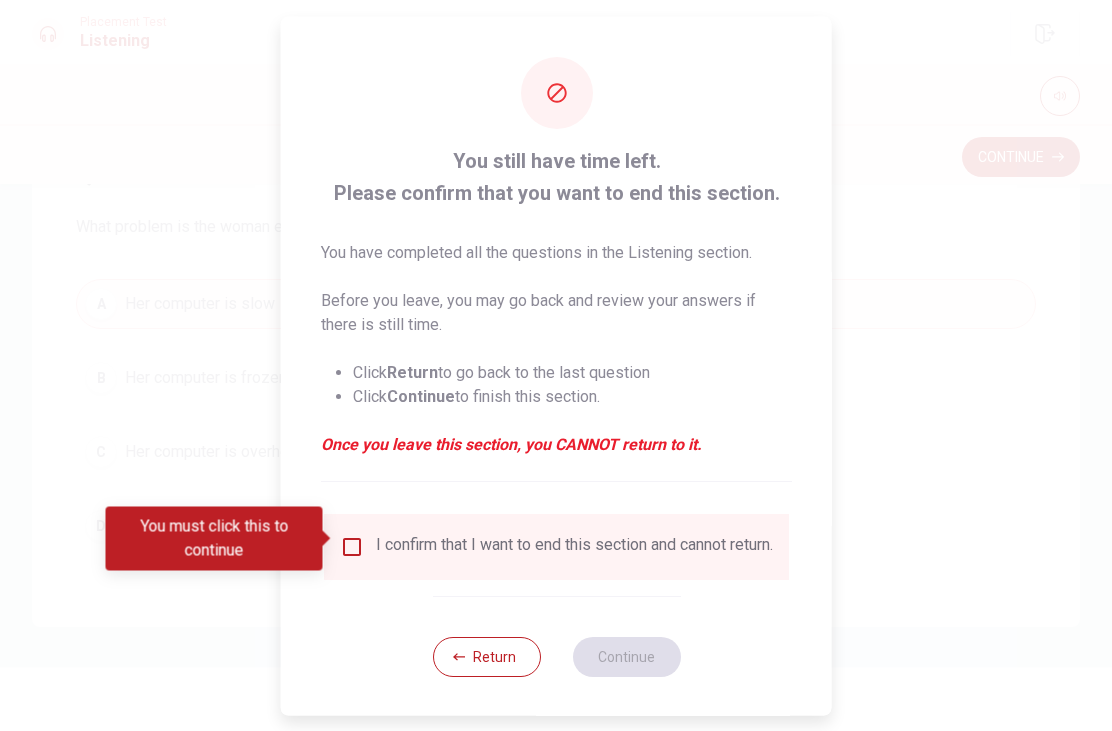 click at bounding box center [352, 546] 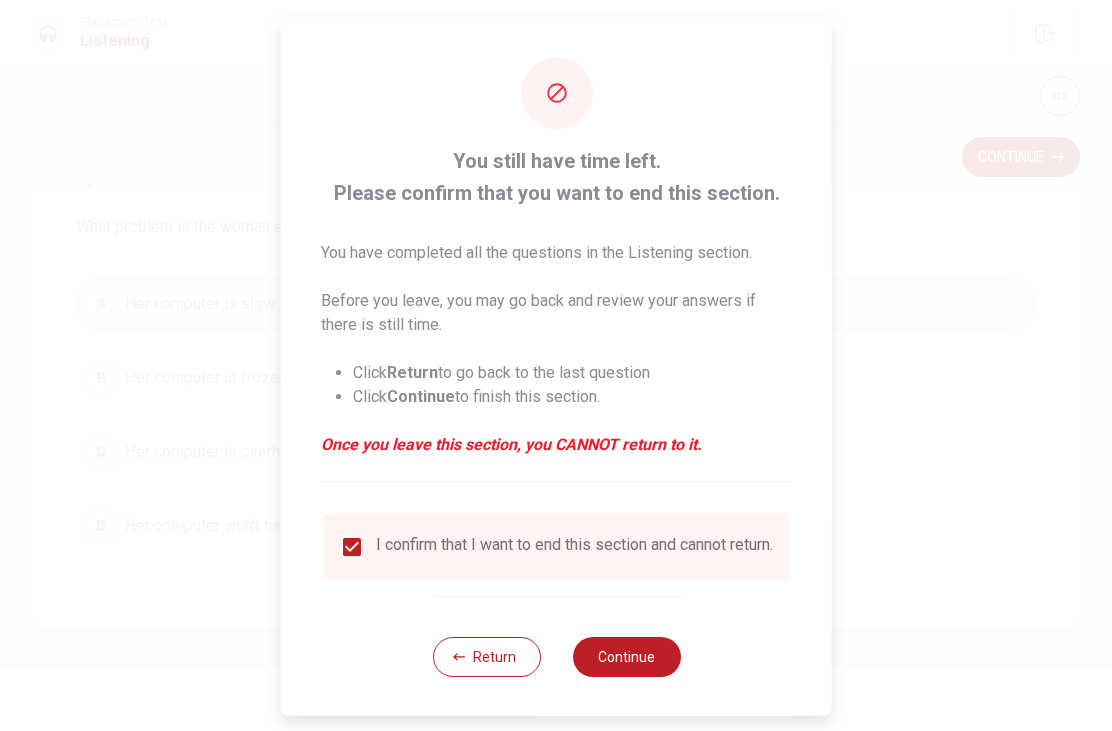 click on "Continue" at bounding box center (626, 656) 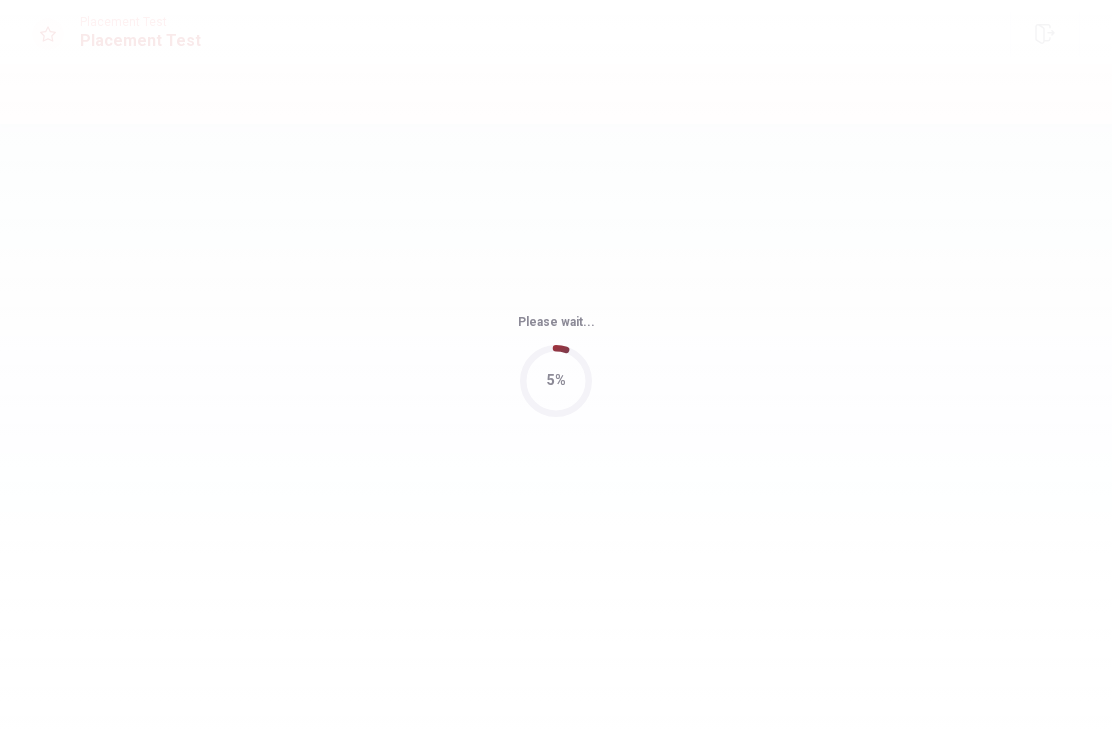 scroll, scrollTop: 0, scrollLeft: 0, axis: both 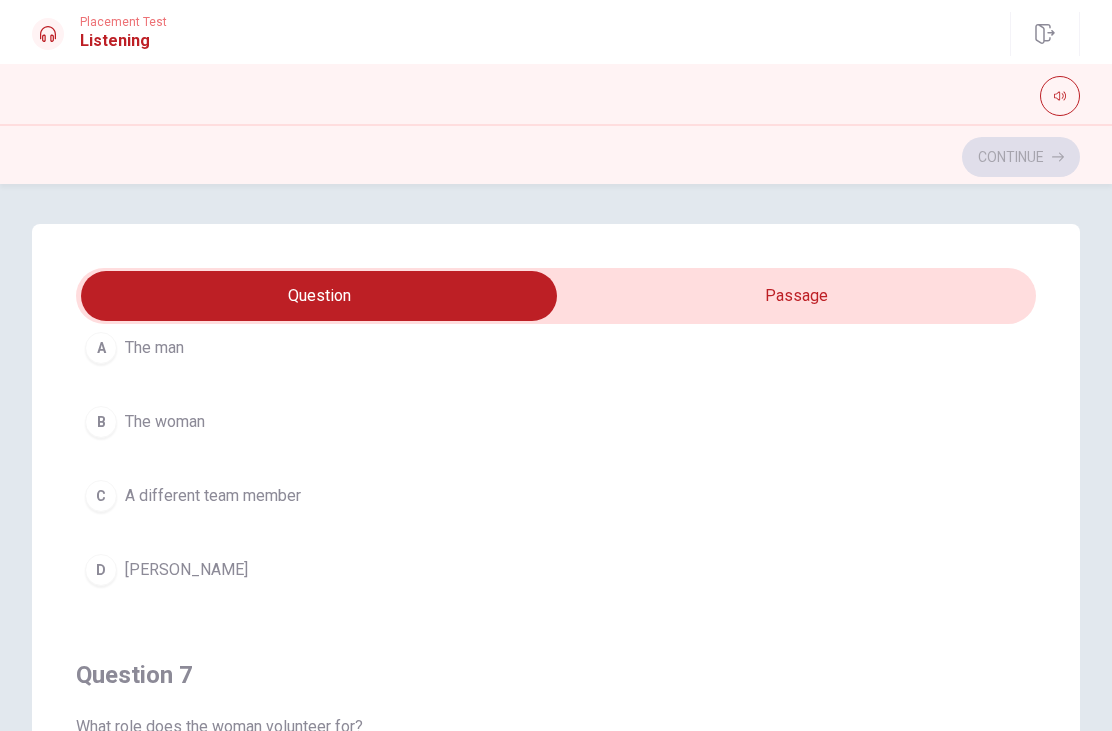 click on "[PERSON_NAME]" at bounding box center [186, 570] 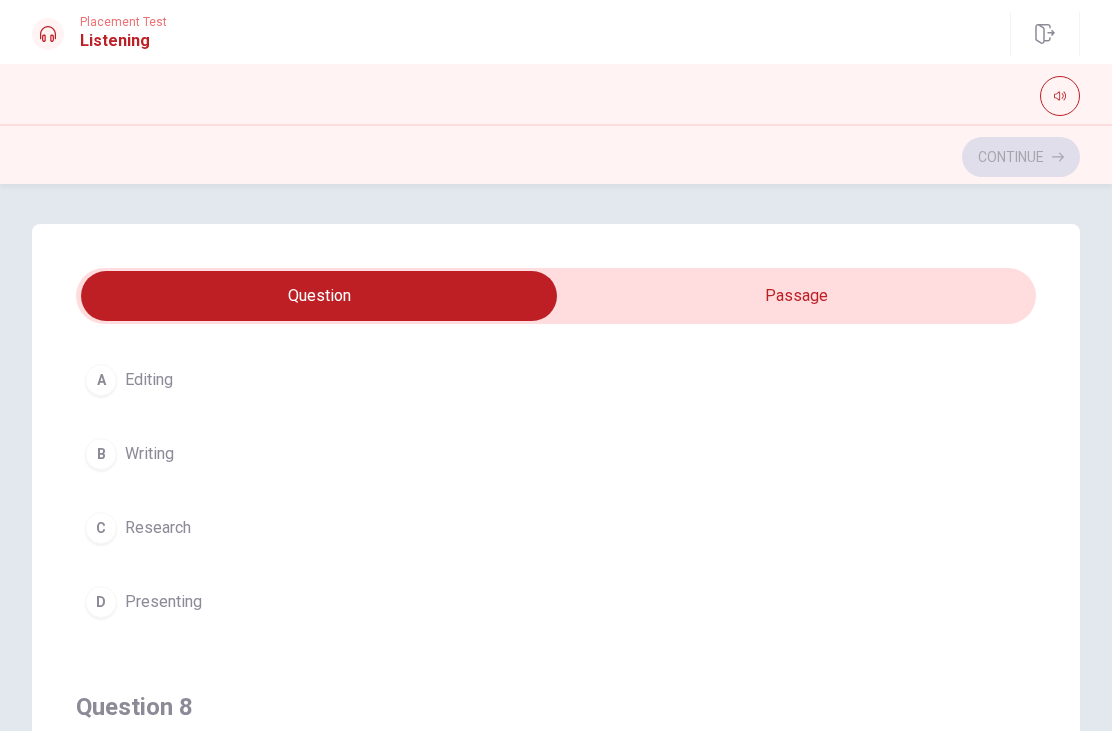 scroll, scrollTop: 588, scrollLeft: 0, axis: vertical 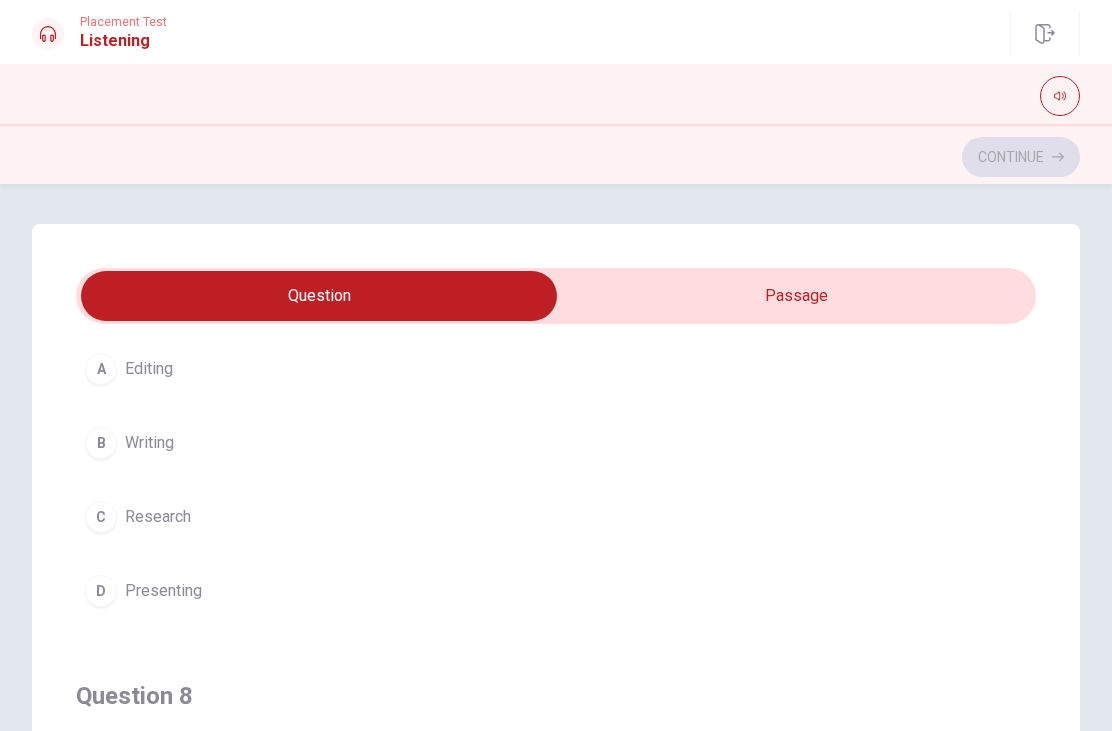 click on "Presenting" at bounding box center (163, 591) 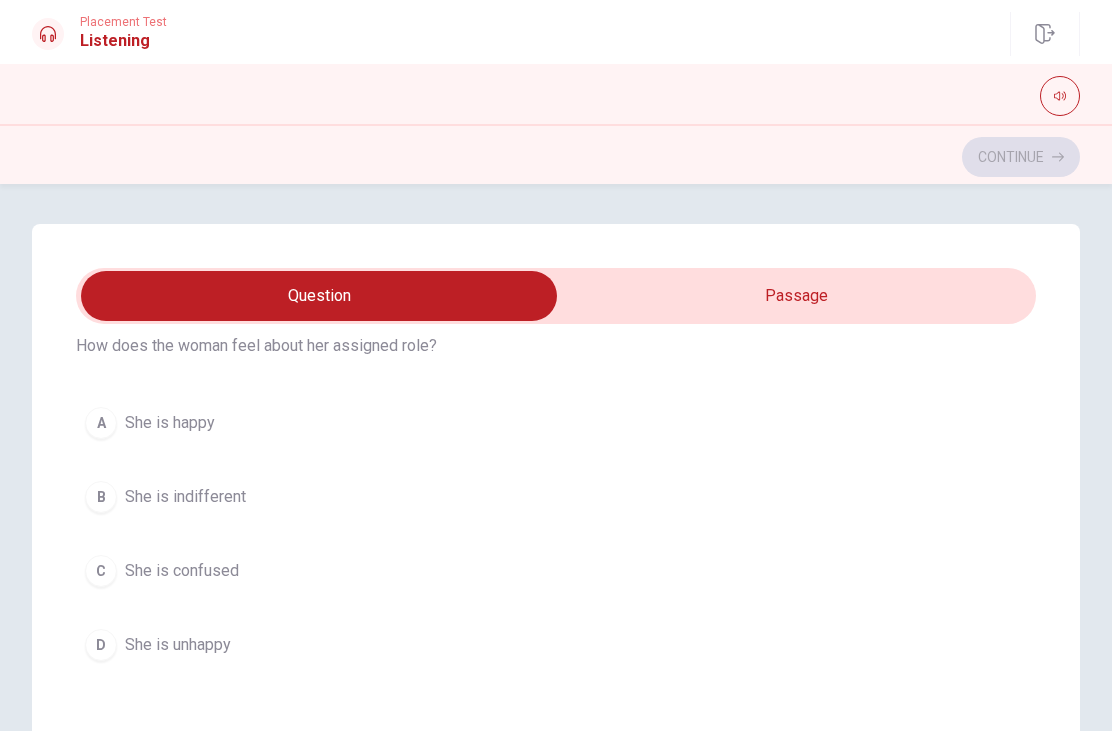 scroll, scrollTop: 1014, scrollLeft: 0, axis: vertical 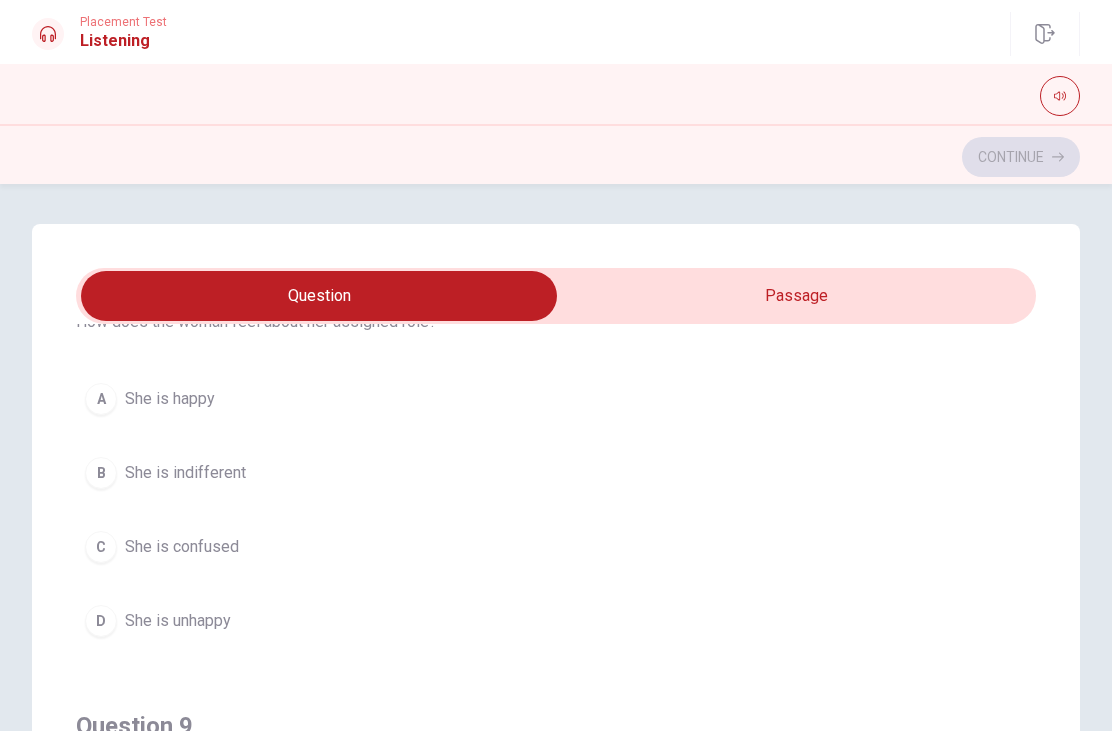 click on "A She is happy" at bounding box center [556, 399] 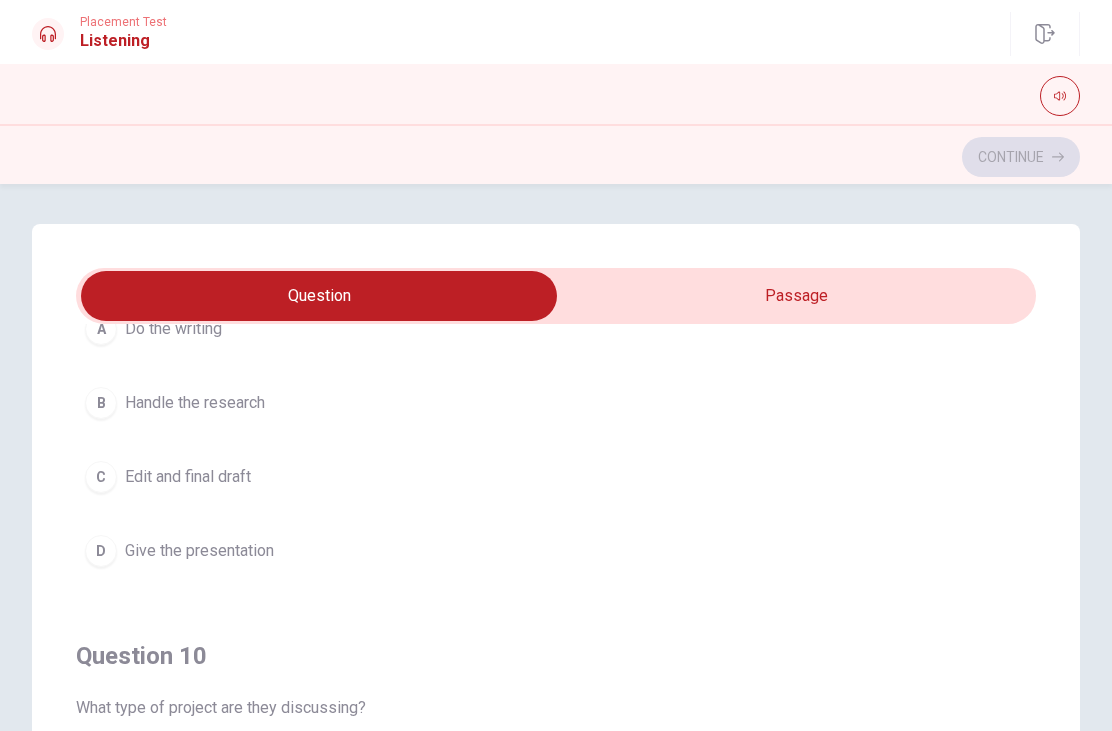 scroll, scrollTop: 1554, scrollLeft: 0, axis: vertical 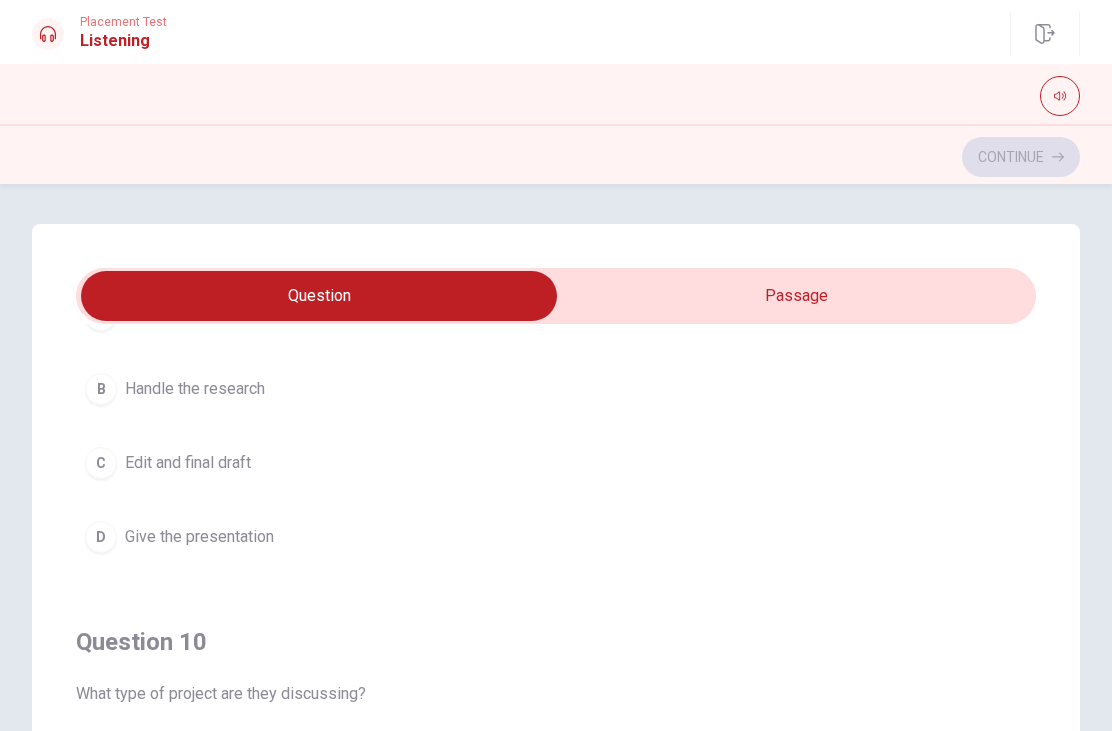 click on "Give the presentation" at bounding box center [199, 537] 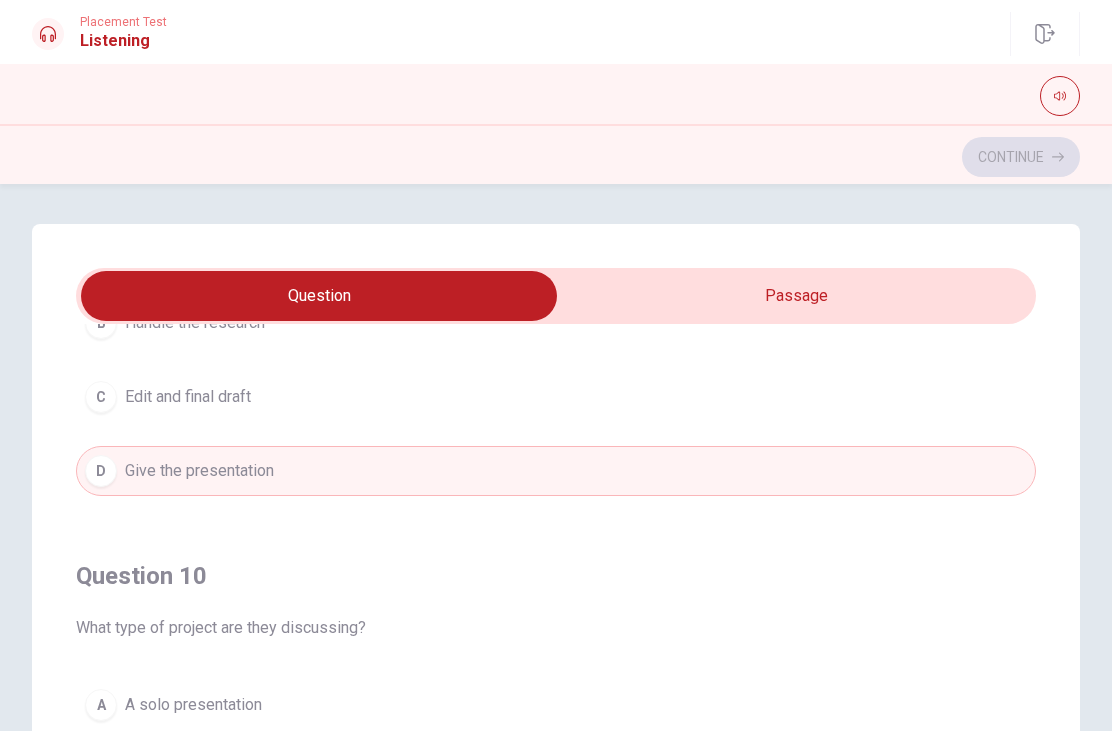 scroll, scrollTop: 1620, scrollLeft: 0, axis: vertical 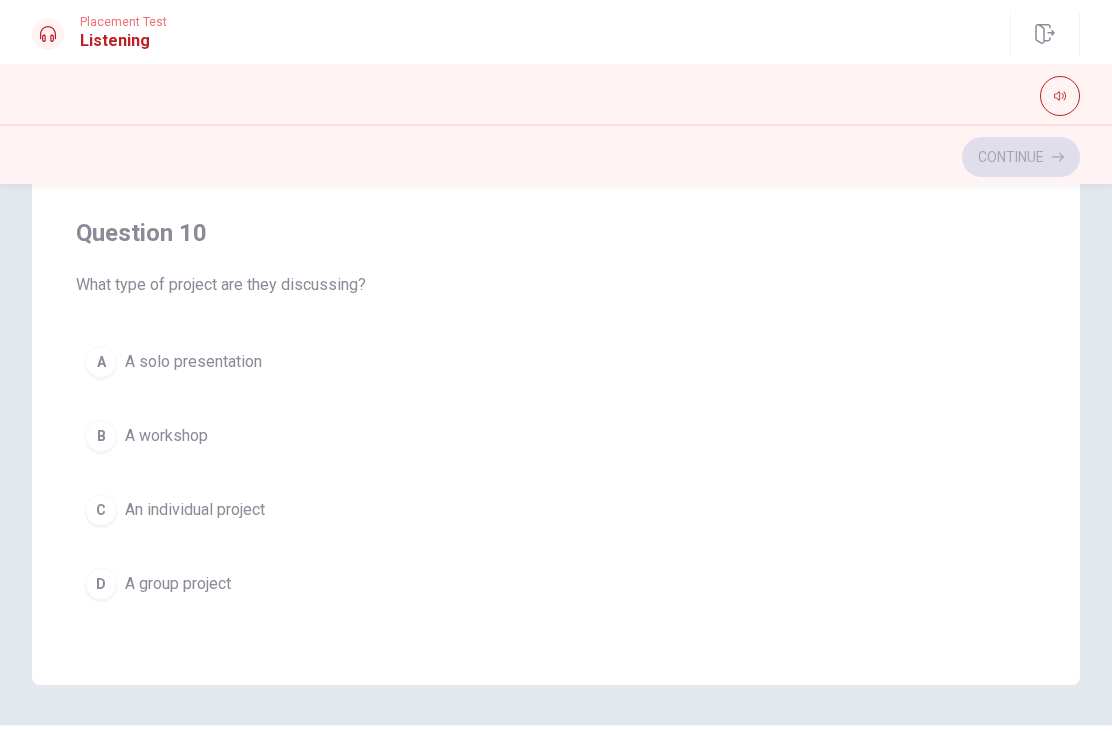 click on "An individual project" at bounding box center (195, 510) 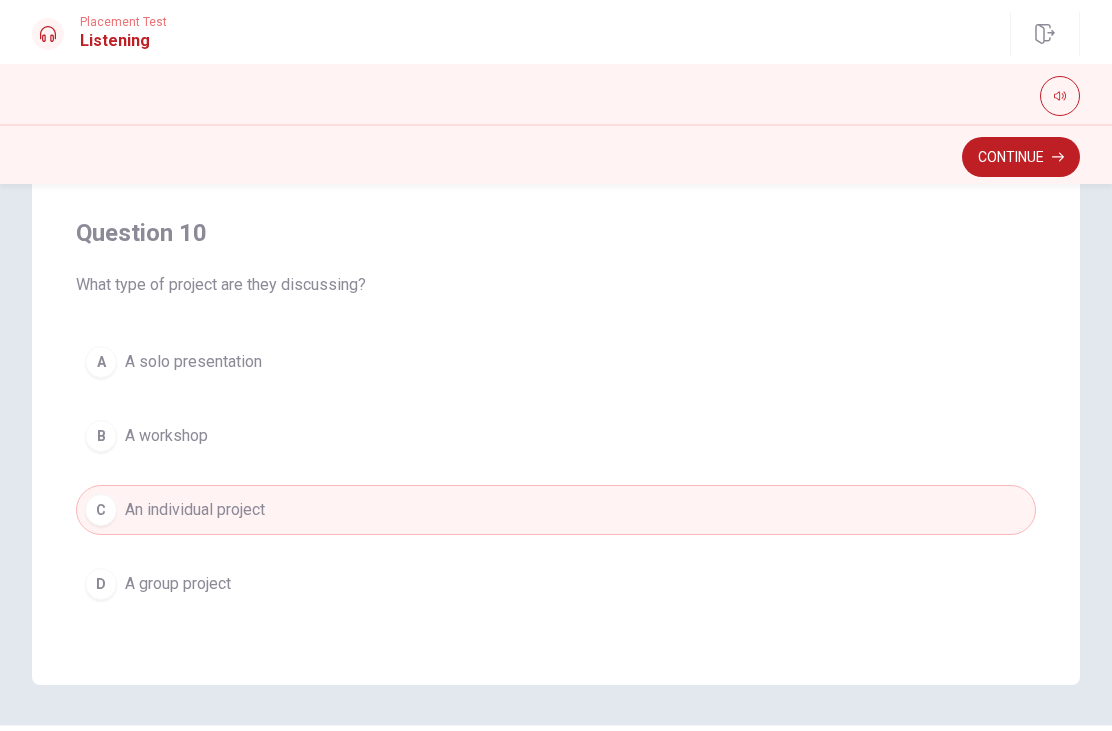click on "A group project" at bounding box center (178, 584) 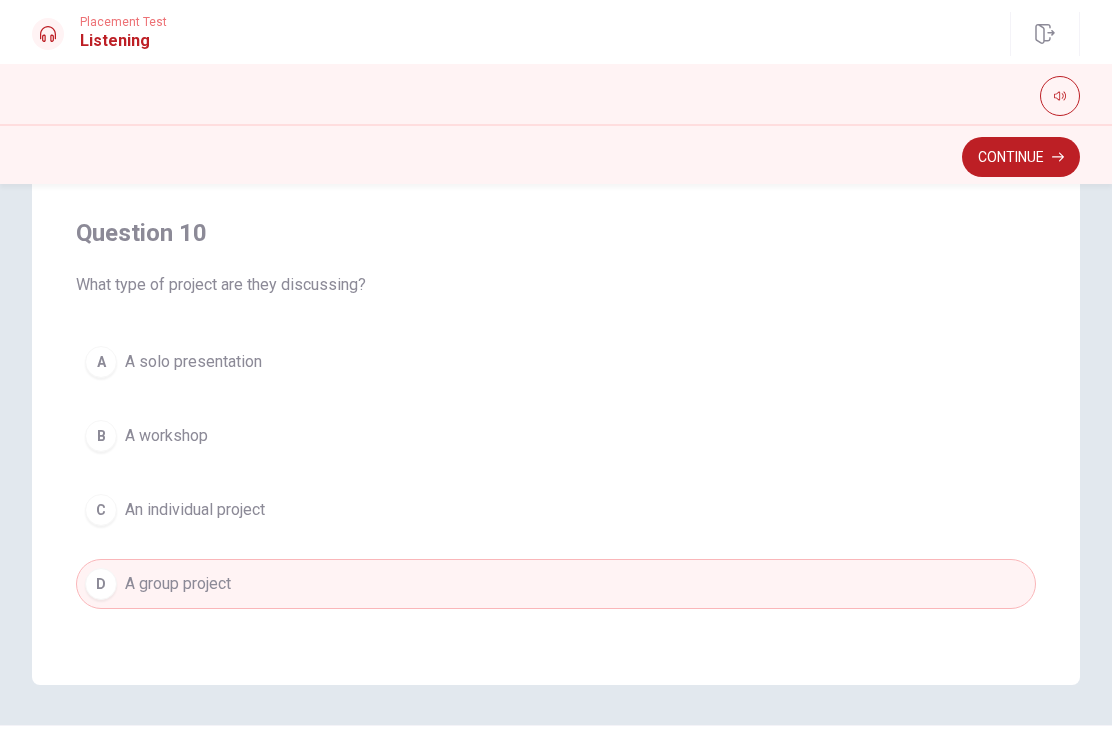click on "A solo presentation" at bounding box center (193, 362) 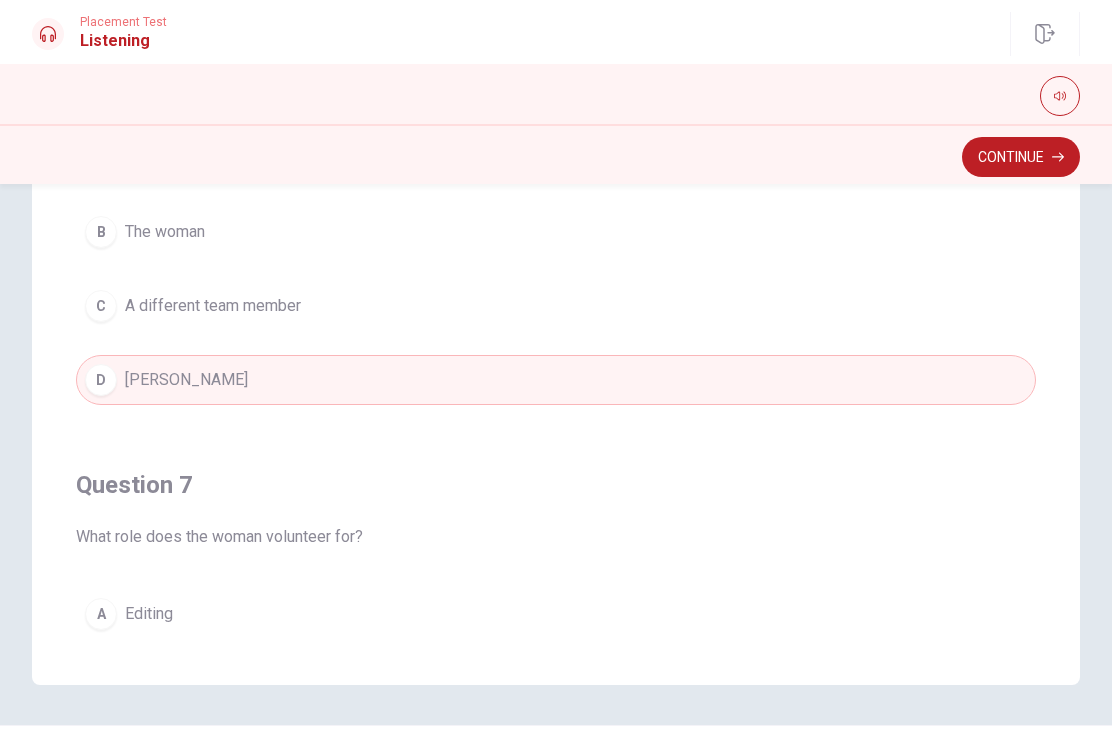 scroll, scrollTop: 0, scrollLeft: 0, axis: both 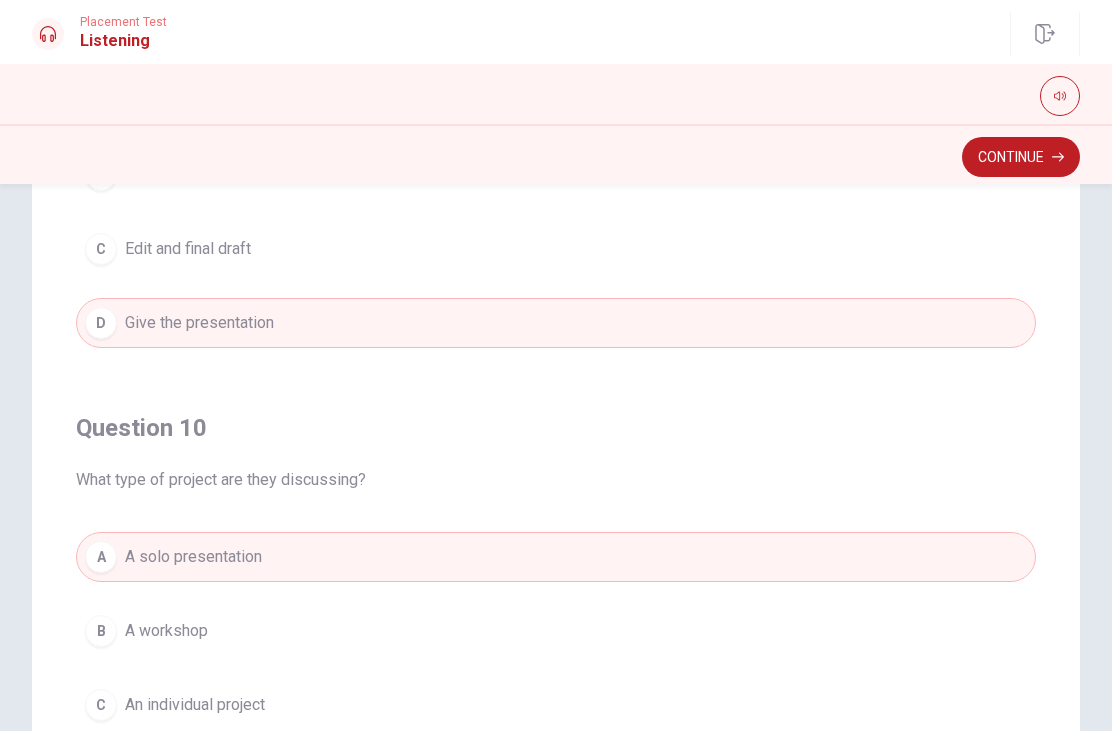 click on "B A workshop" at bounding box center [556, 631] 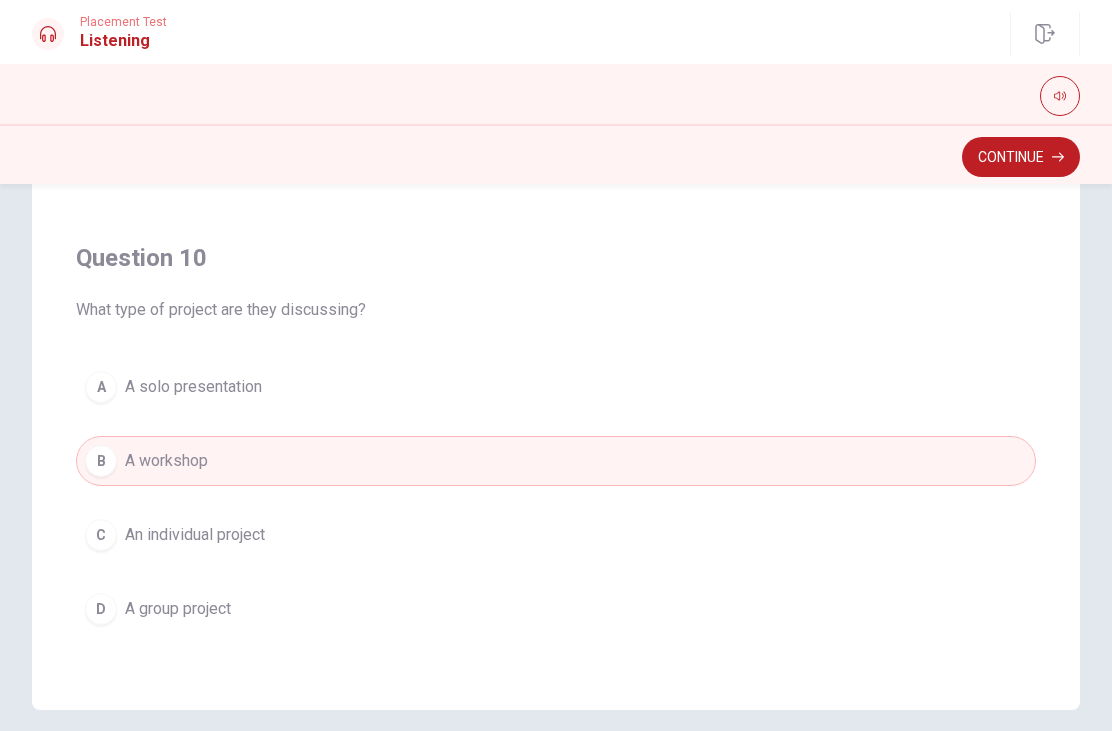 scroll, scrollTop: 321, scrollLeft: 0, axis: vertical 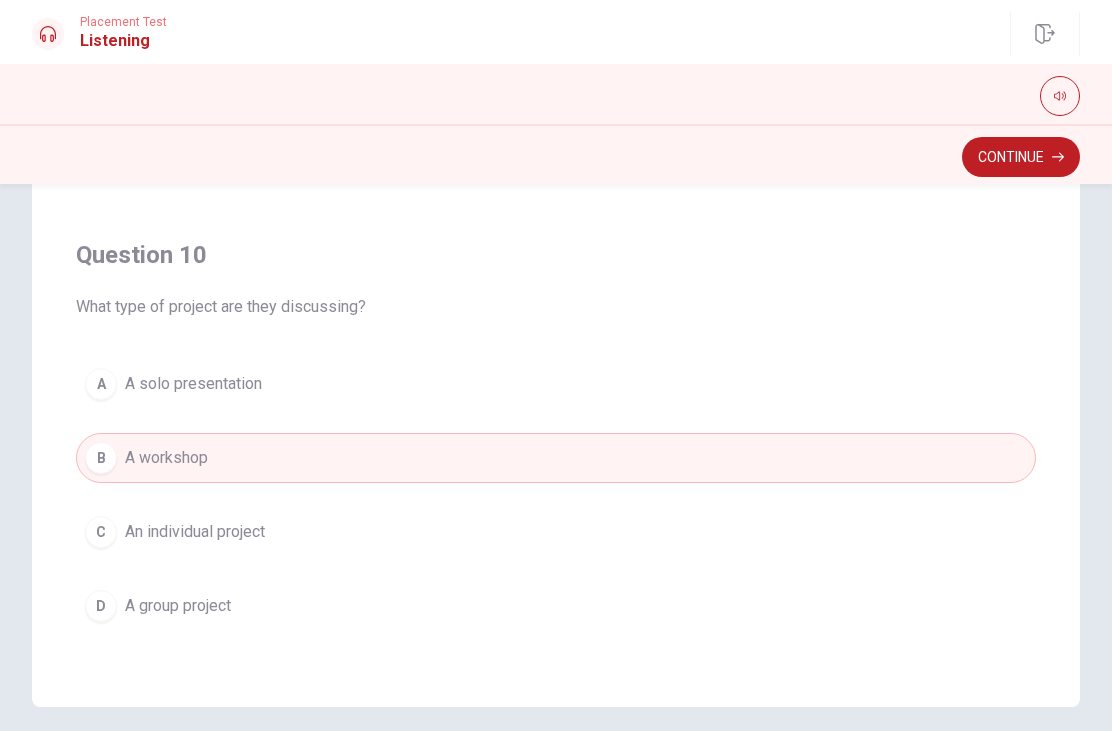 click on "A group project" at bounding box center [178, 606] 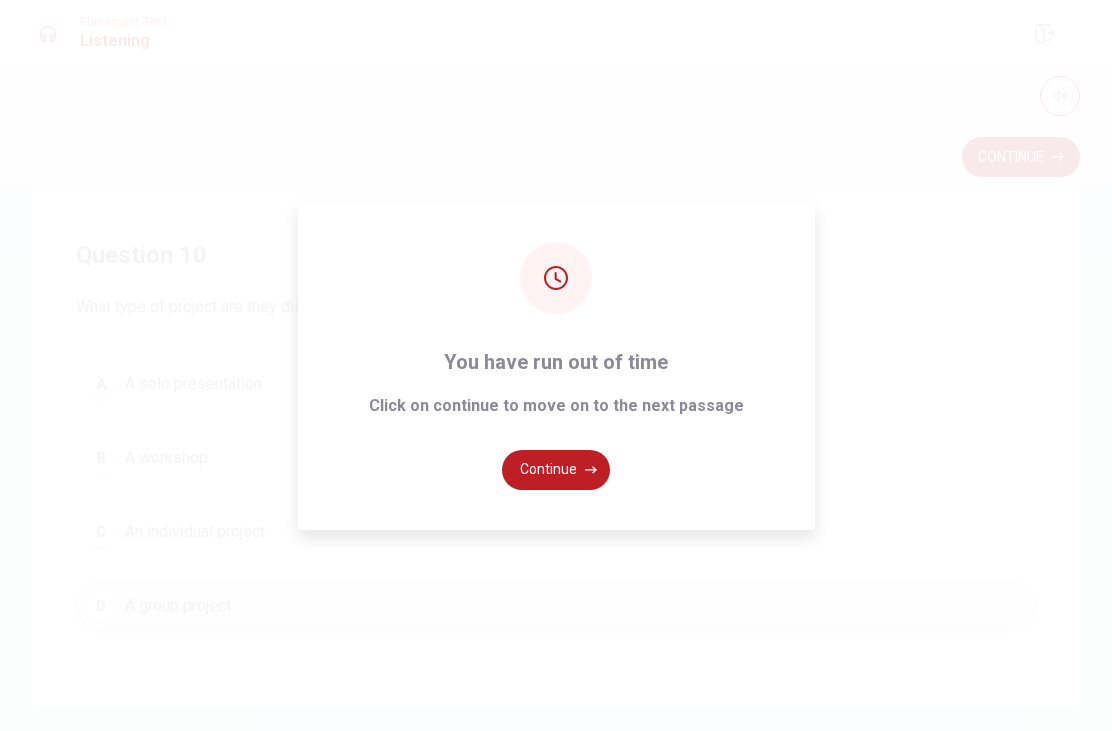 click on "Continue" at bounding box center [556, 470] 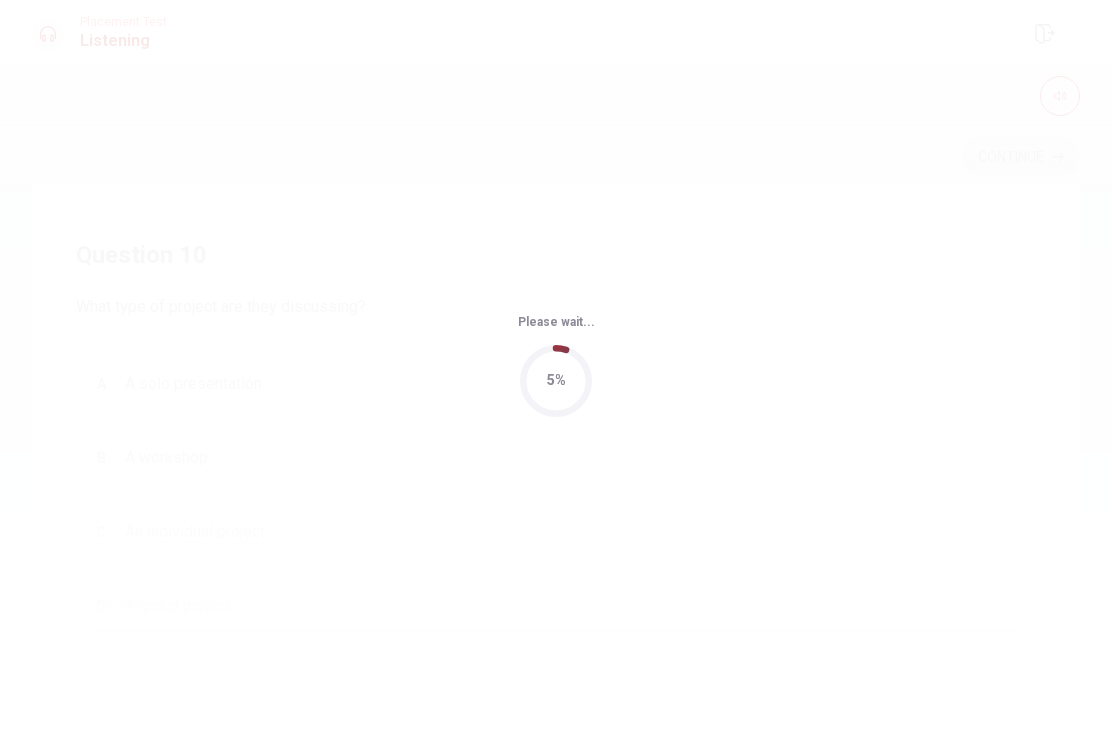 scroll, scrollTop: 0, scrollLeft: 0, axis: both 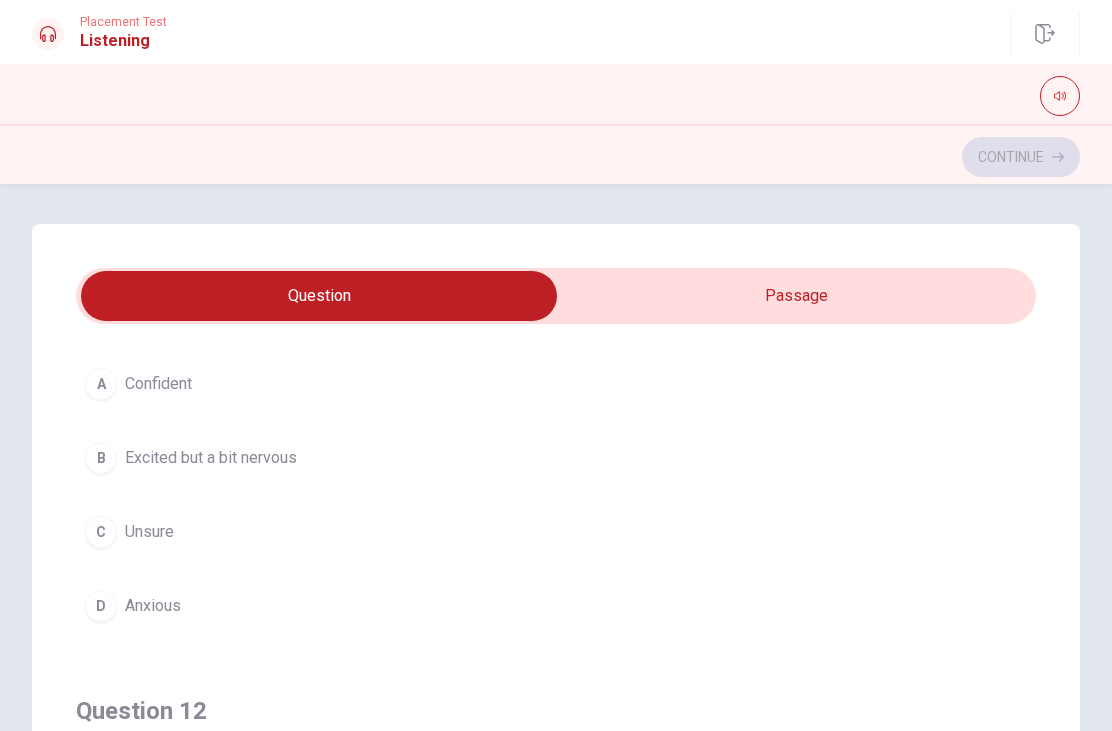 click on "Excited but a bit nervous" at bounding box center (211, 458) 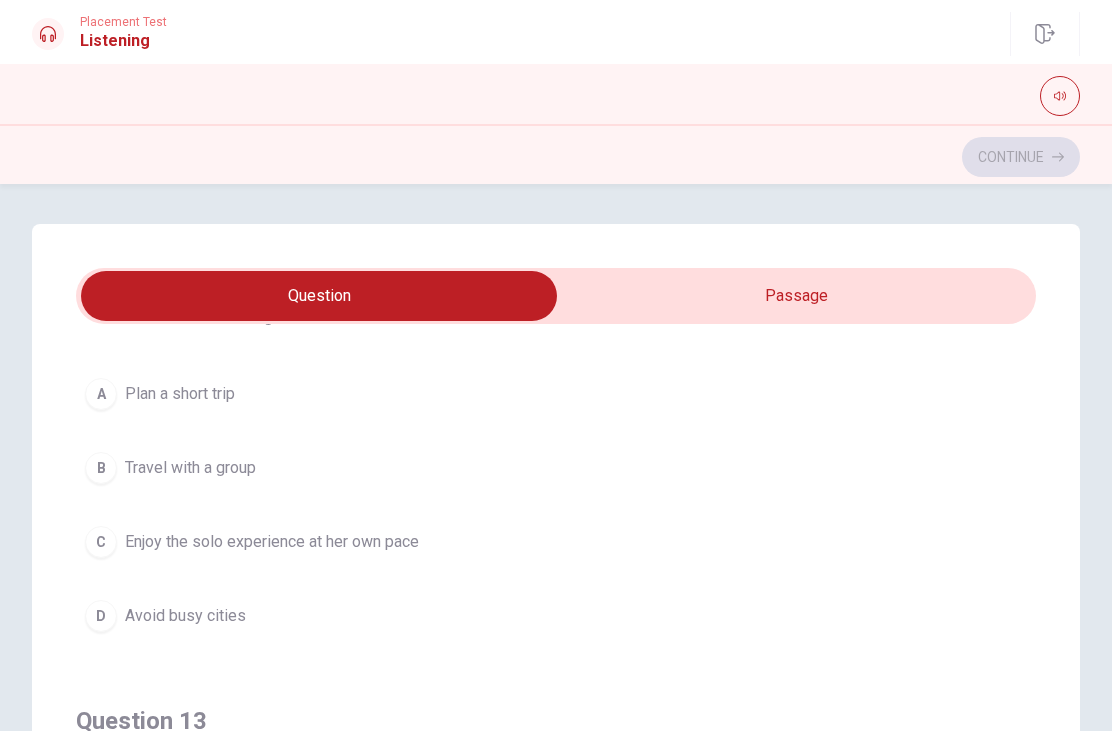 scroll, scrollTop: 629, scrollLeft: 0, axis: vertical 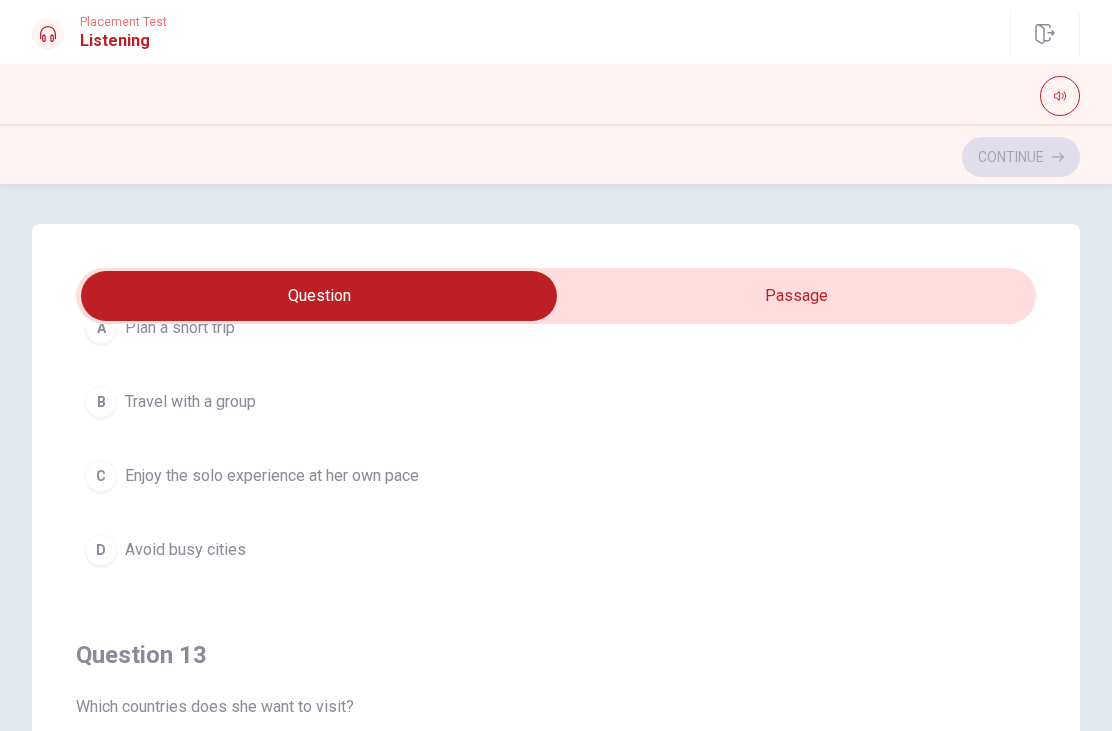 click on "Enjoy the solo experience at her own pace" at bounding box center [272, 476] 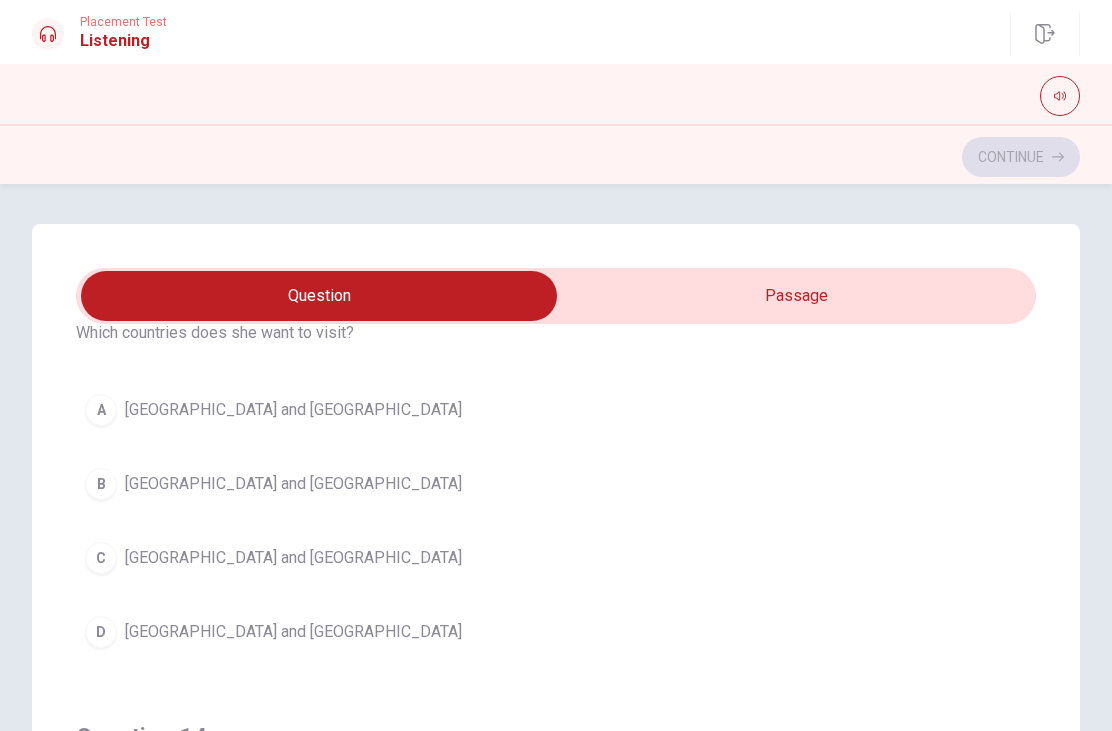 scroll, scrollTop: 1008, scrollLeft: 0, axis: vertical 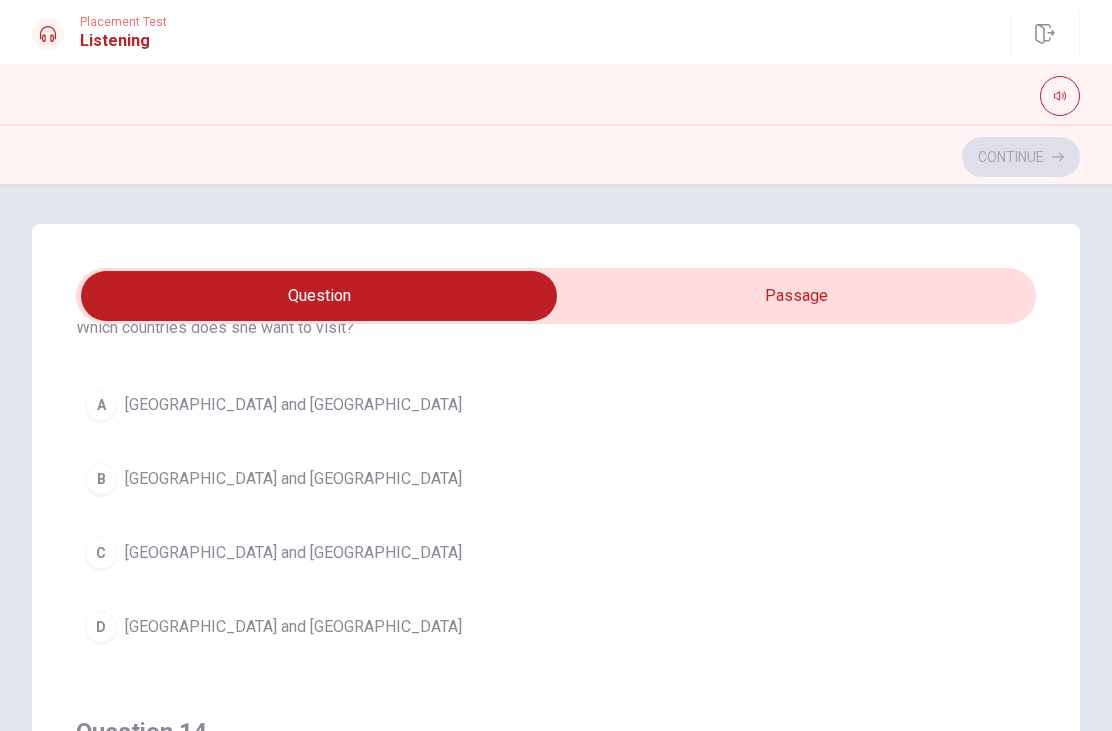 click on "[GEOGRAPHIC_DATA] and [GEOGRAPHIC_DATA]" at bounding box center (293, 405) 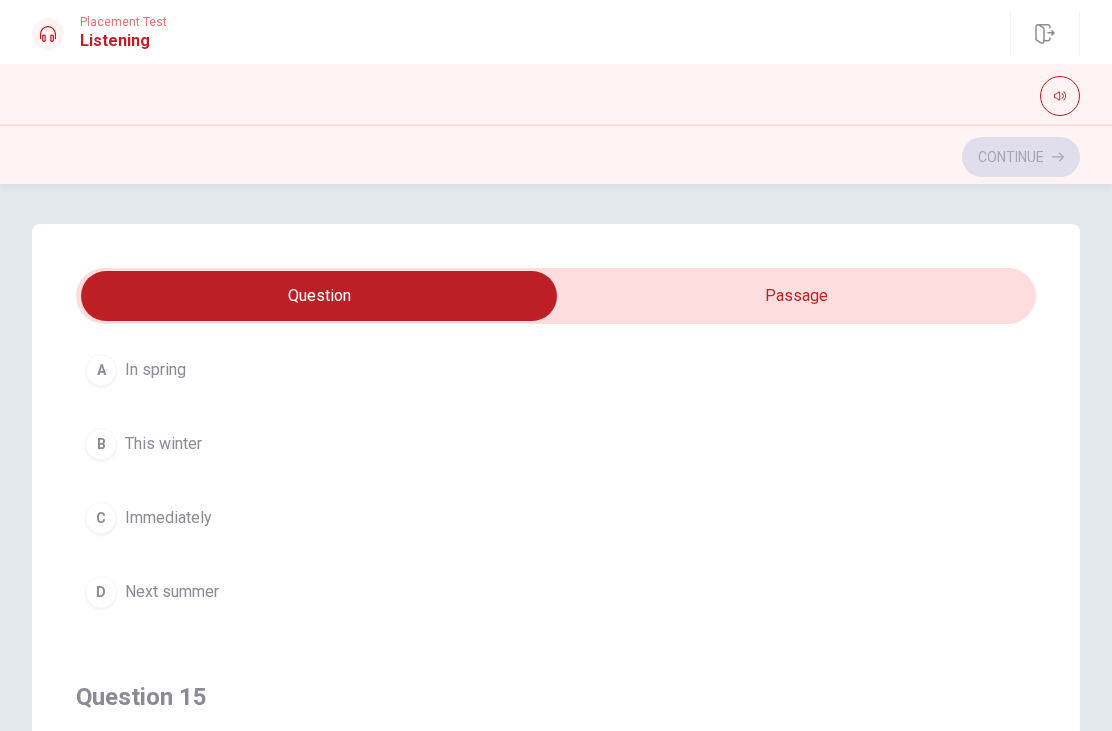 scroll, scrollTop: 1508, scrollLeft: 0, axis: vertical 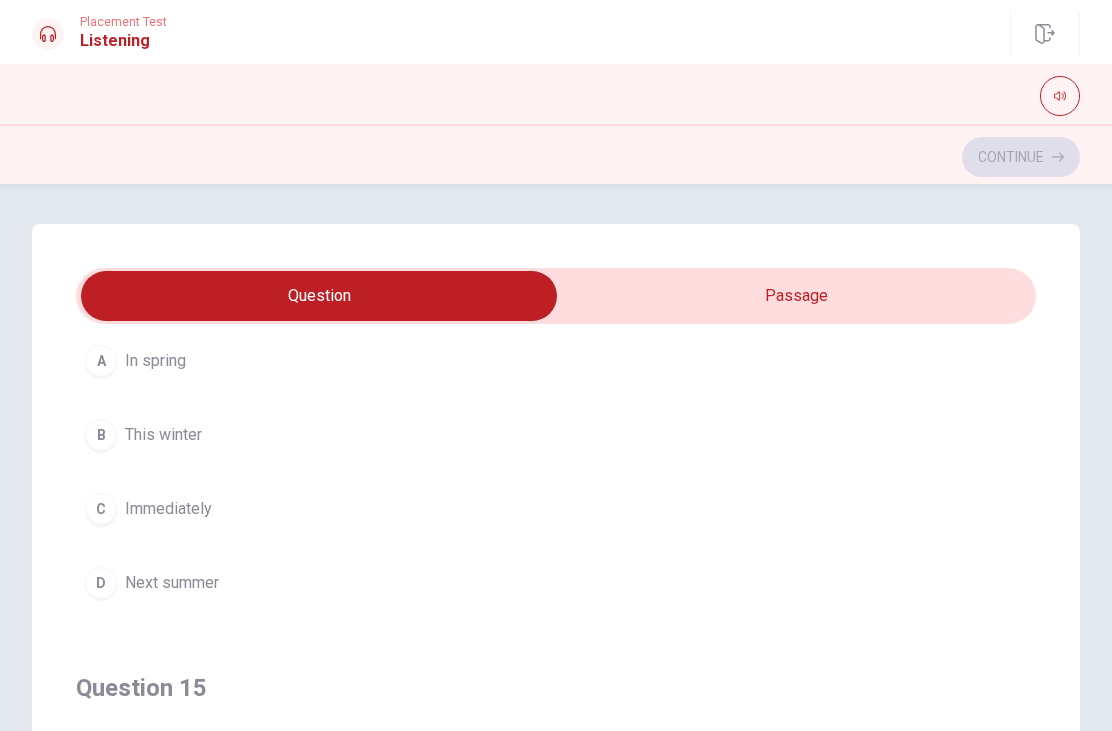 click on "Next summer" at bounding box center [172, 583] 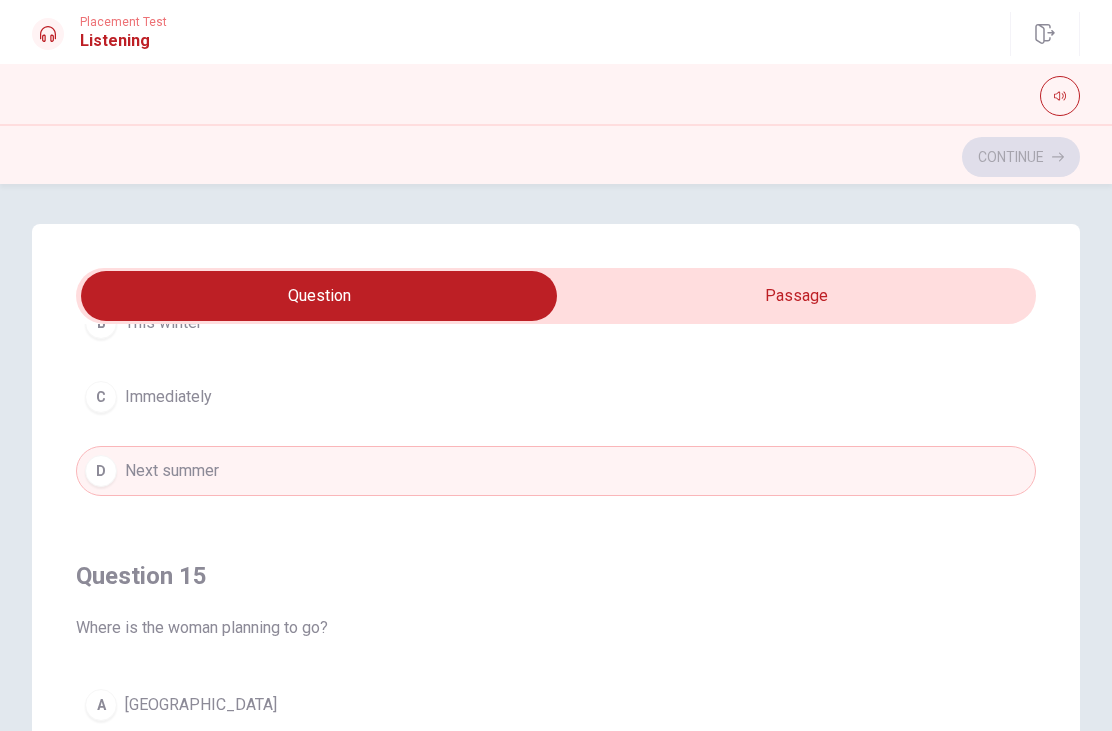 scroll, scrollTop: 1620, scrollLeft: 0, axis: vertical 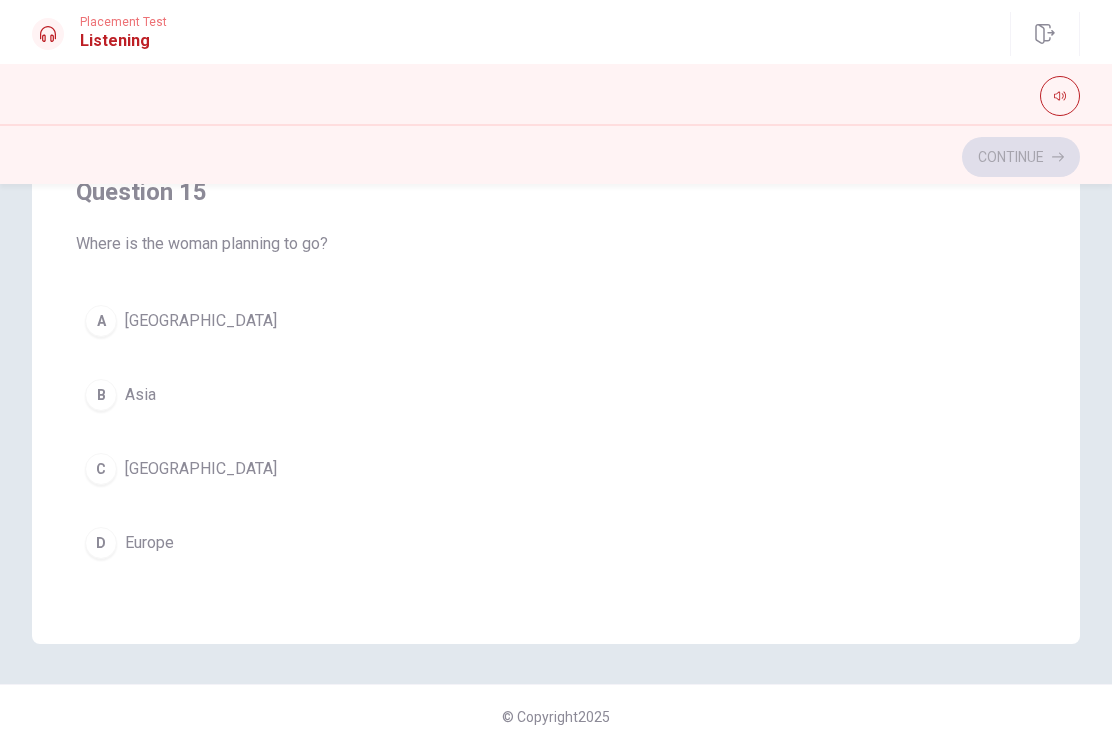 click on "Europe" at bounding box center [149, 543] 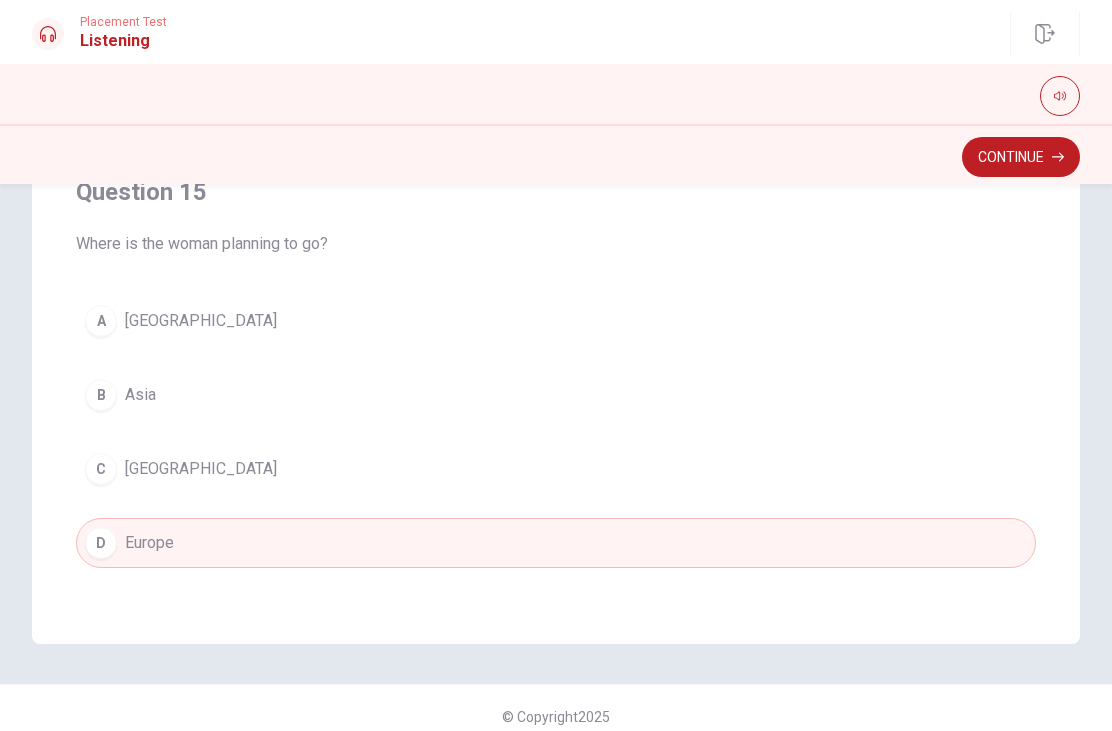 click on "Continue" at bounding box center [1021, 157] 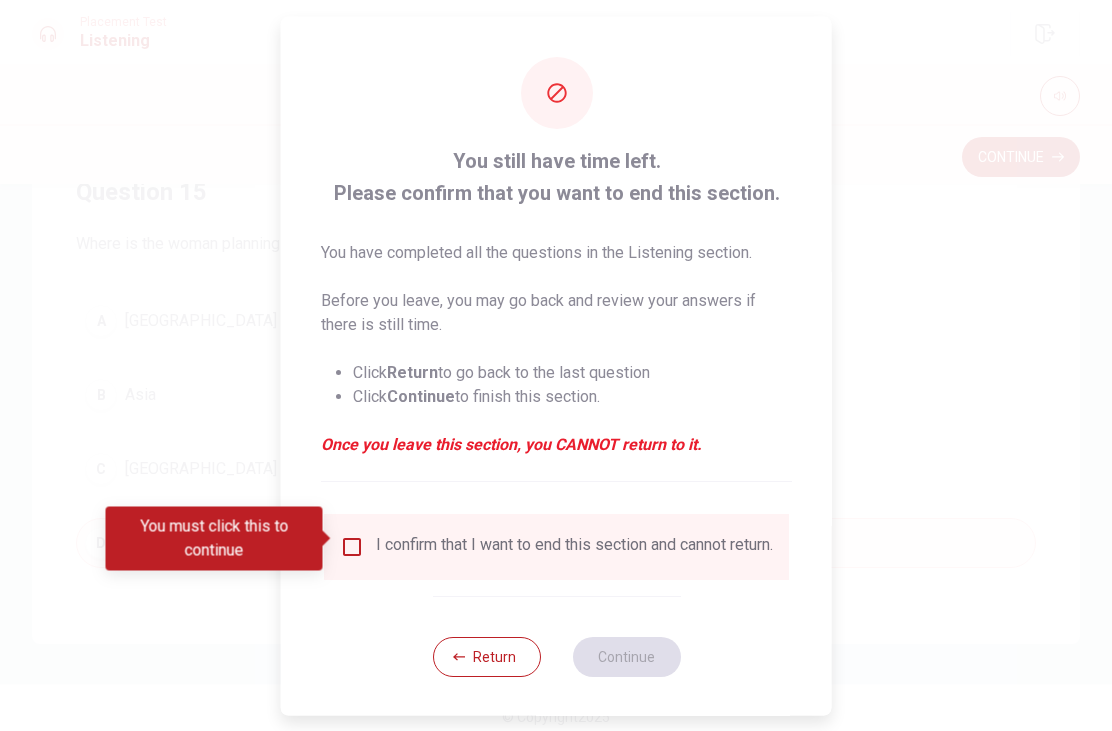 click at bounding box center [352, 546] 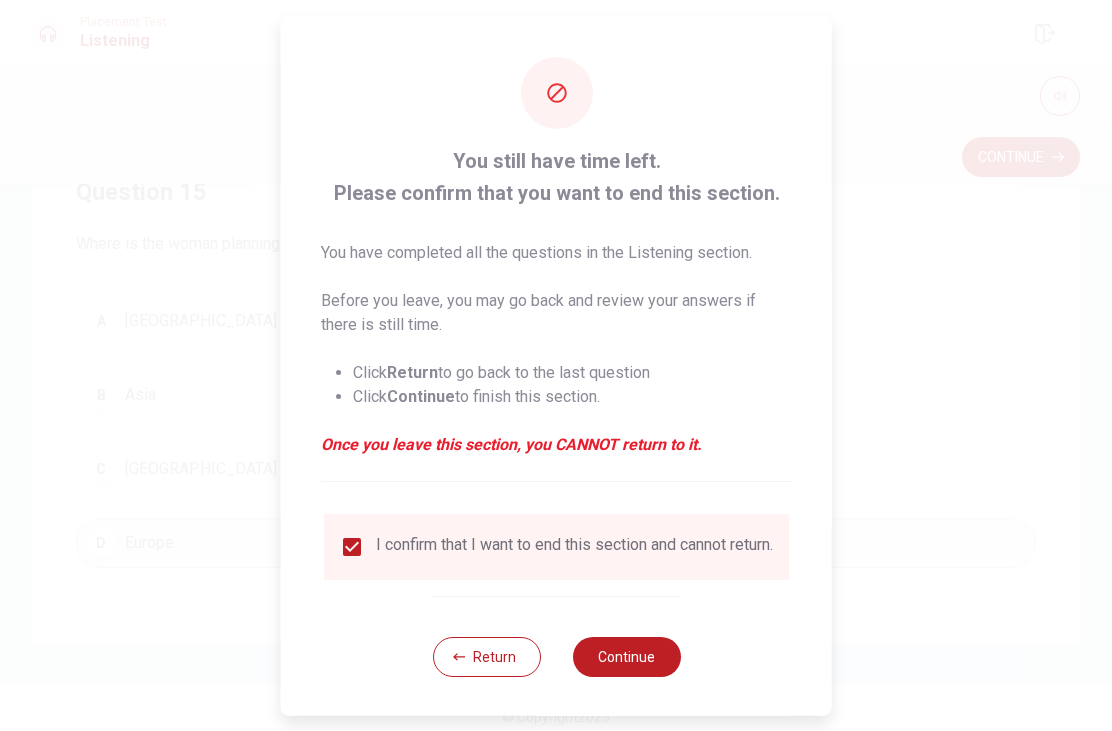 click on "Continue" at bounding box center [626, 656] 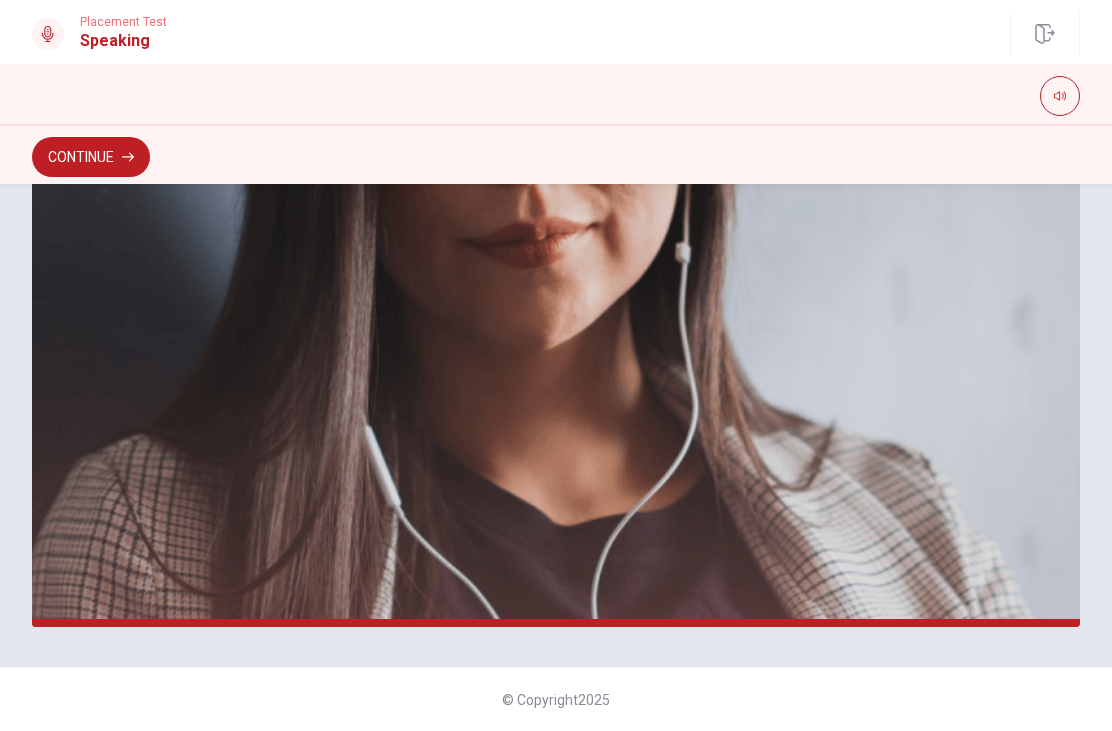 scroll, scrollTop: 469, scrollLeft: 0, axis: vertical 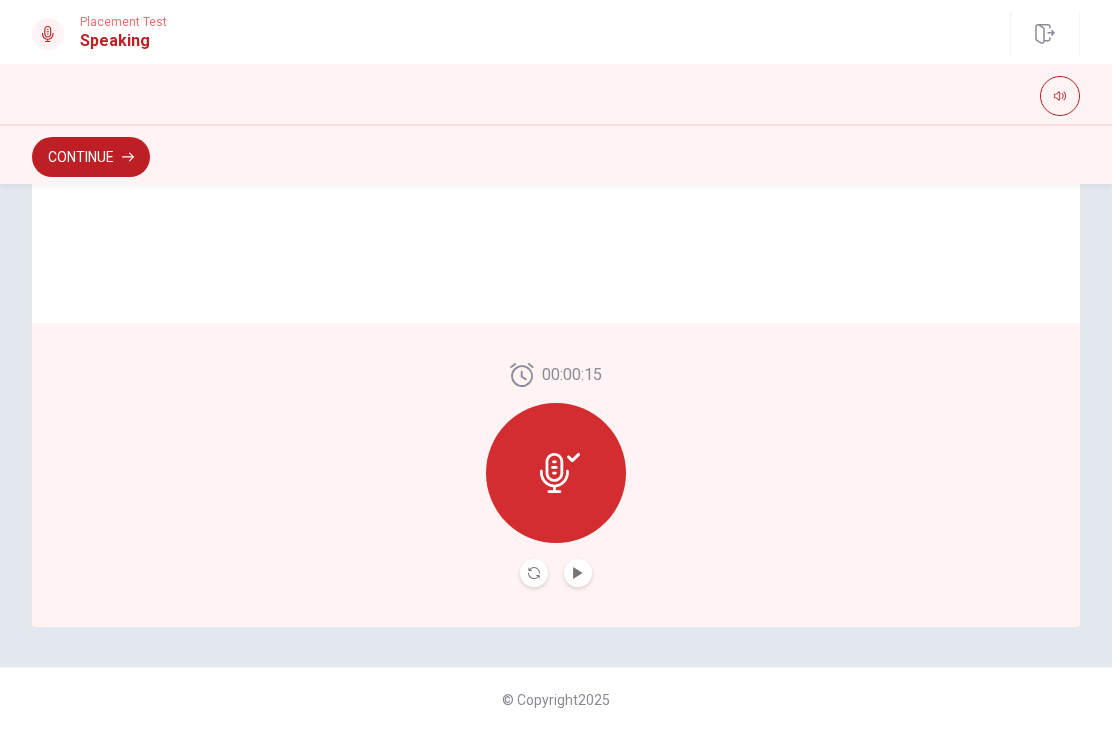click on "00:00:15" at bounding box center [556, 475] 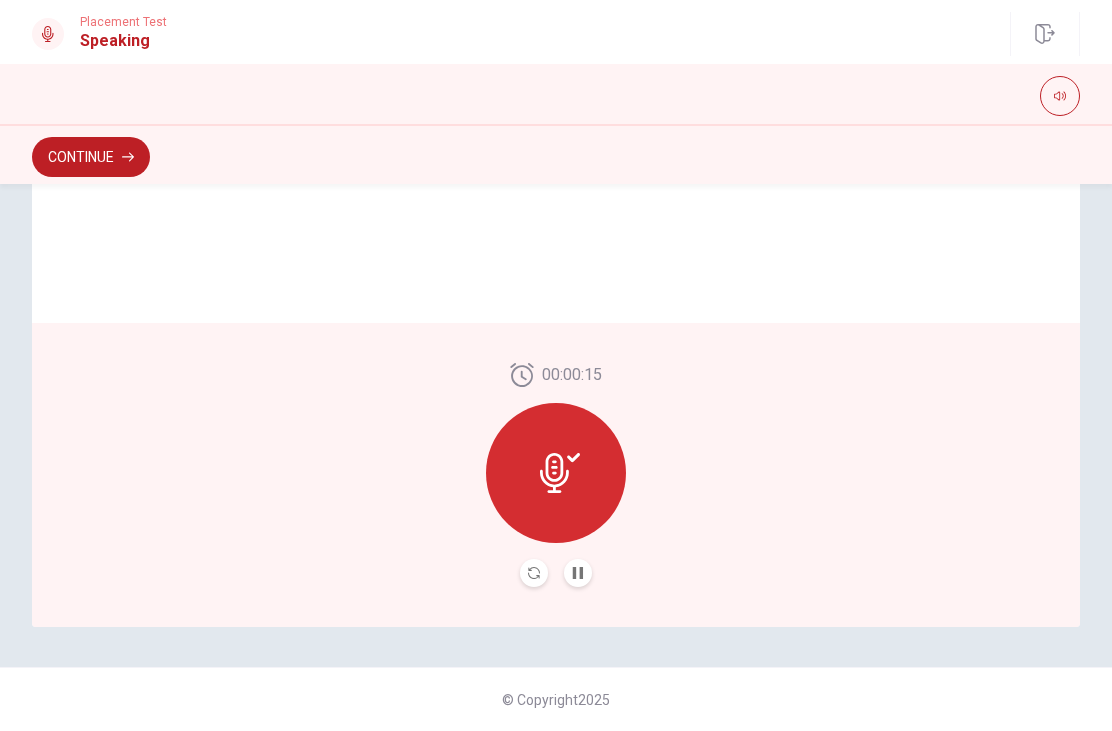 click on "Continue" at bounding box center (91, 157) 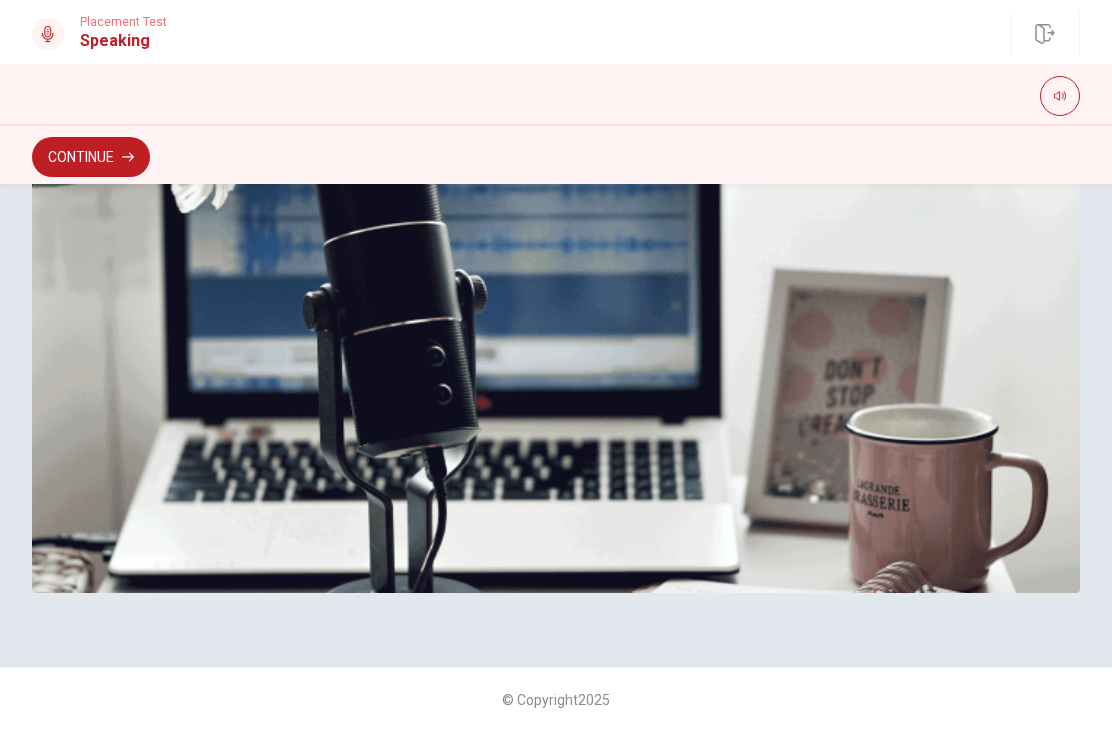 click on "Continue" at bounding box center (91, 157) 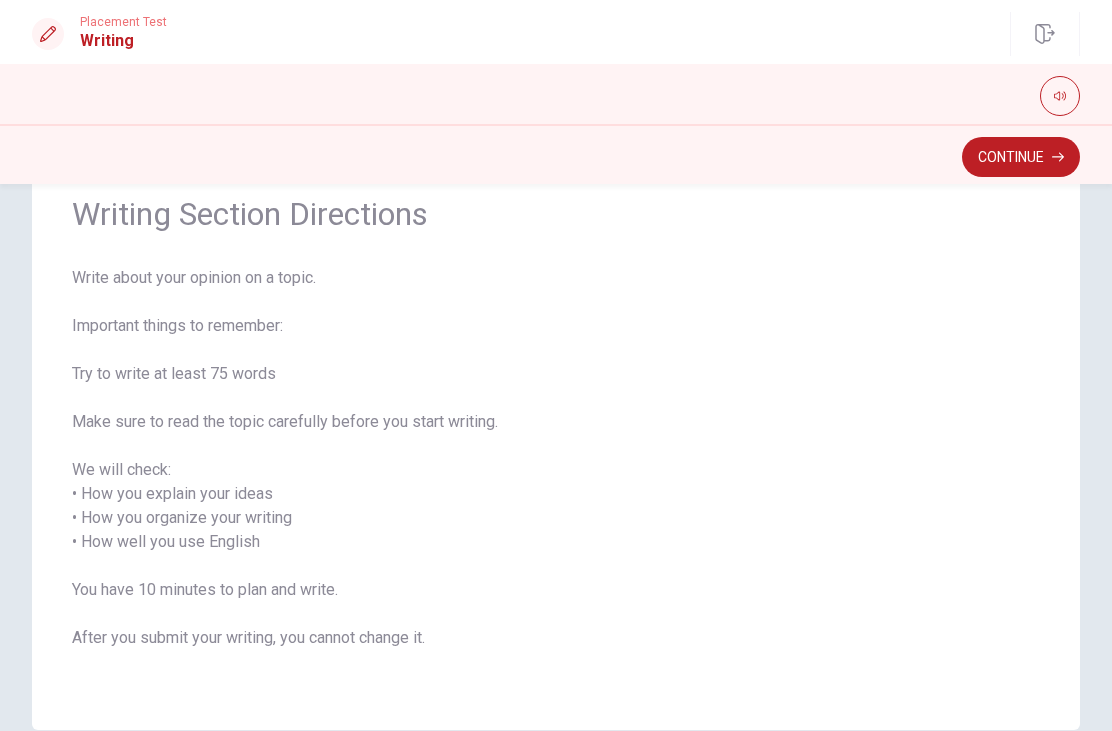 scroll, scrollTop: 87, scrollLeft: 0, axis: vertical 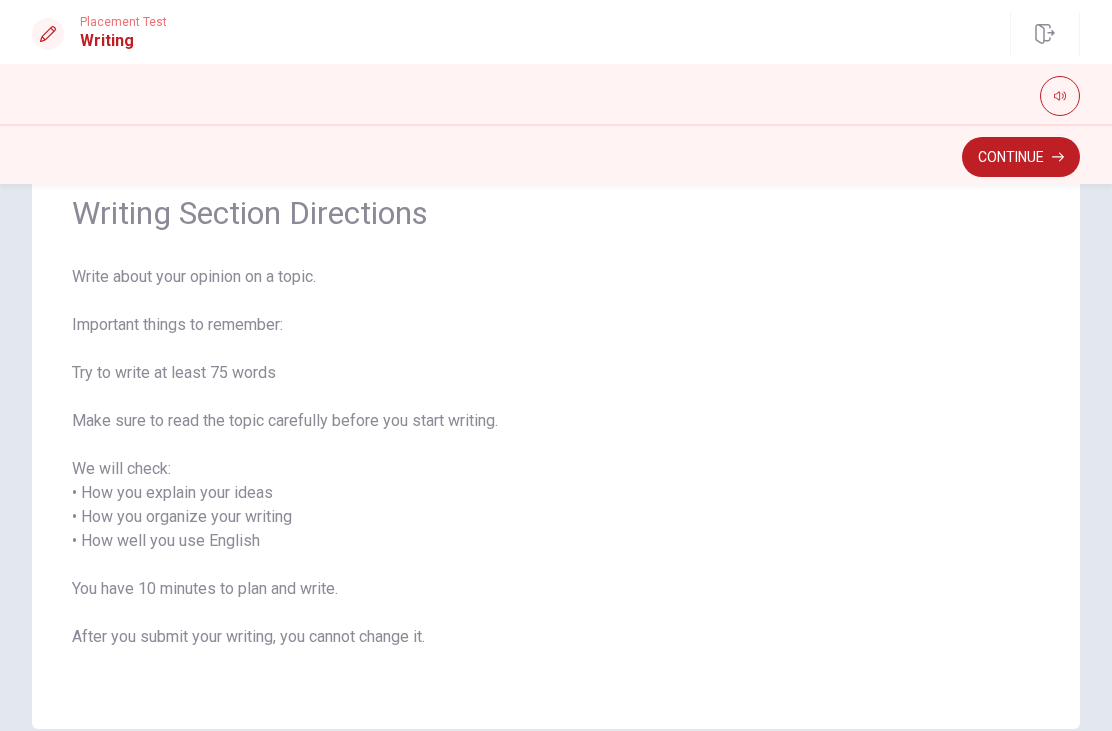 click on "Continue" at bounding box center (1021, 157) 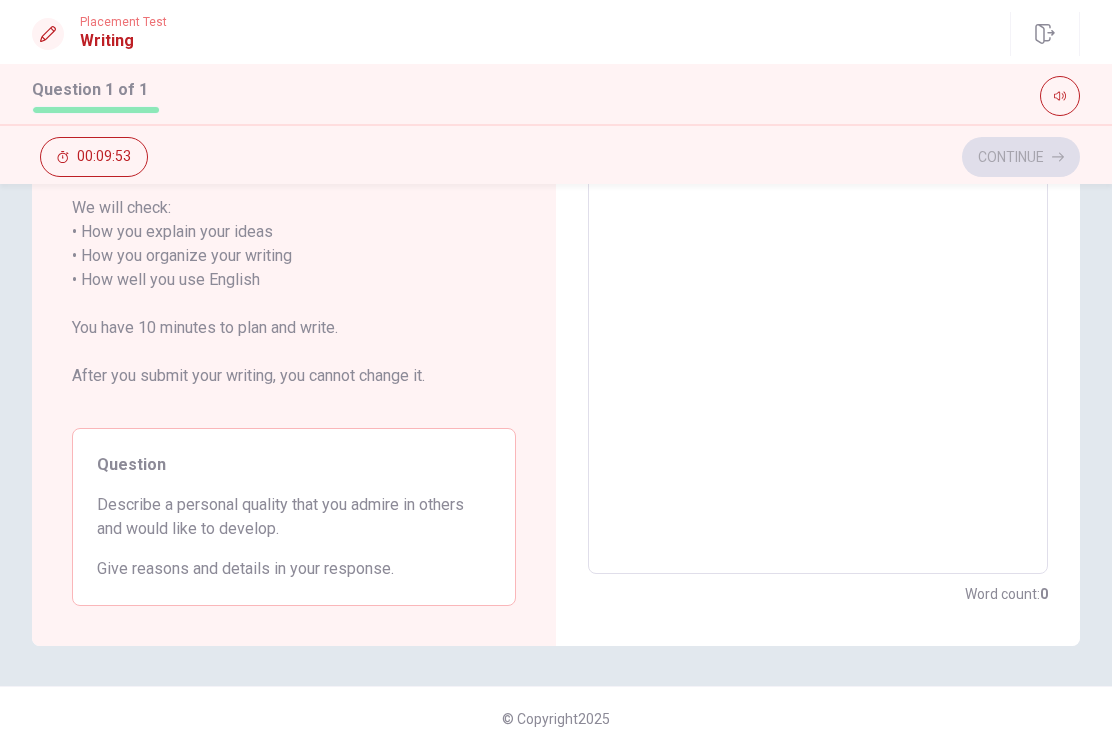 scroll, scrollTop: 309, scrollLeft: 0, axis: vertical 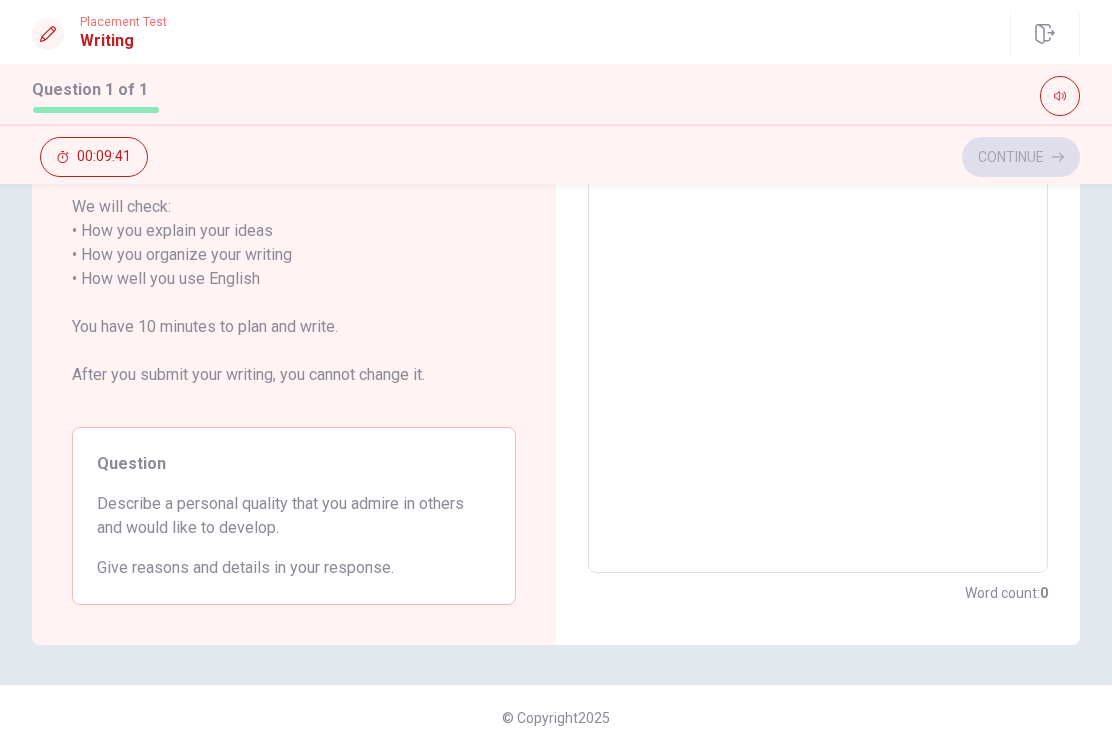 click at bounding box center (818, 279) 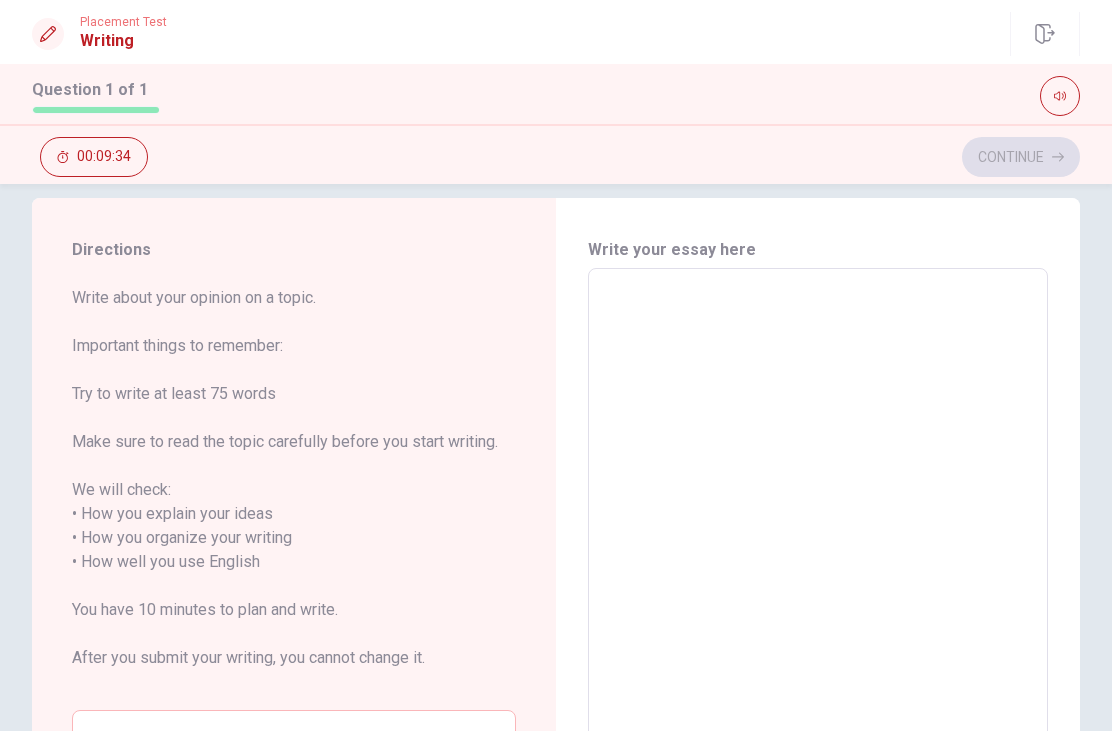 scroll, scrollTop: 24, scrollLeft: 0, axis: vertical 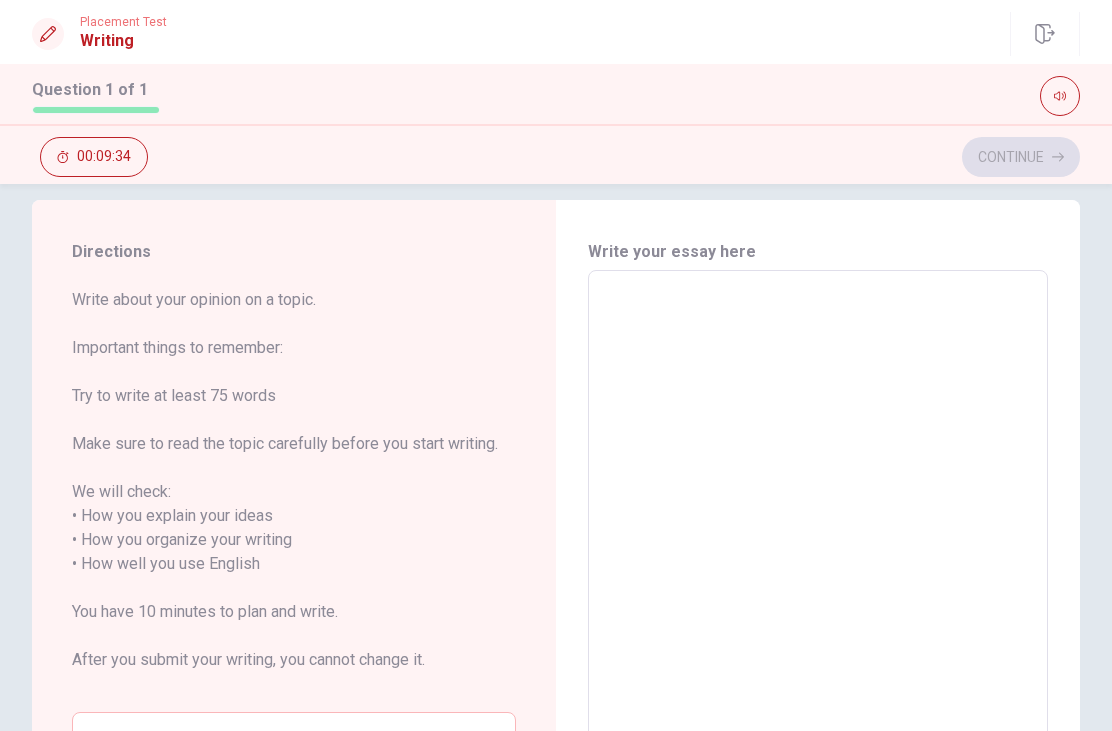 click at bounding box center [818, 564] 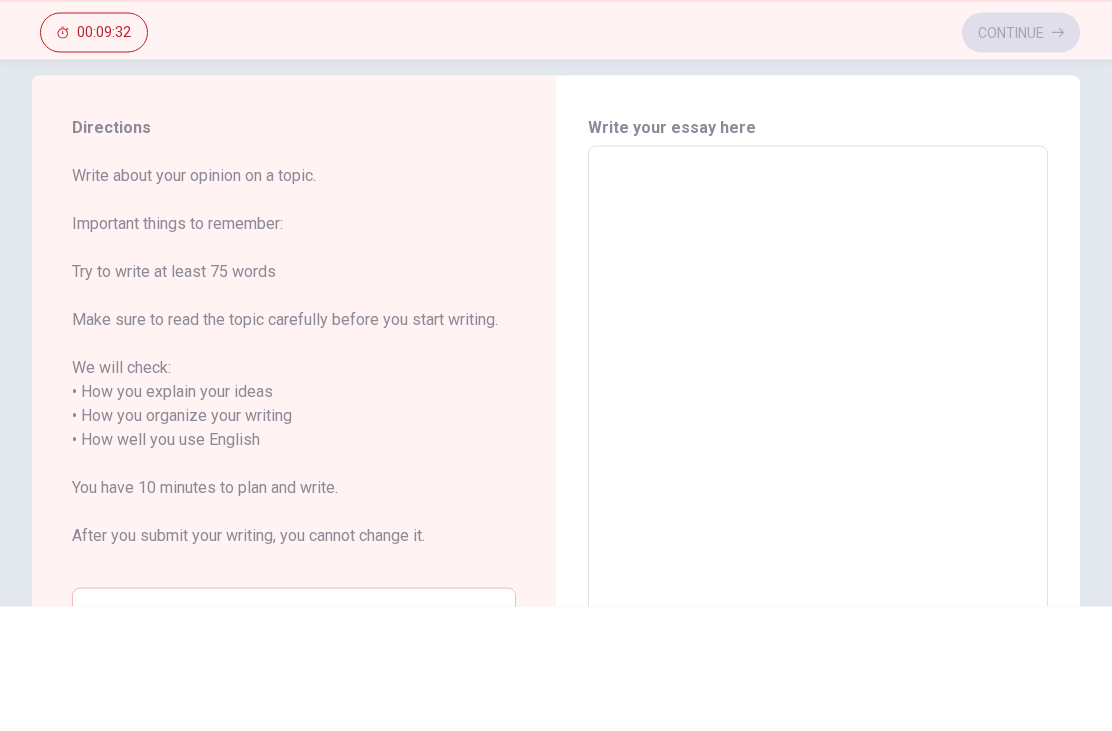 type on "I" 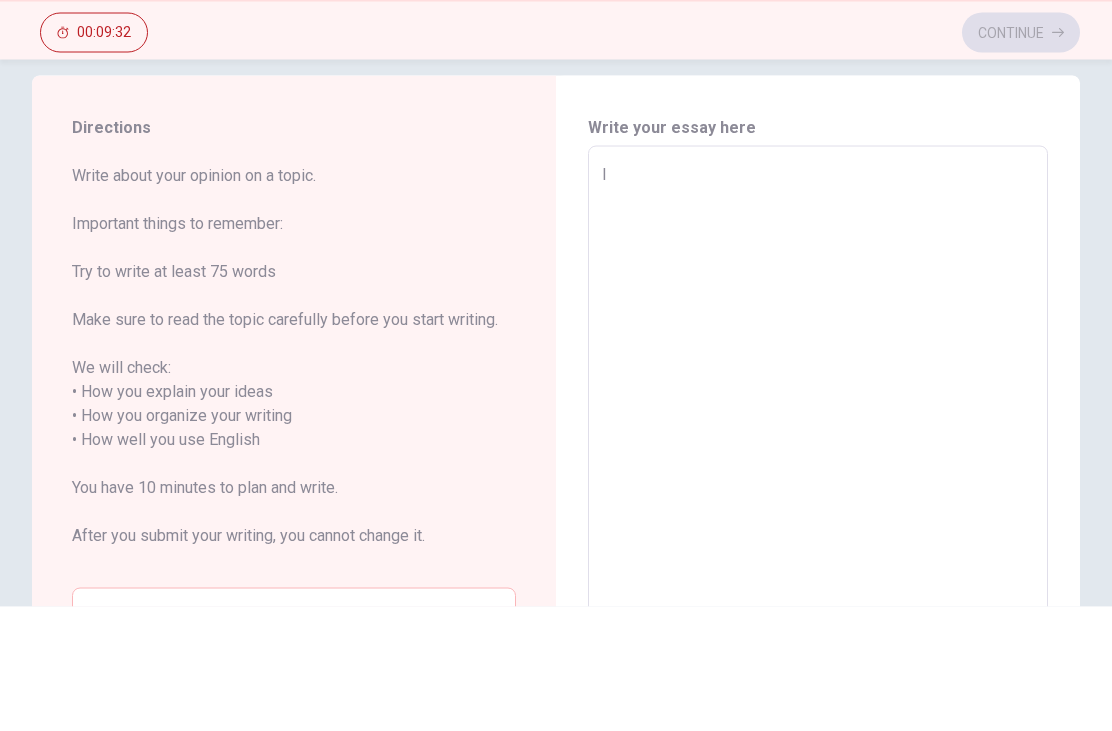 type on "x" 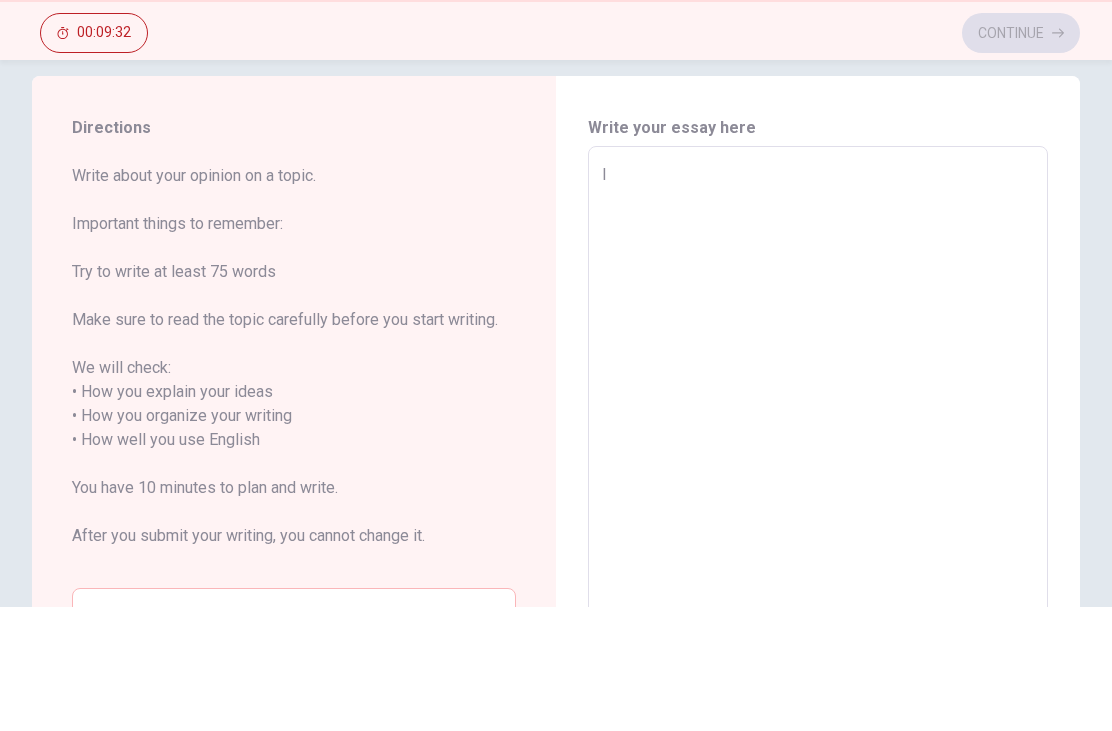 type on "In" 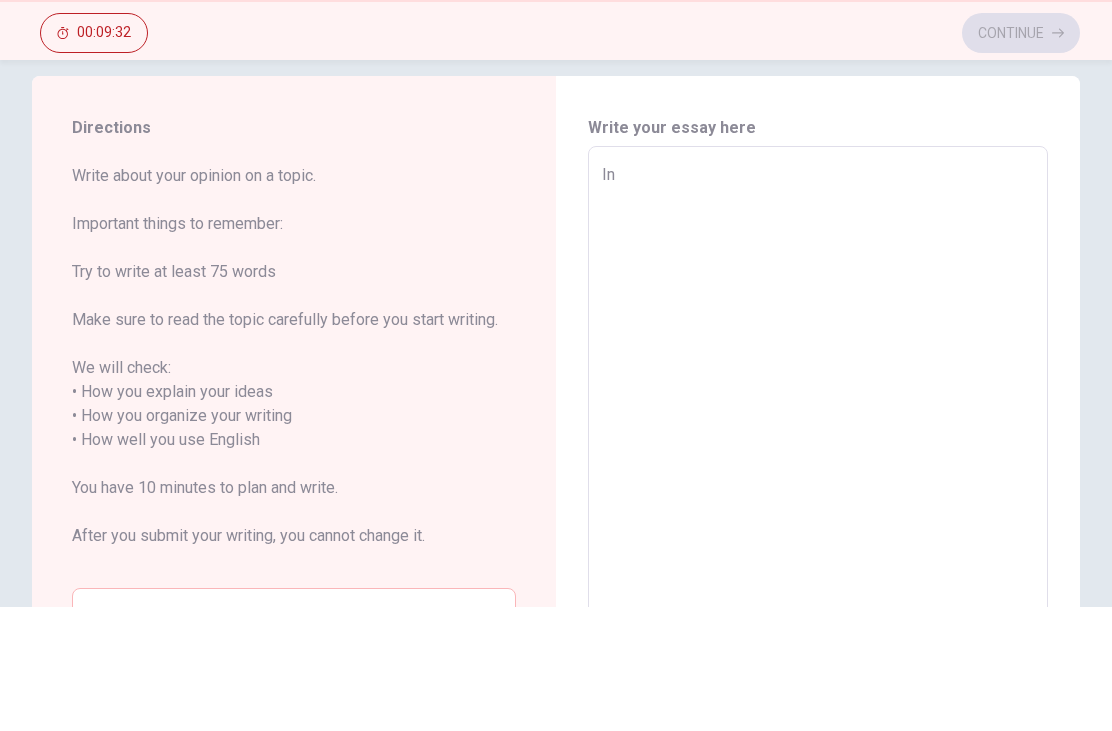type on "x" 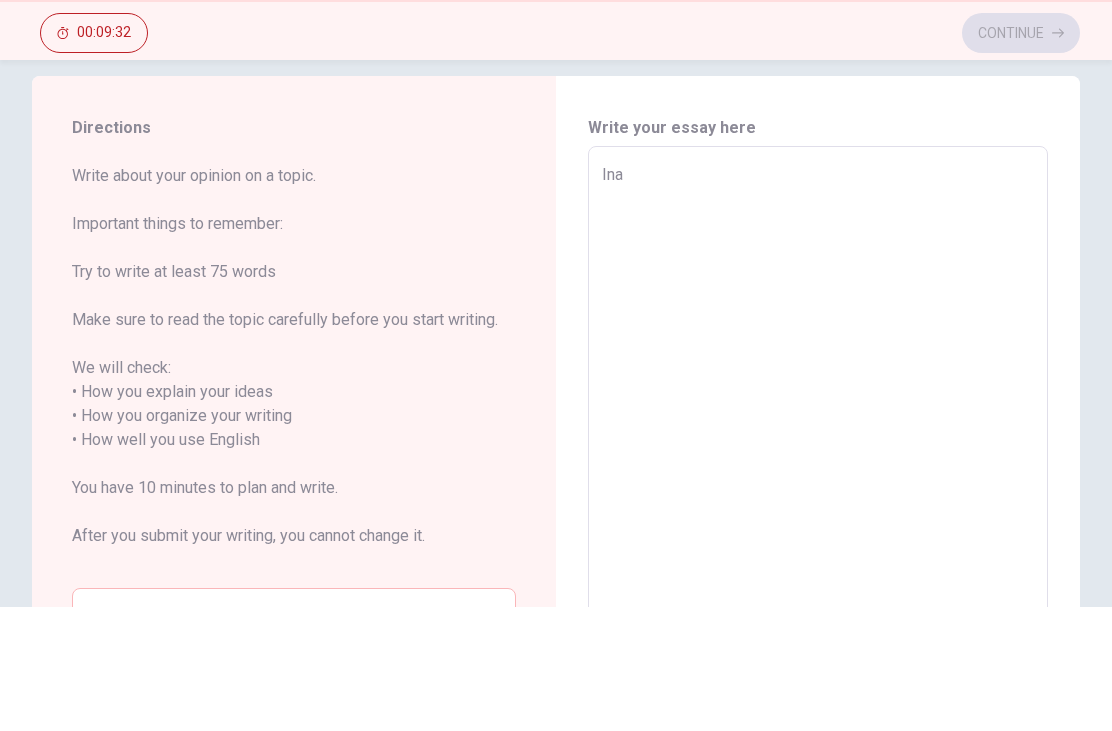 type on "x" 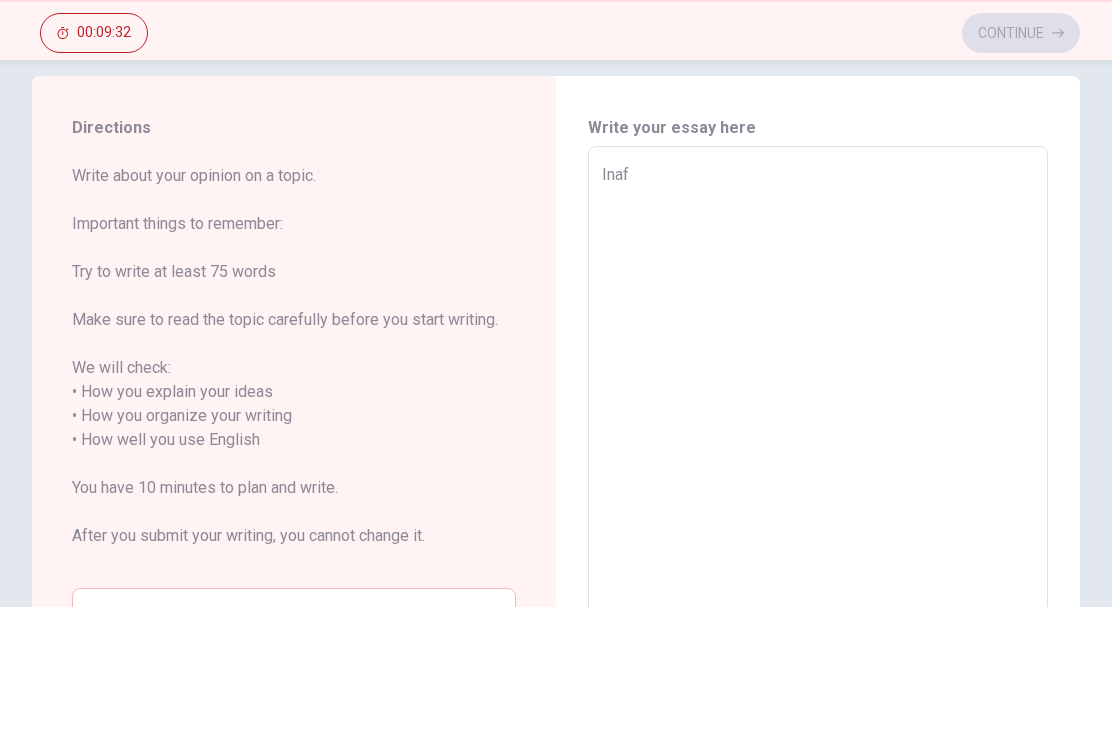 type on "x" 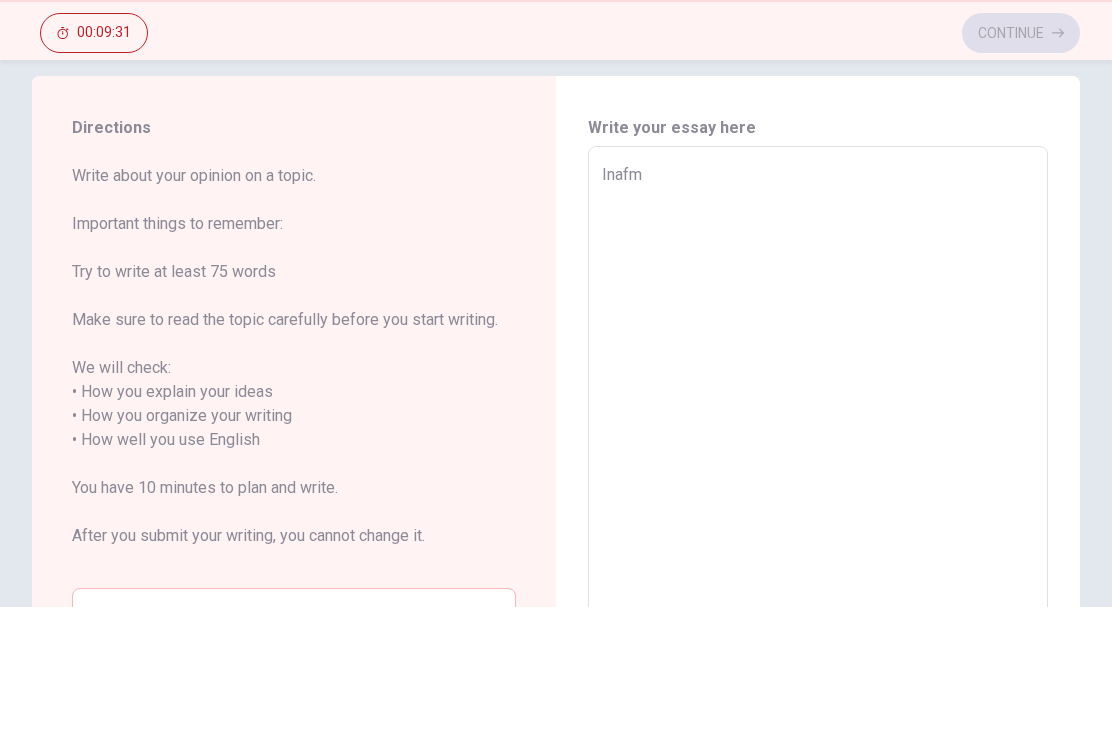 type on "x" 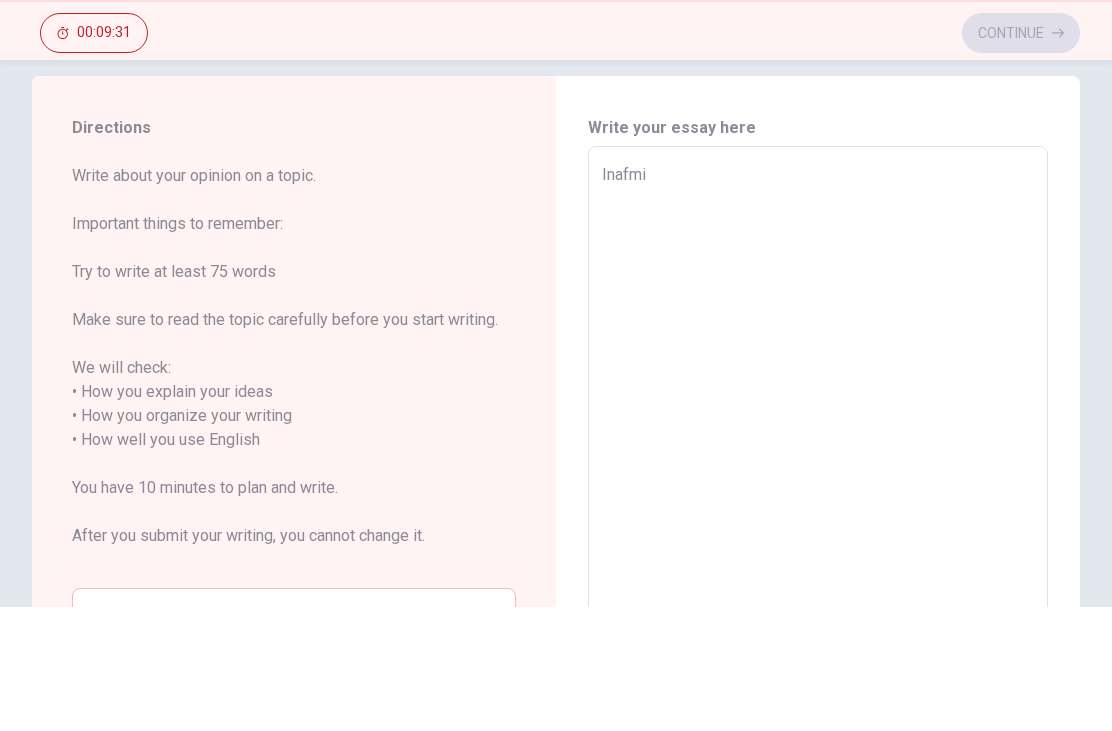 type on "x" 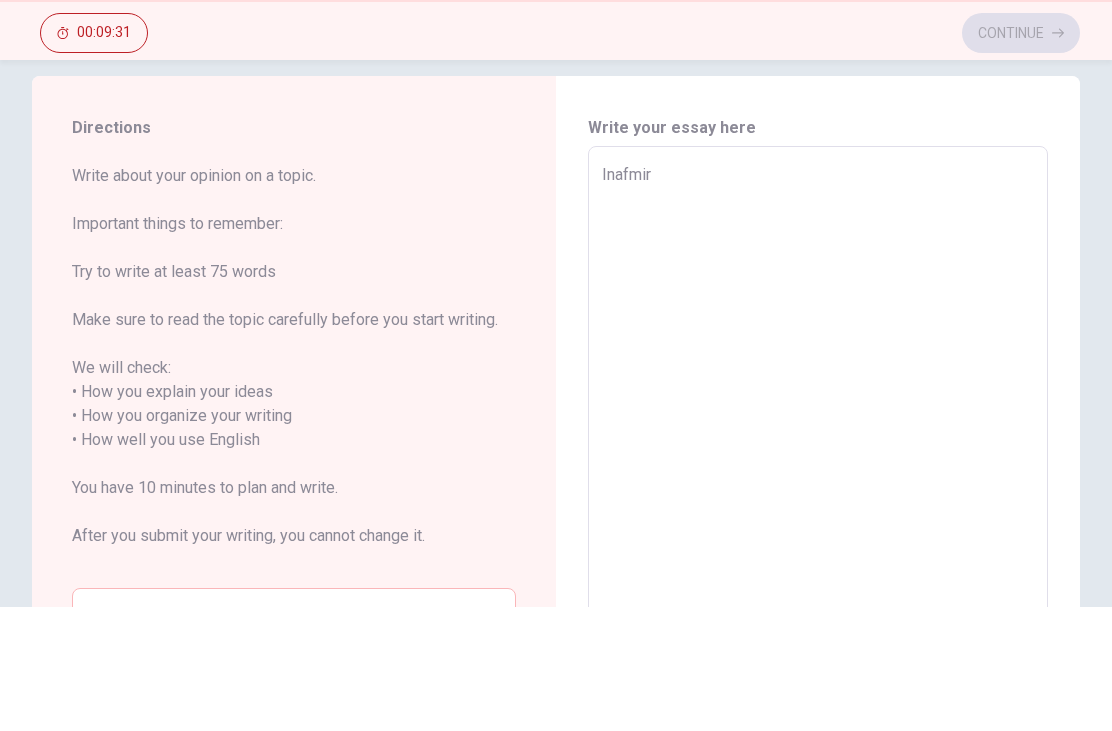 type on "x" 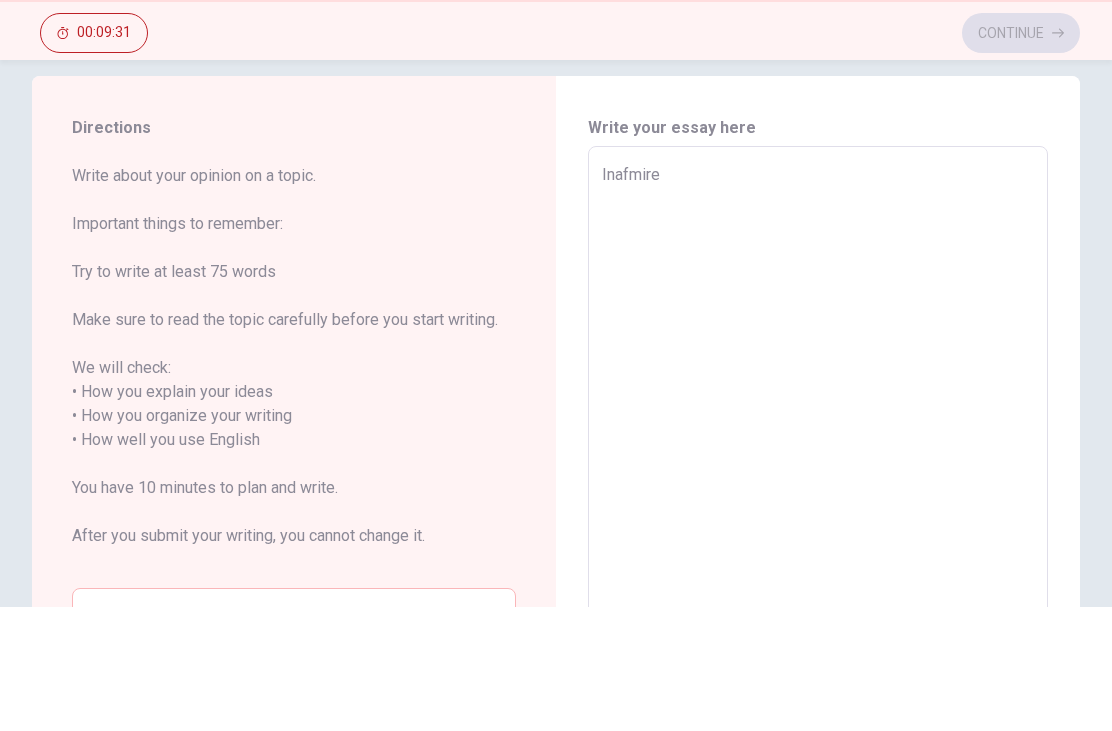 type on "x" 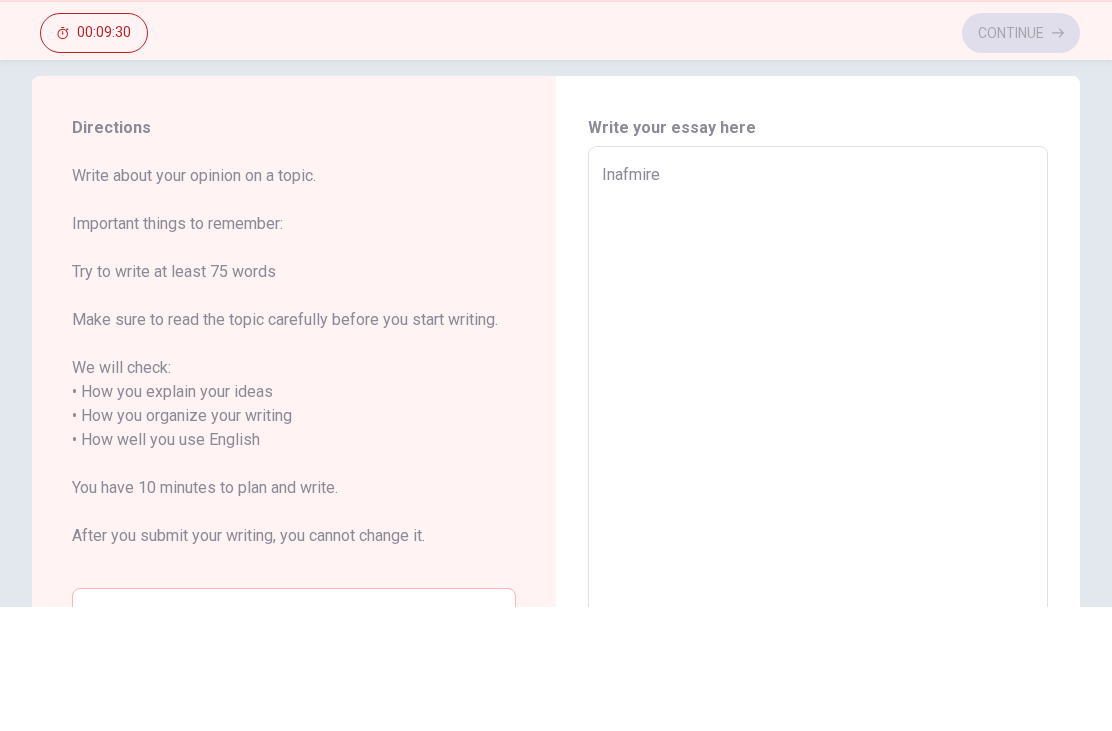 type on "Inafmire" 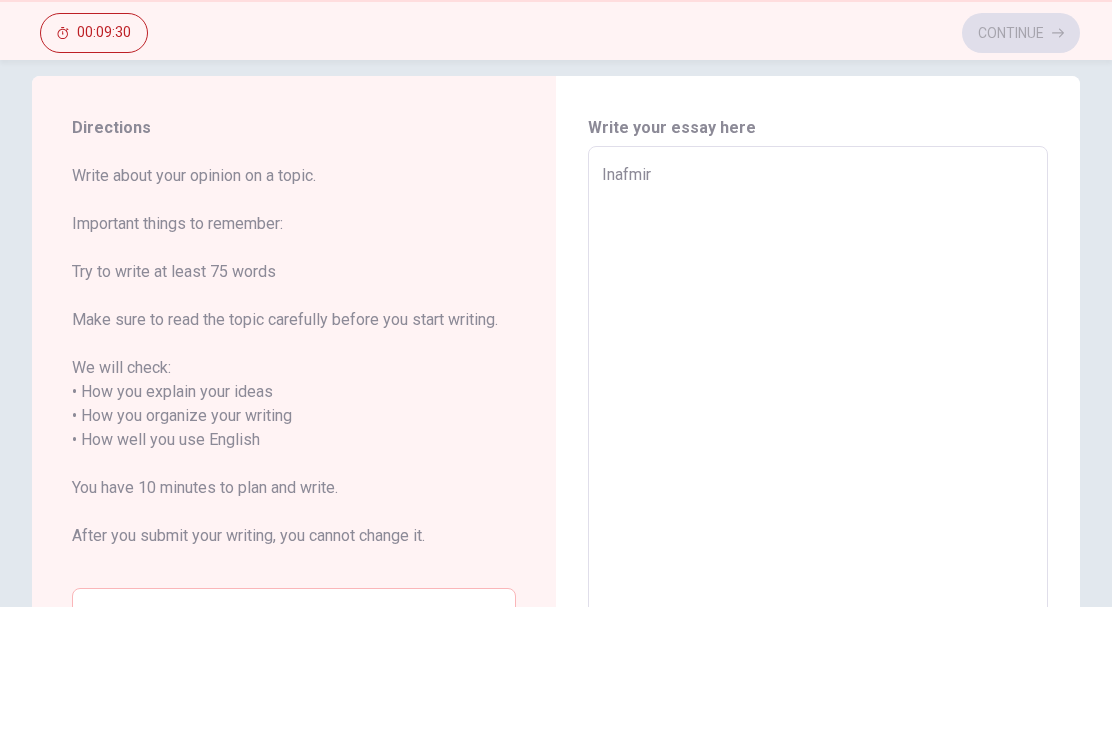 type on "x" 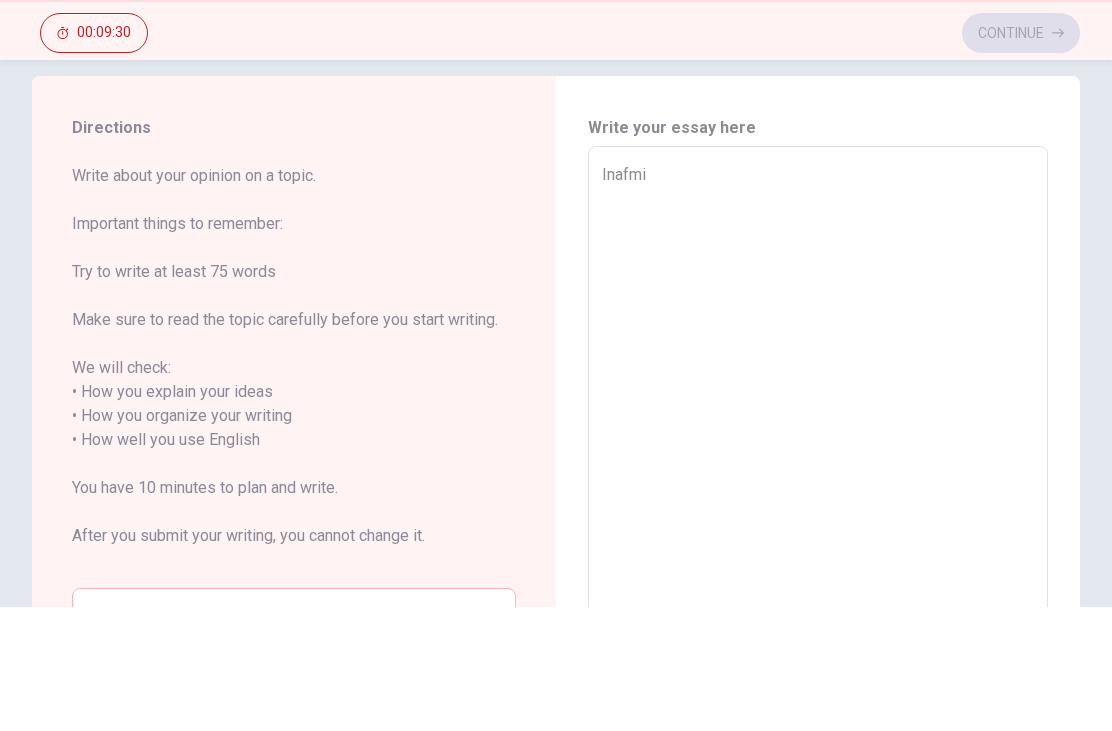 type on "x" 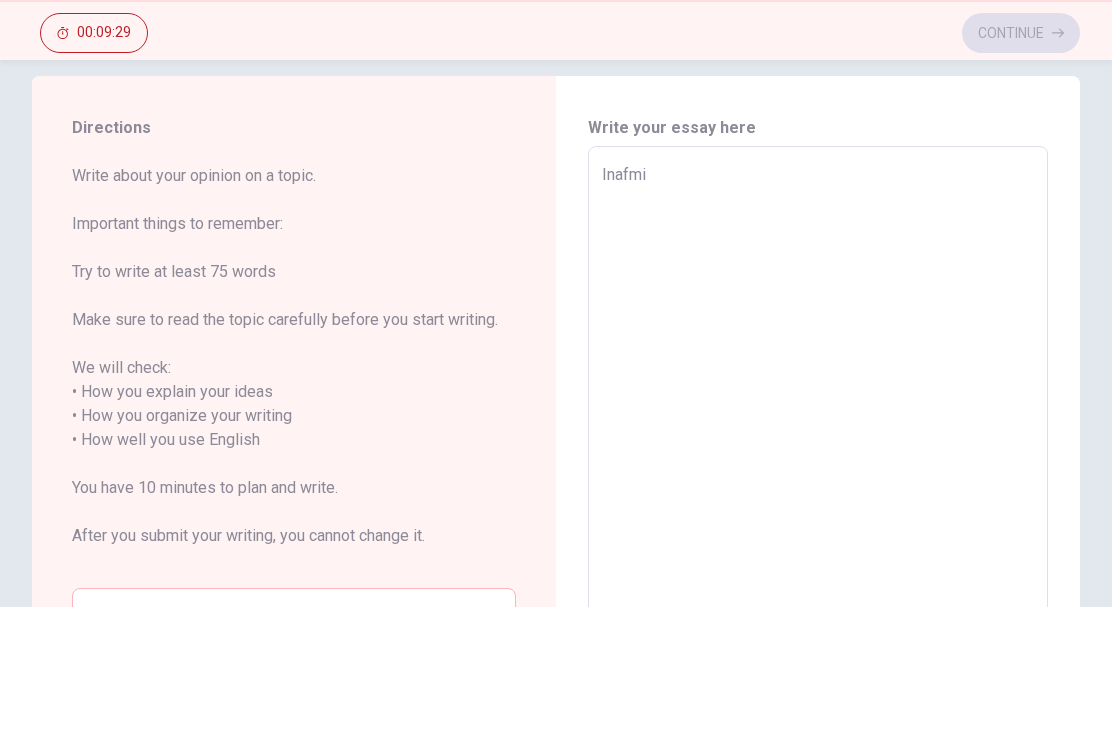 type on "Inafm" 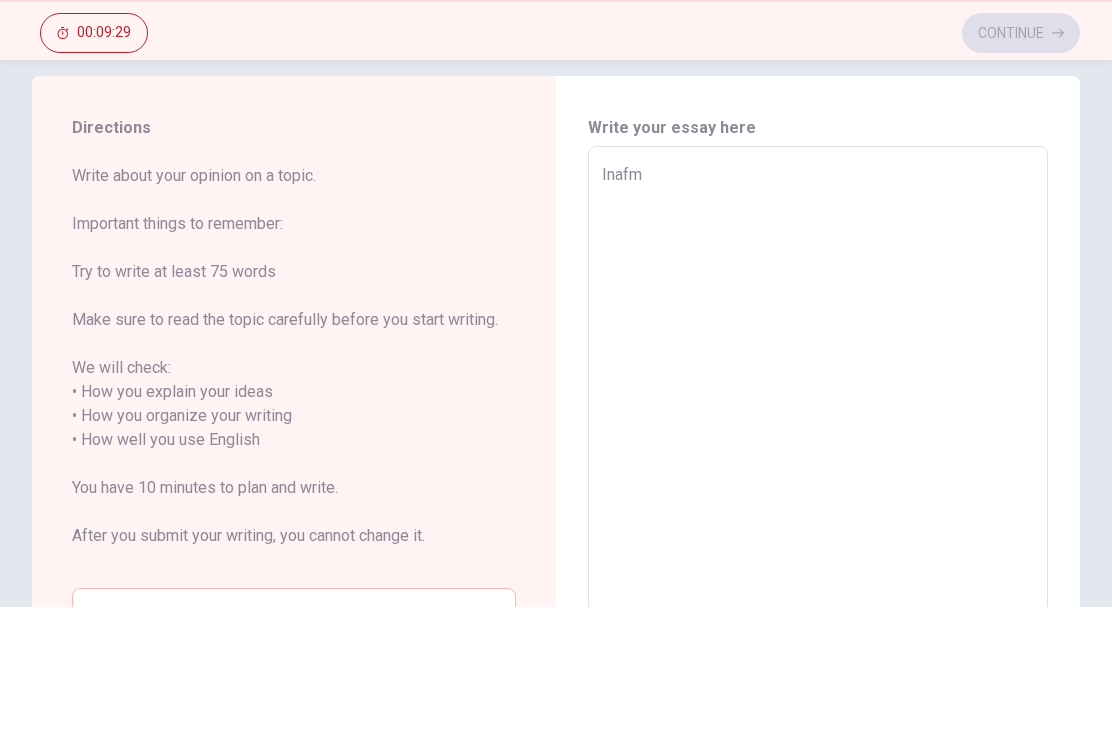 type on "x" 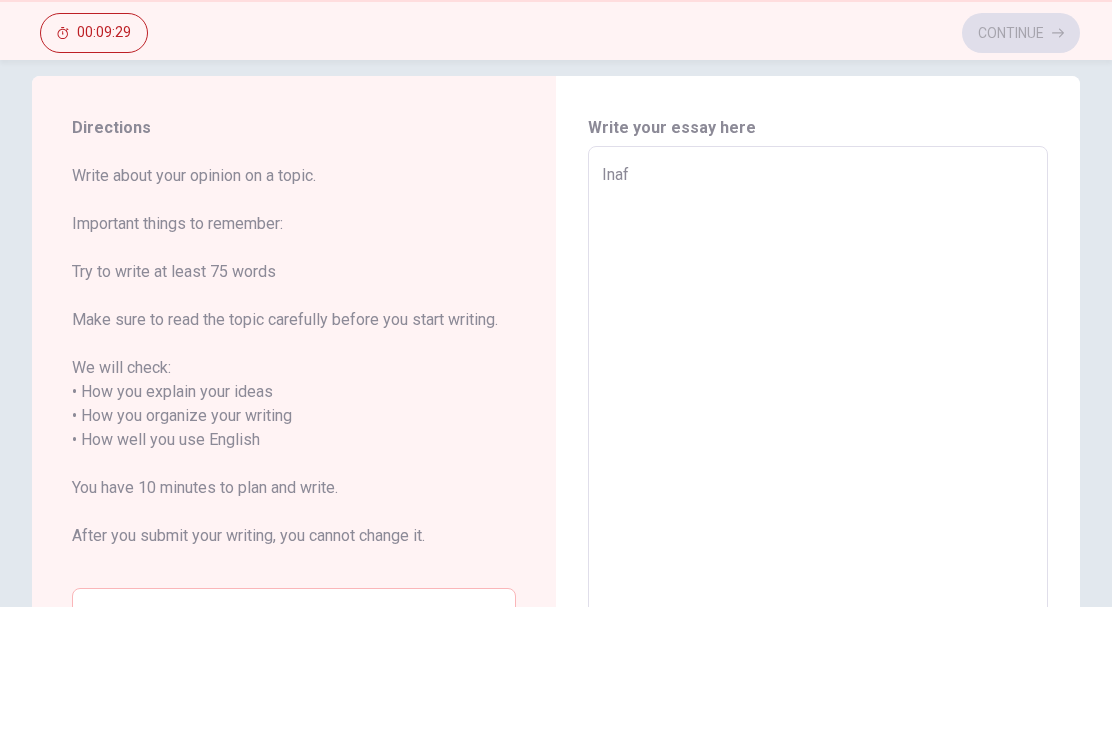 type on "x" 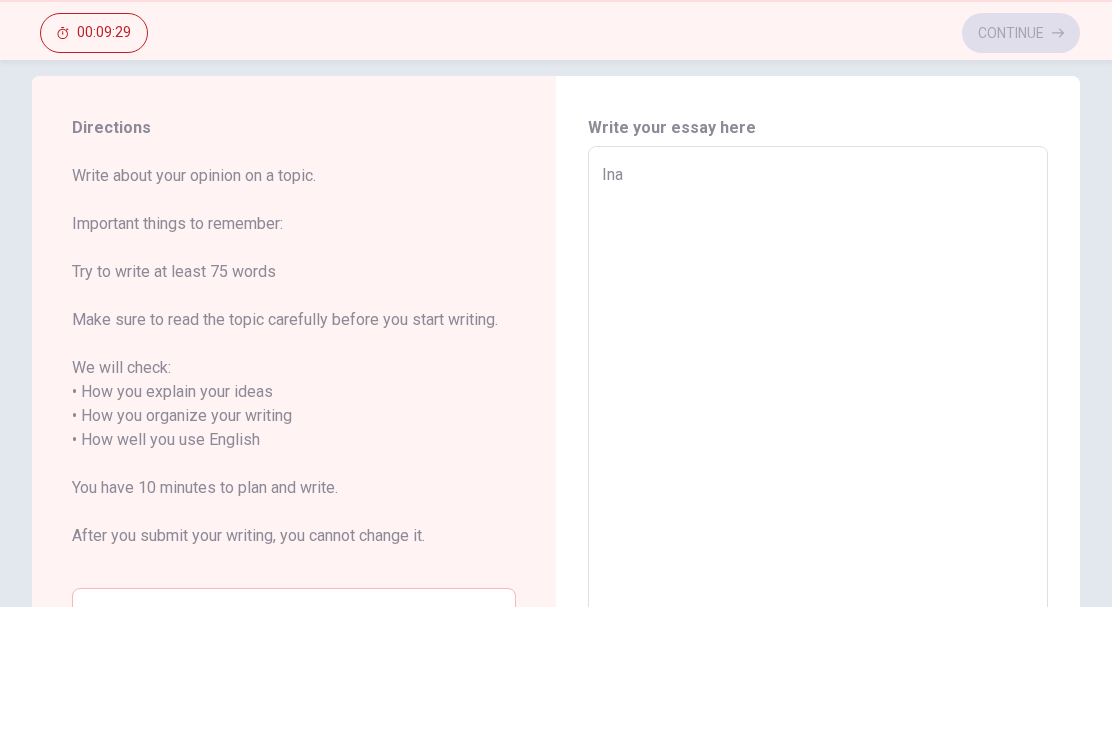 type on "x" 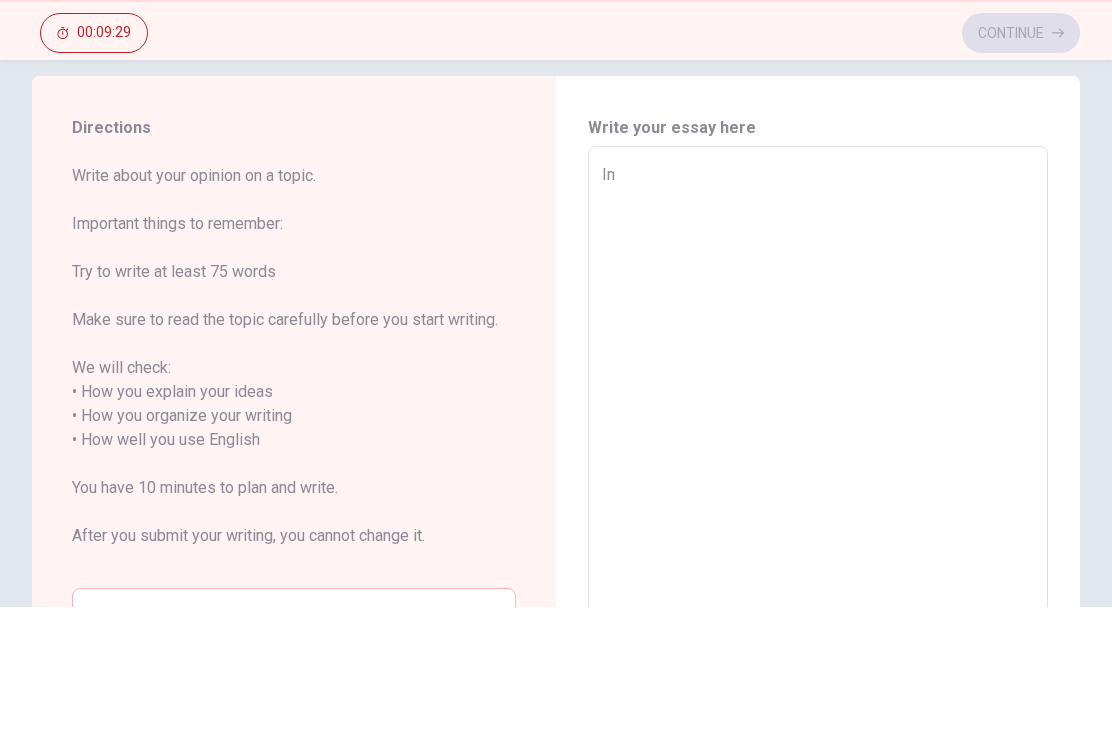 type on "x" 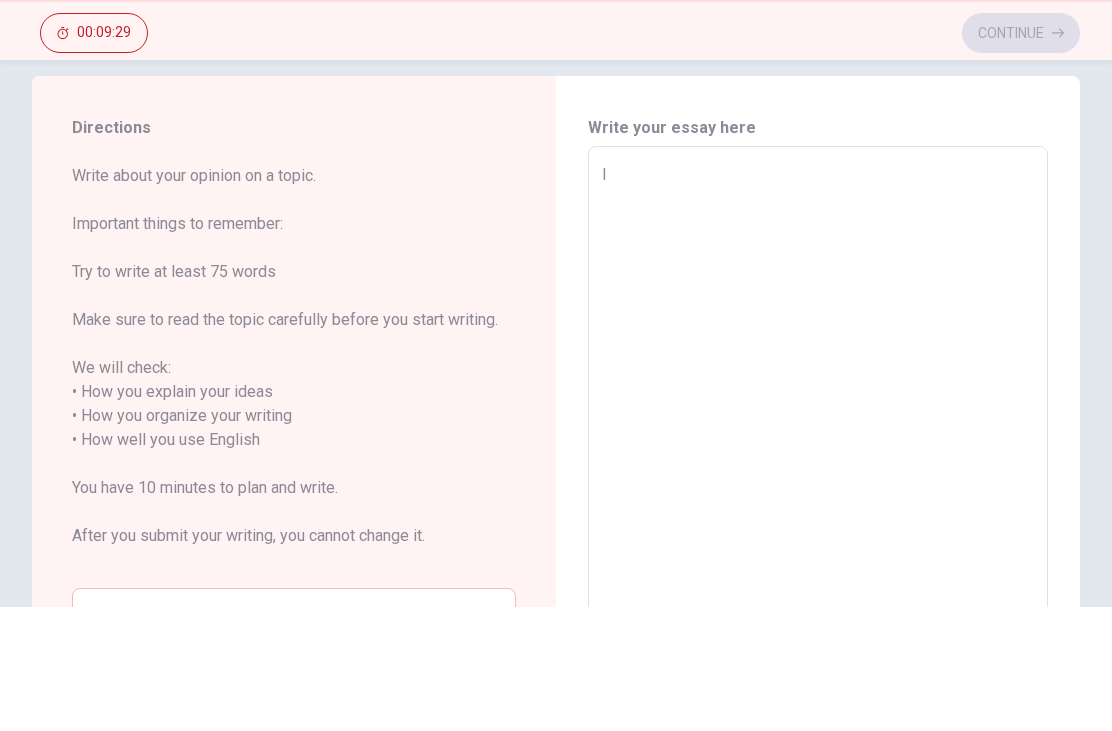 type on "x" 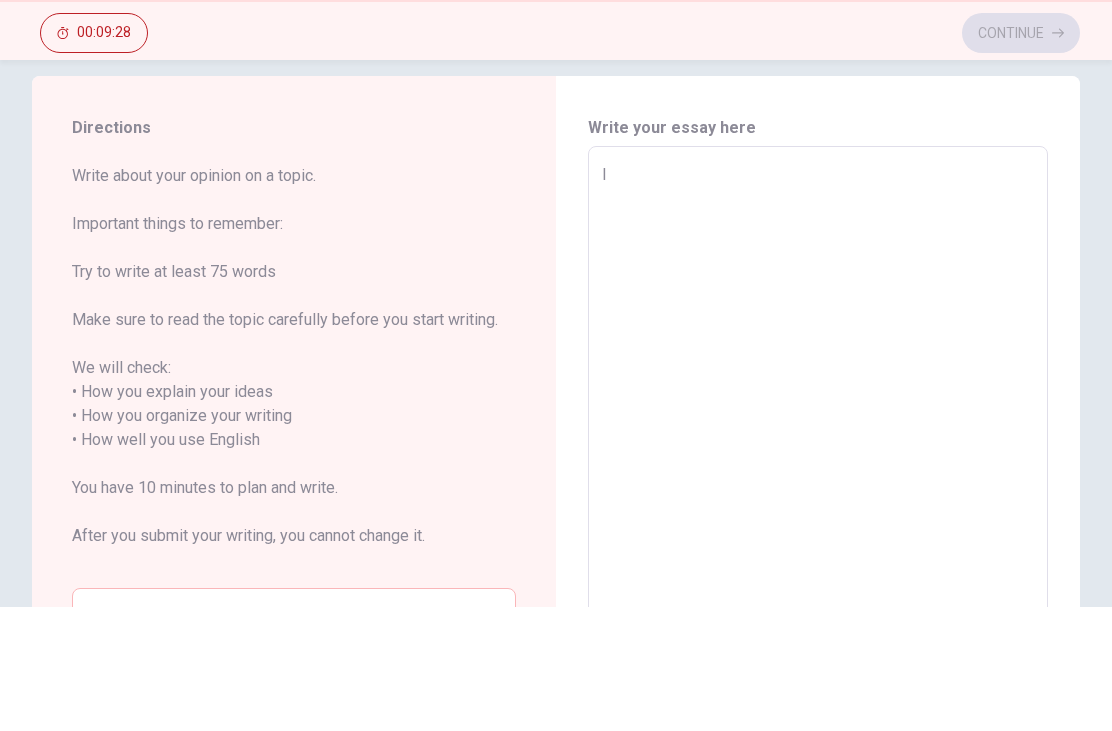 type on "I a" 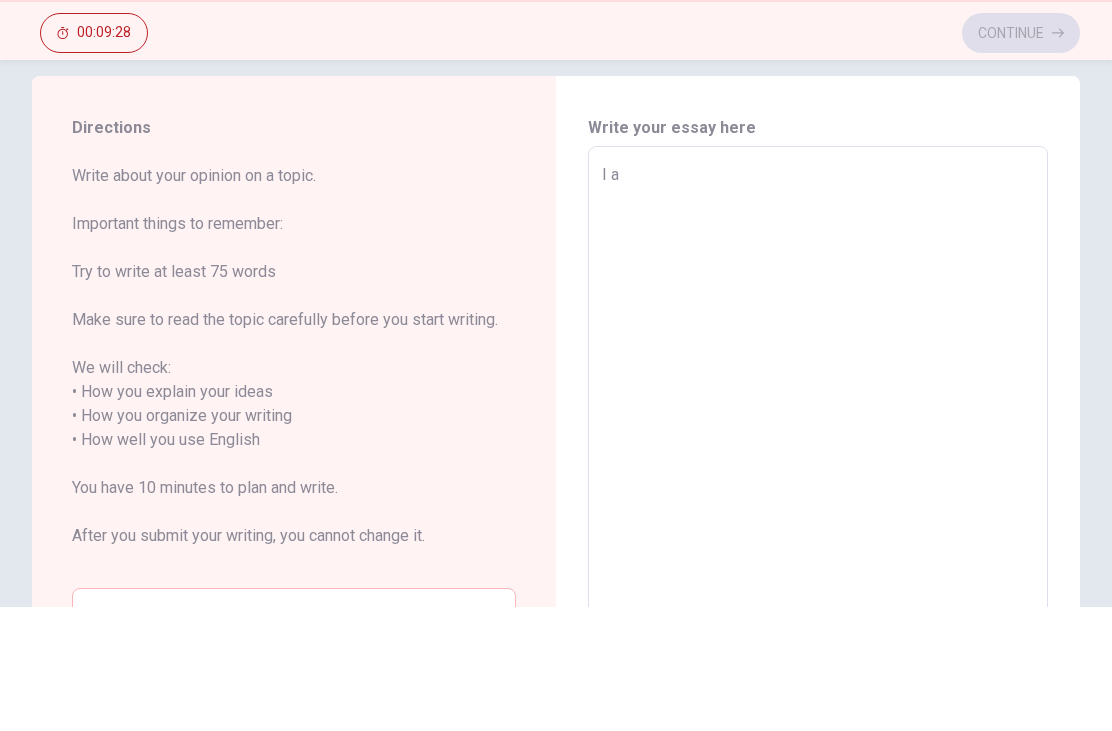 type on "x" 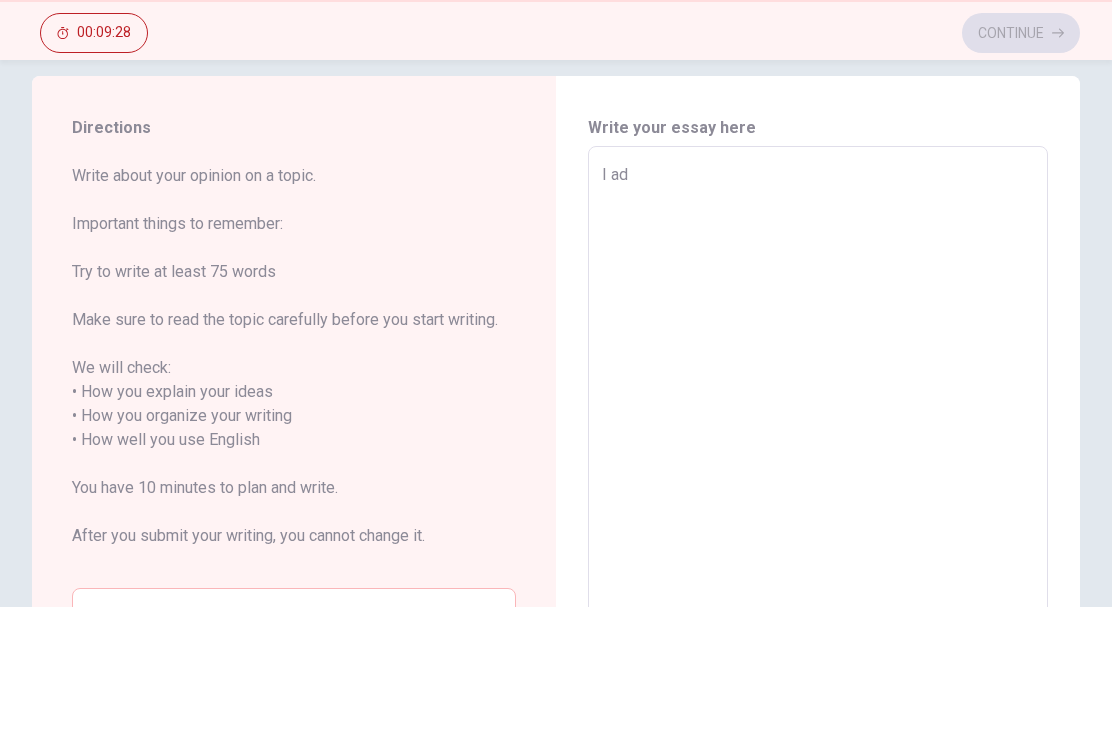 type on "x" 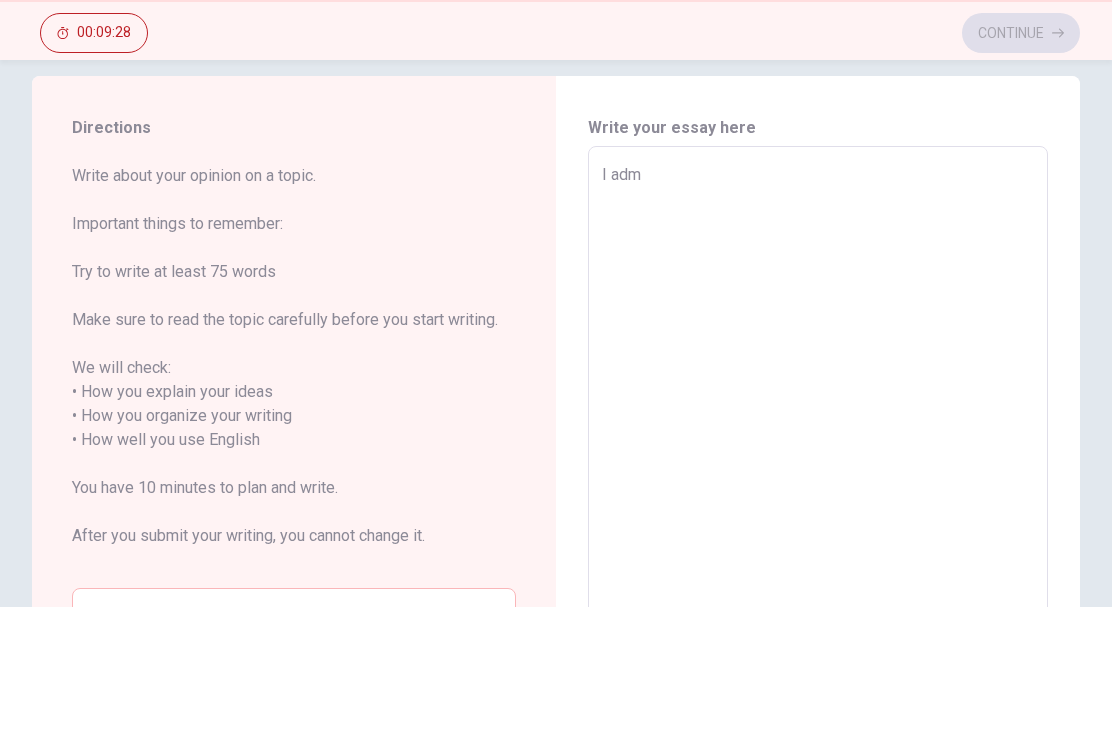 type on "x" 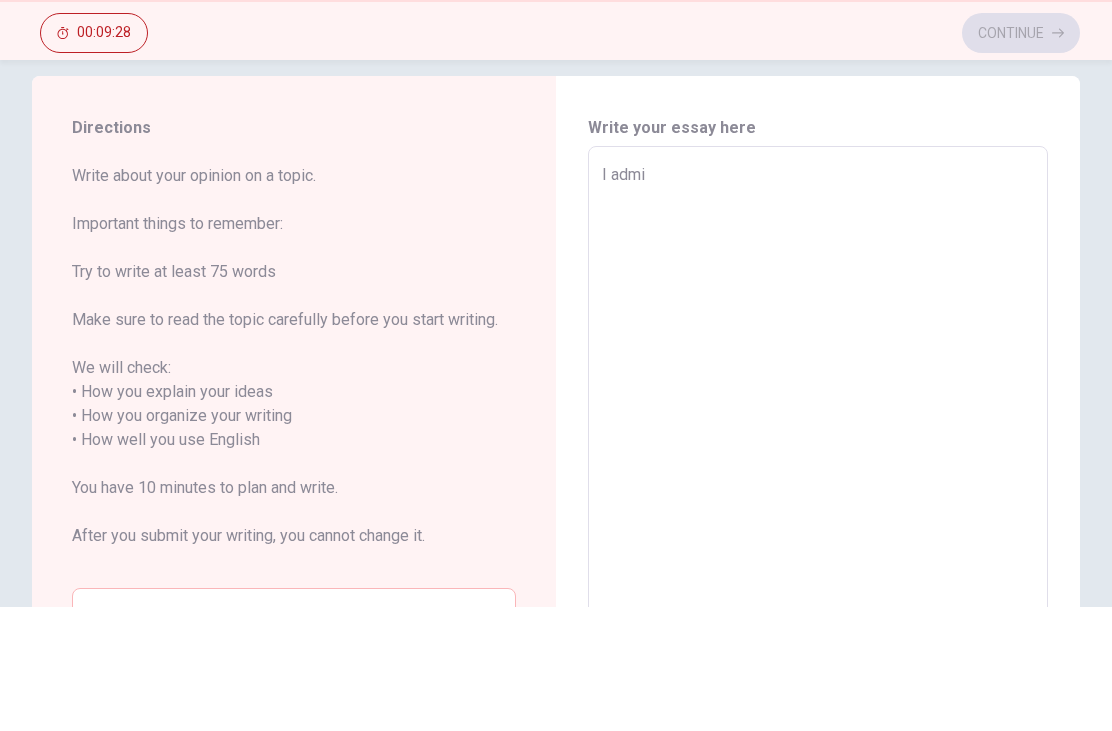 type on "x" 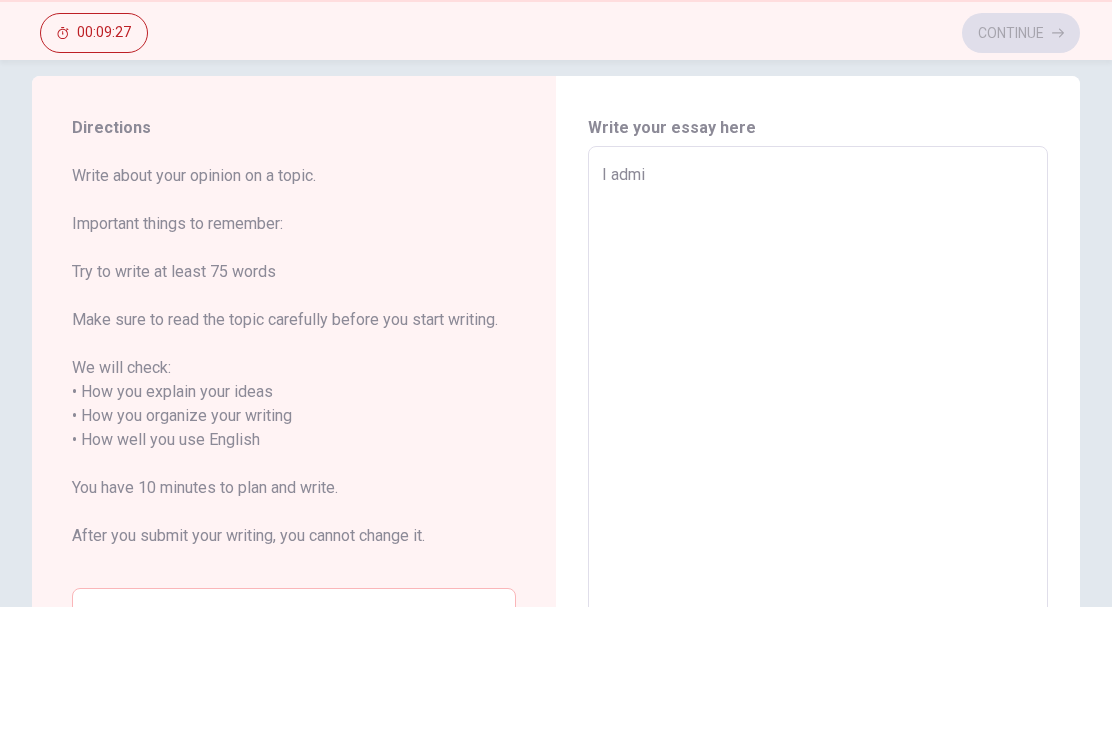type on "I [PERSON_NAME]" 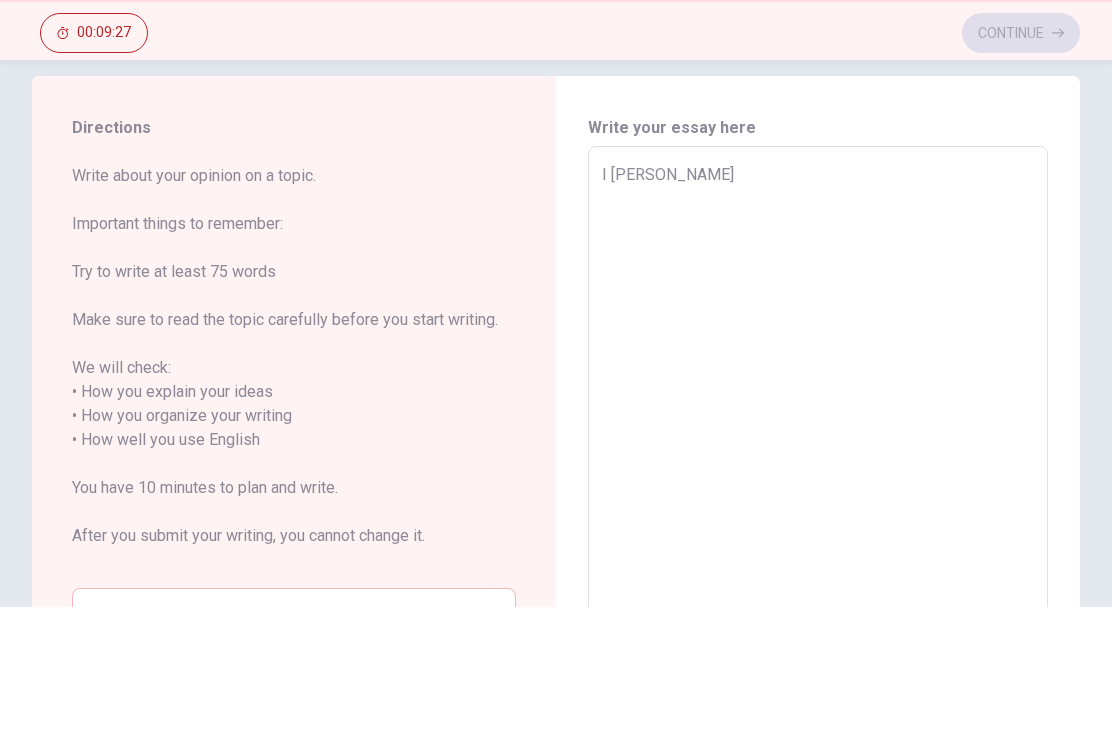 type on "x" 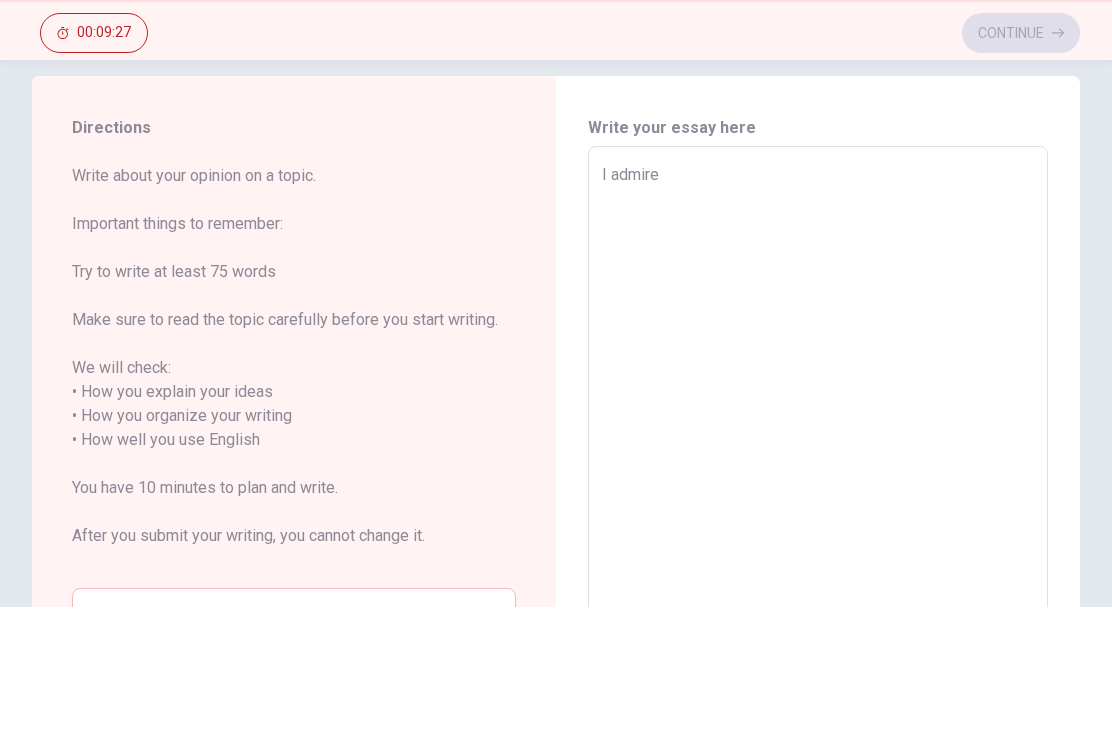 type on "x" 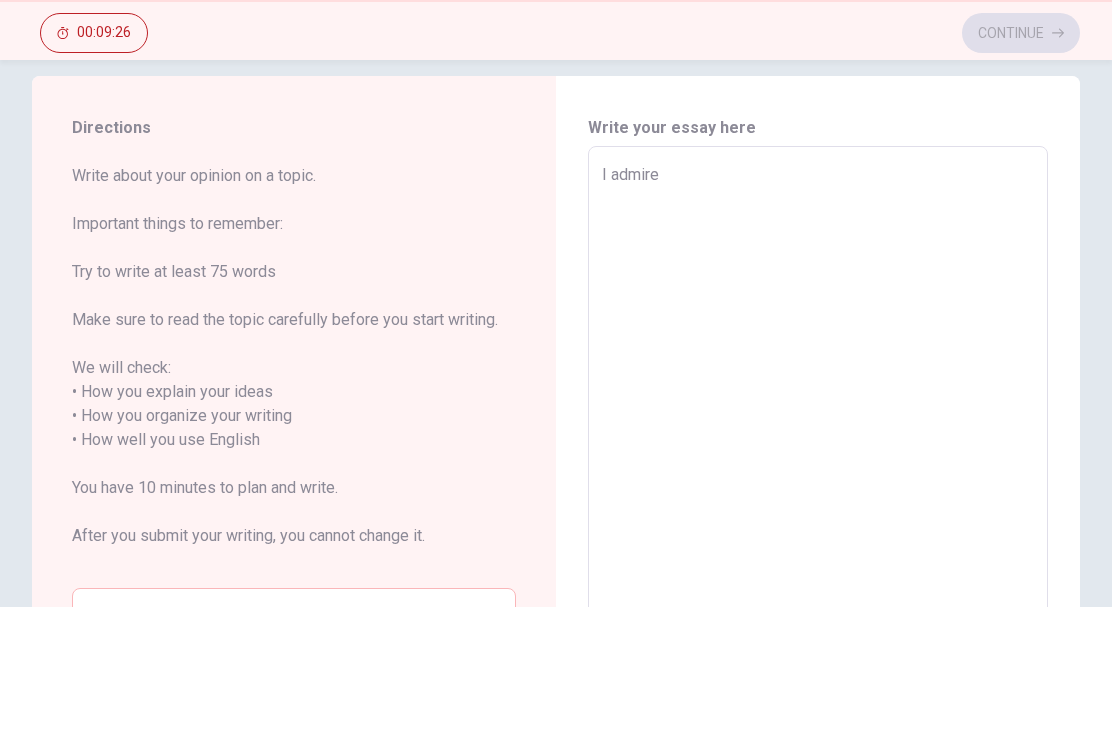 type on "I admire" 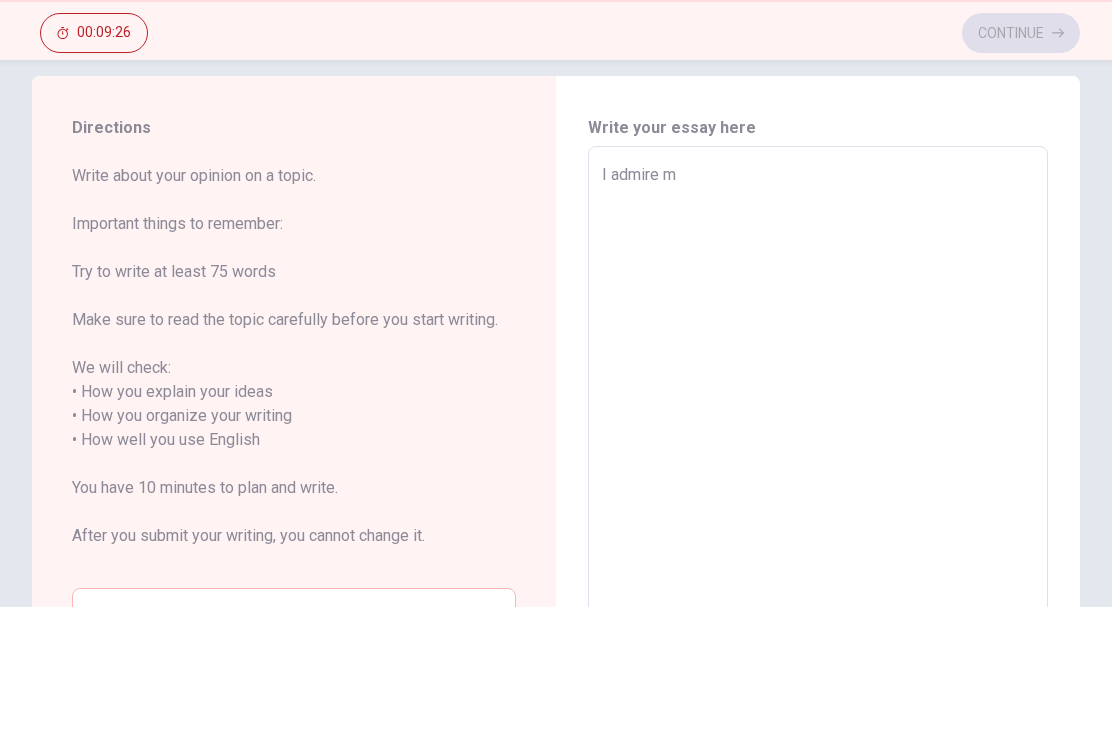 type on "x" 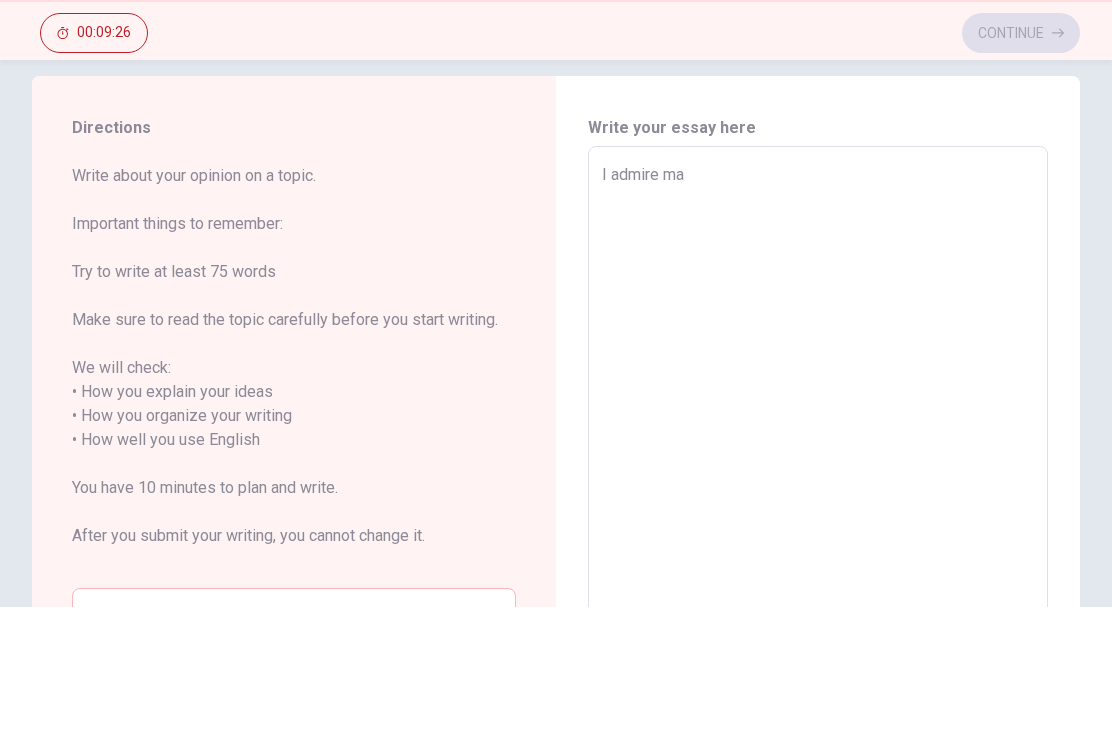 type on "x" 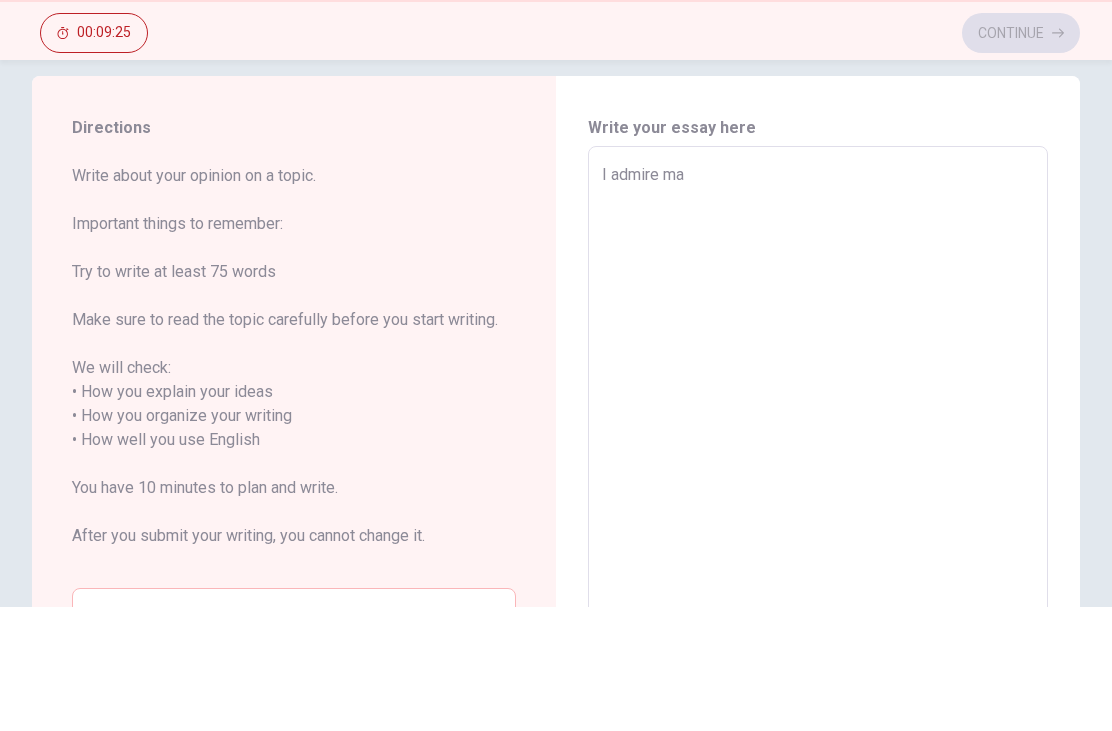 type on "I admire man" 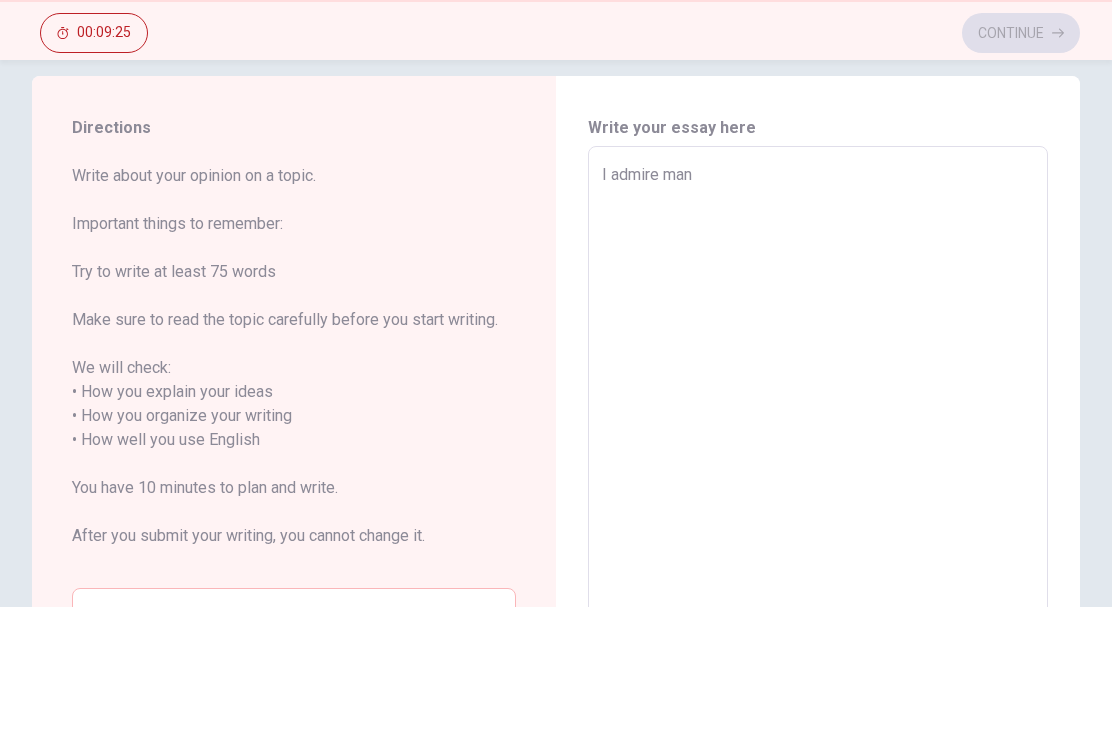 type on "x" 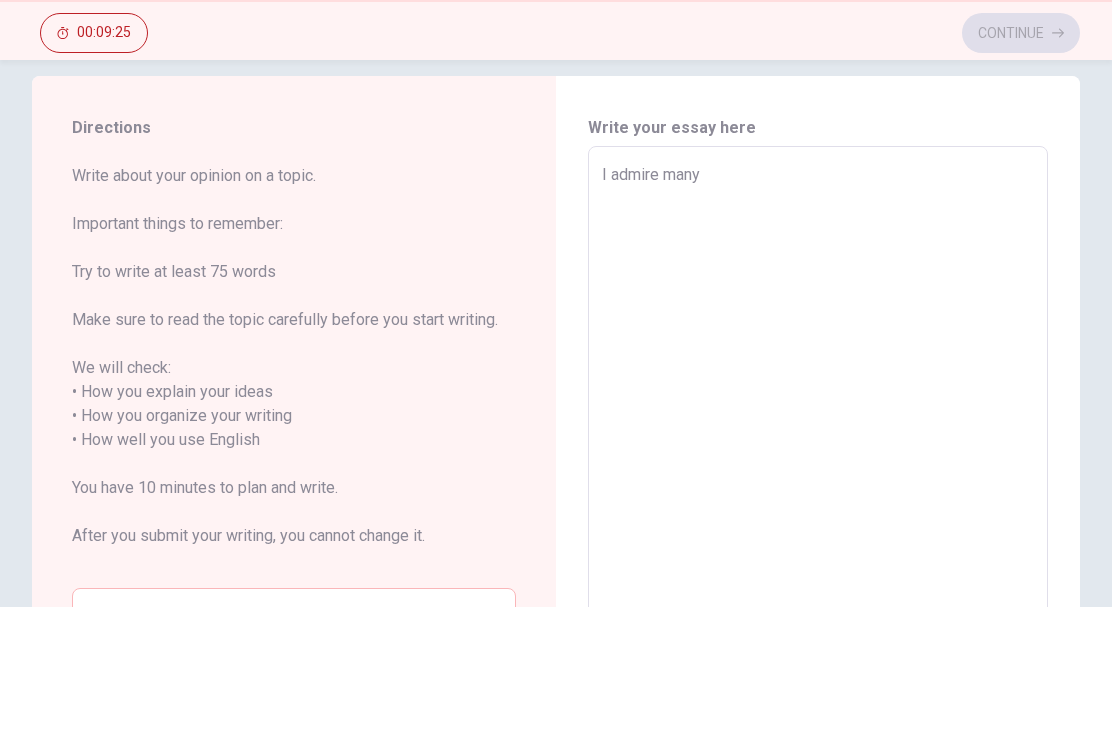type on "x" 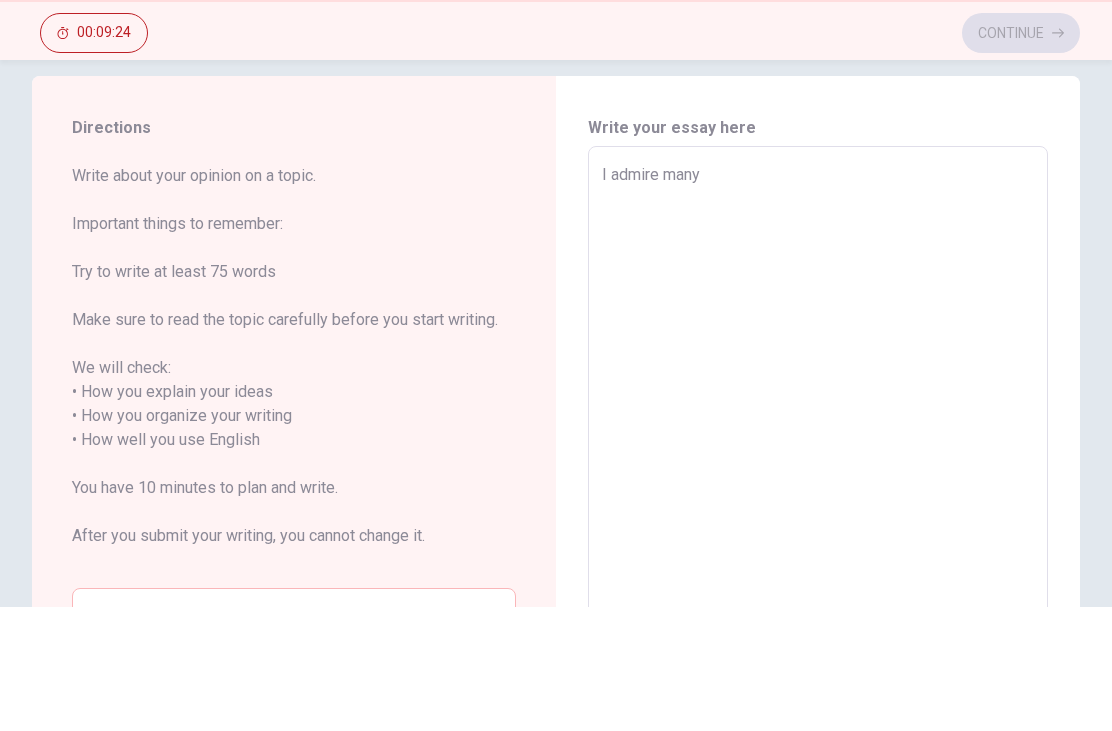 type on "I admire many q" 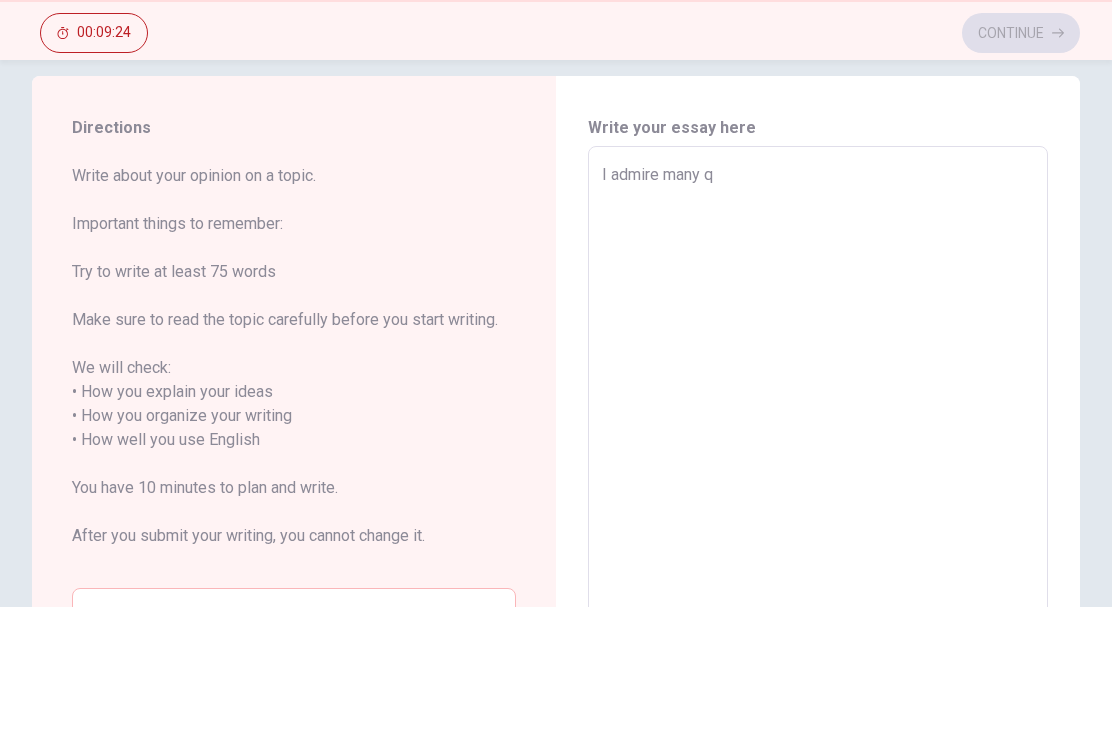 type on "x" 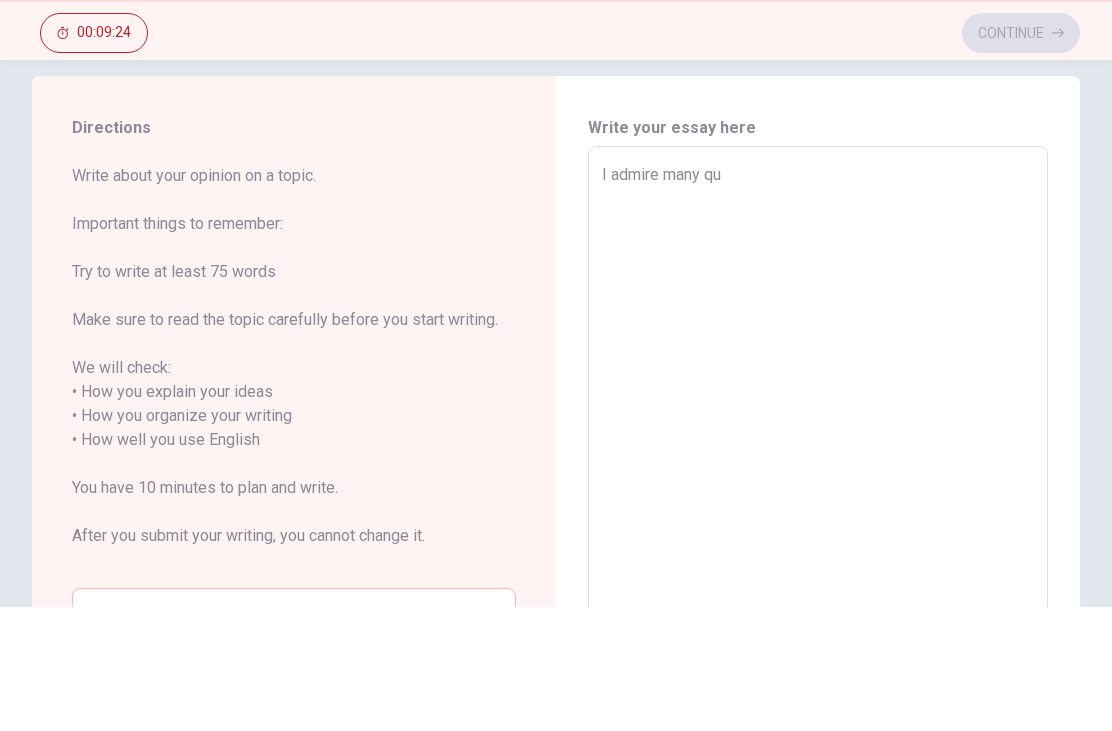 type on "x" 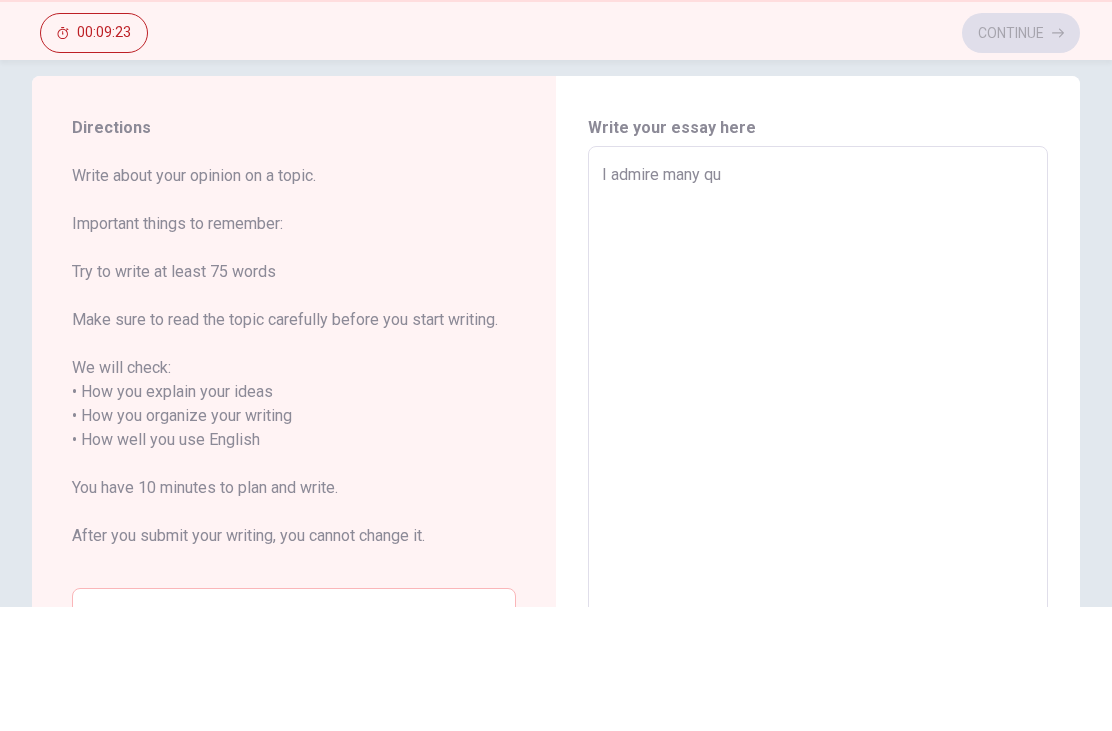 type on "I admire many qua" 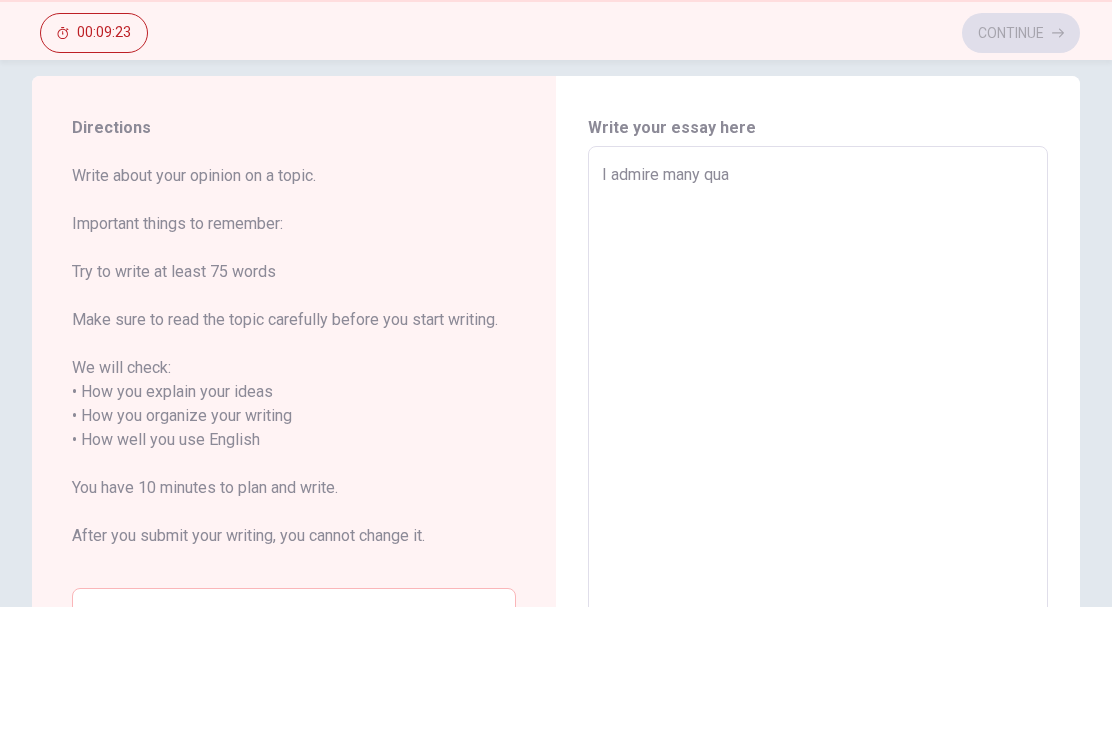 type on "x" 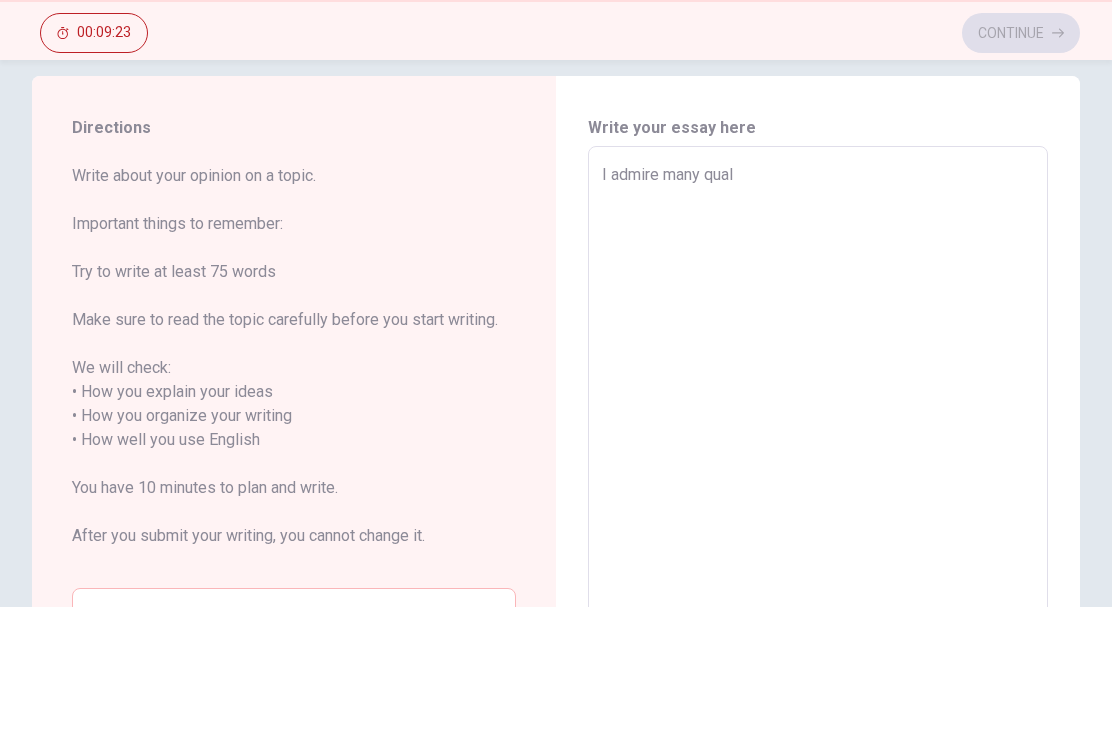 type on "x" 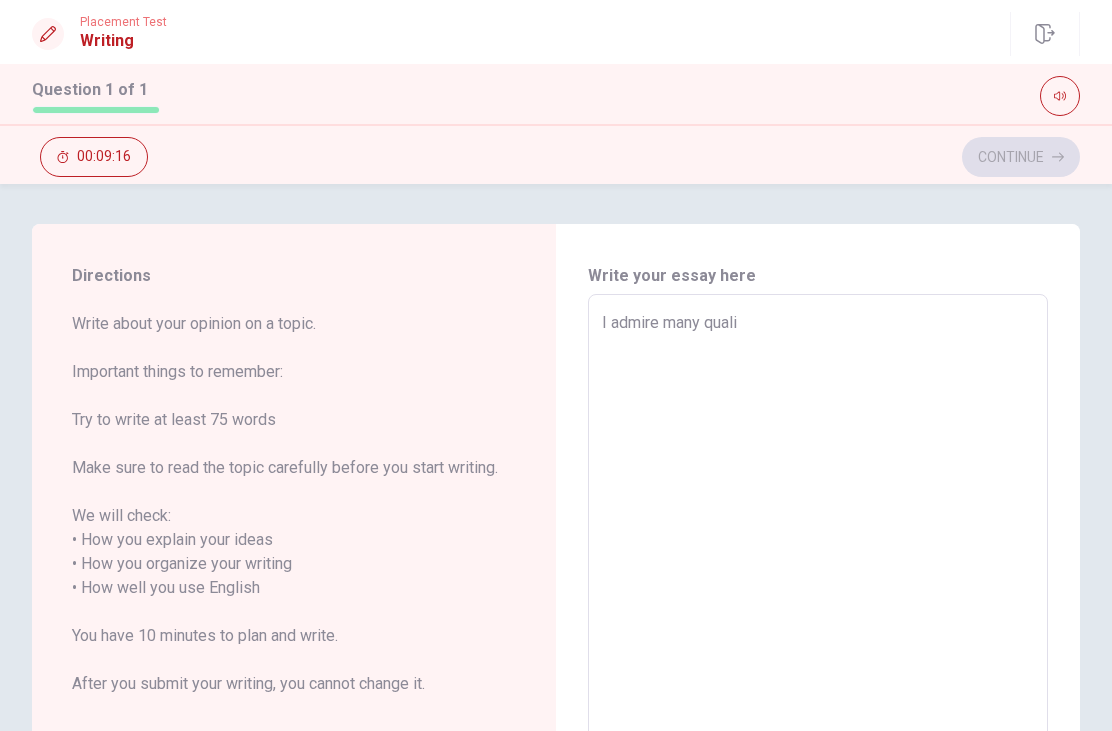 scroll, scrollTop: 0, scrollLeft: 0, axis: both 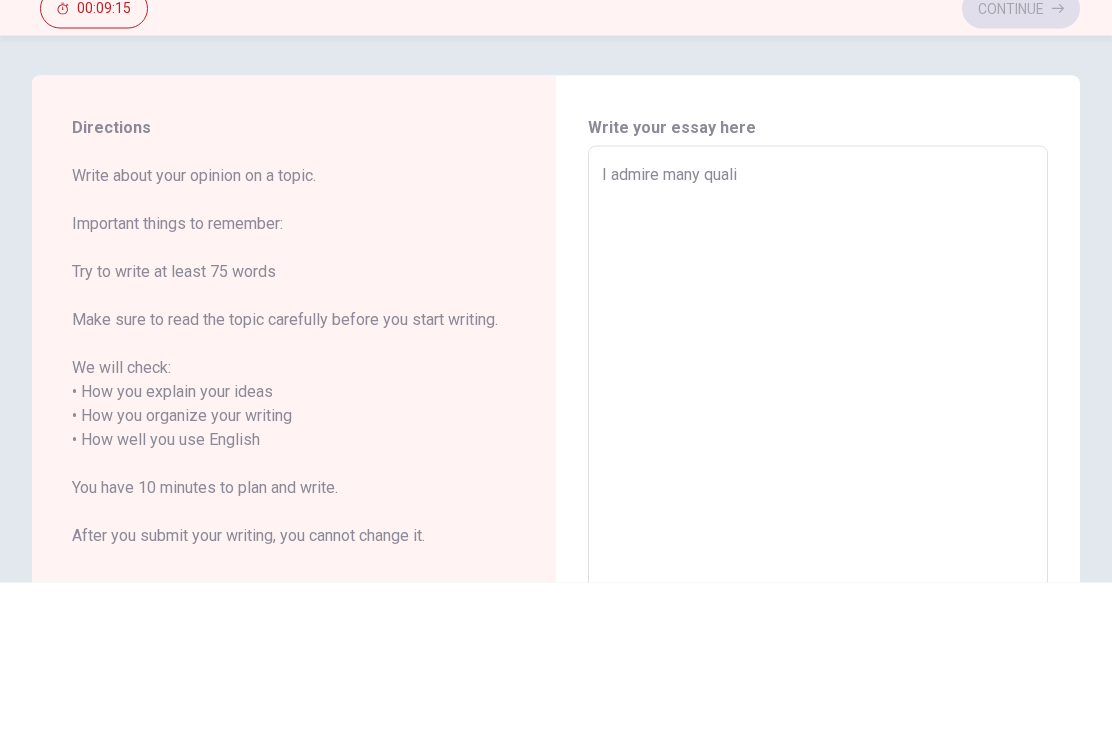 type on "x" 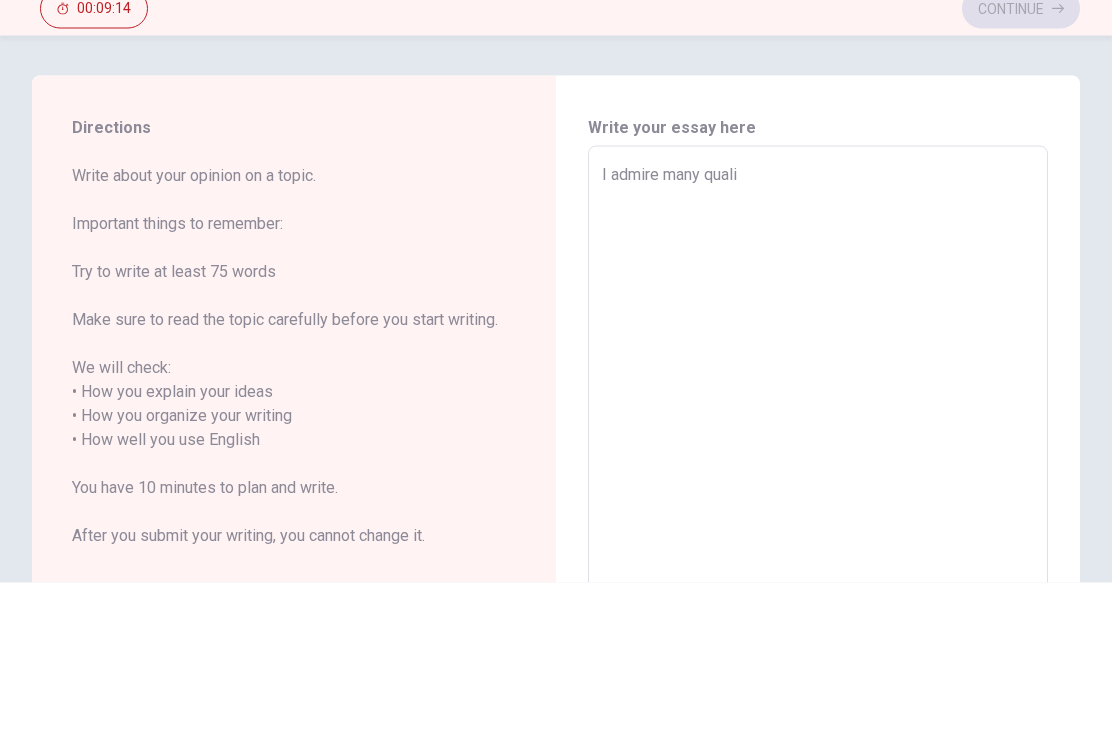 type on "I admire many qualie" 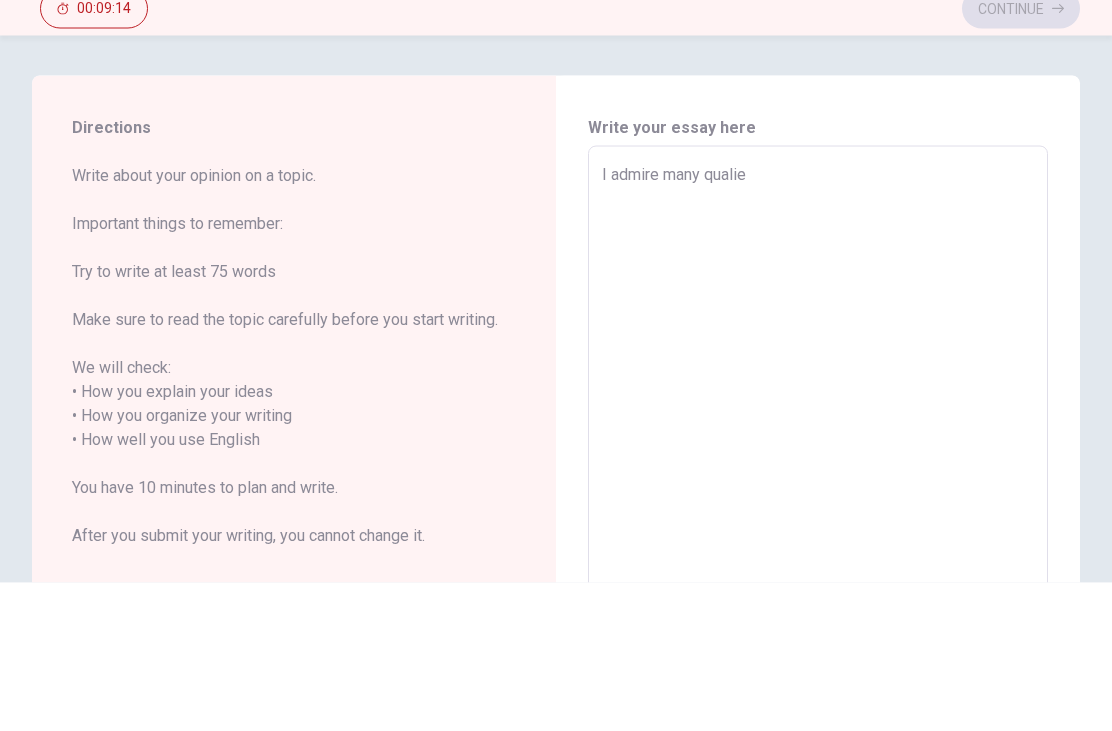 type on "x" 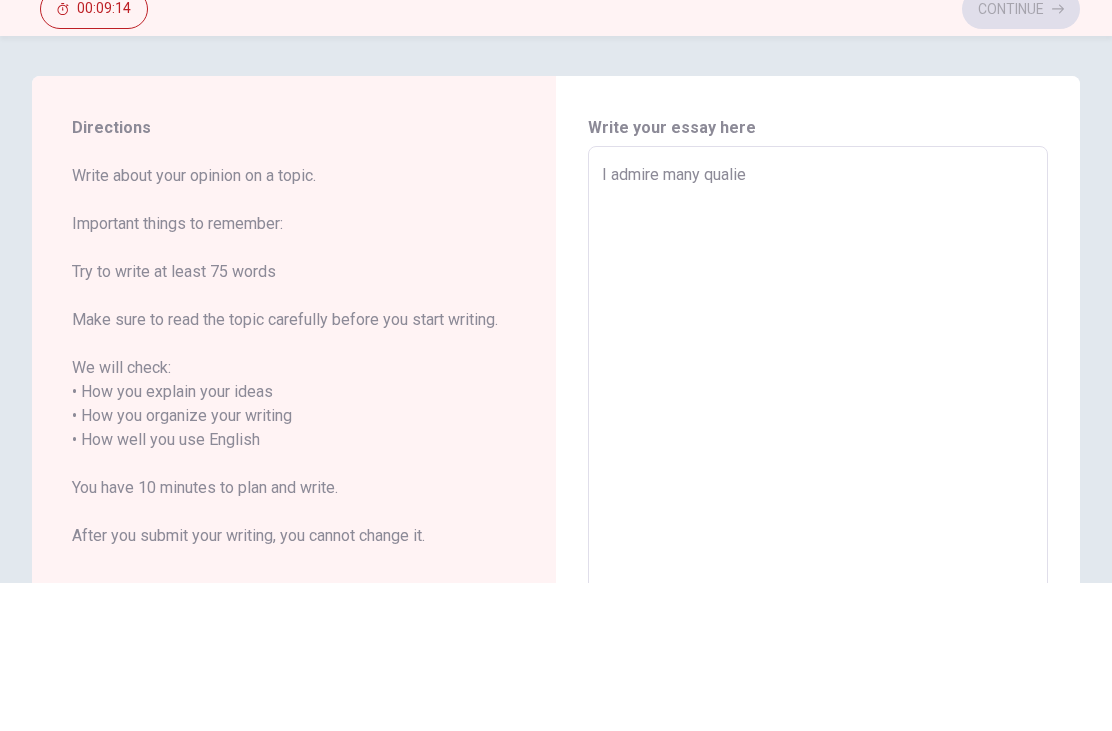 type on "I admire many qualies" 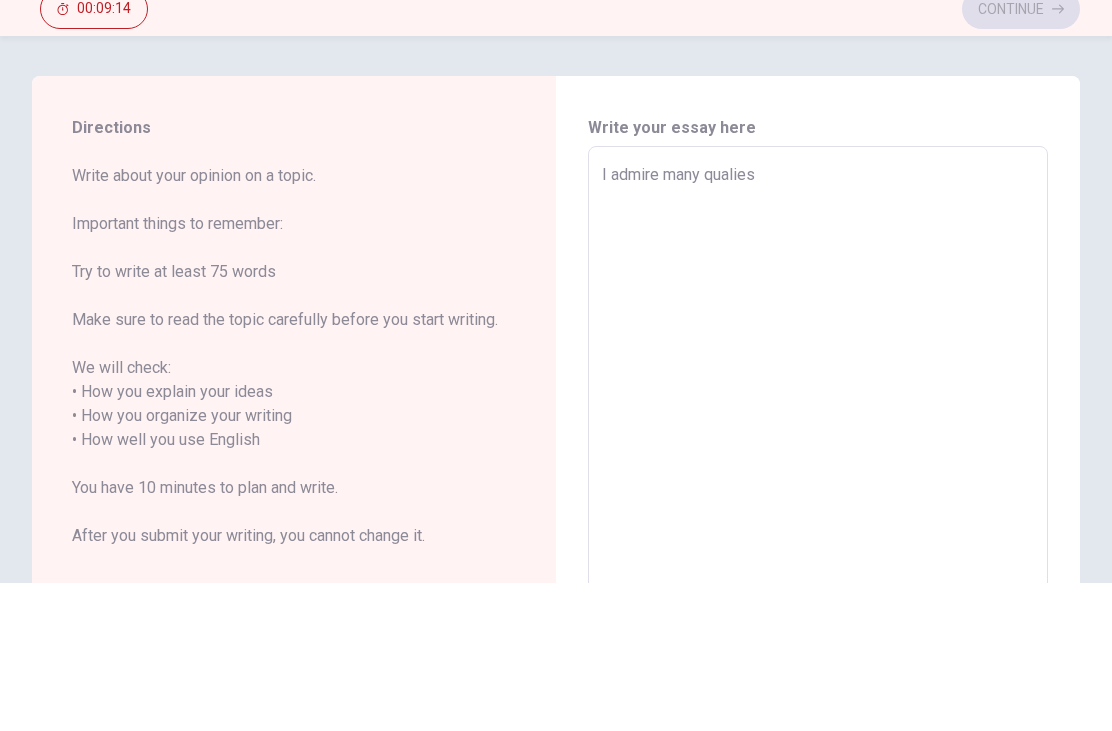 type on "x" 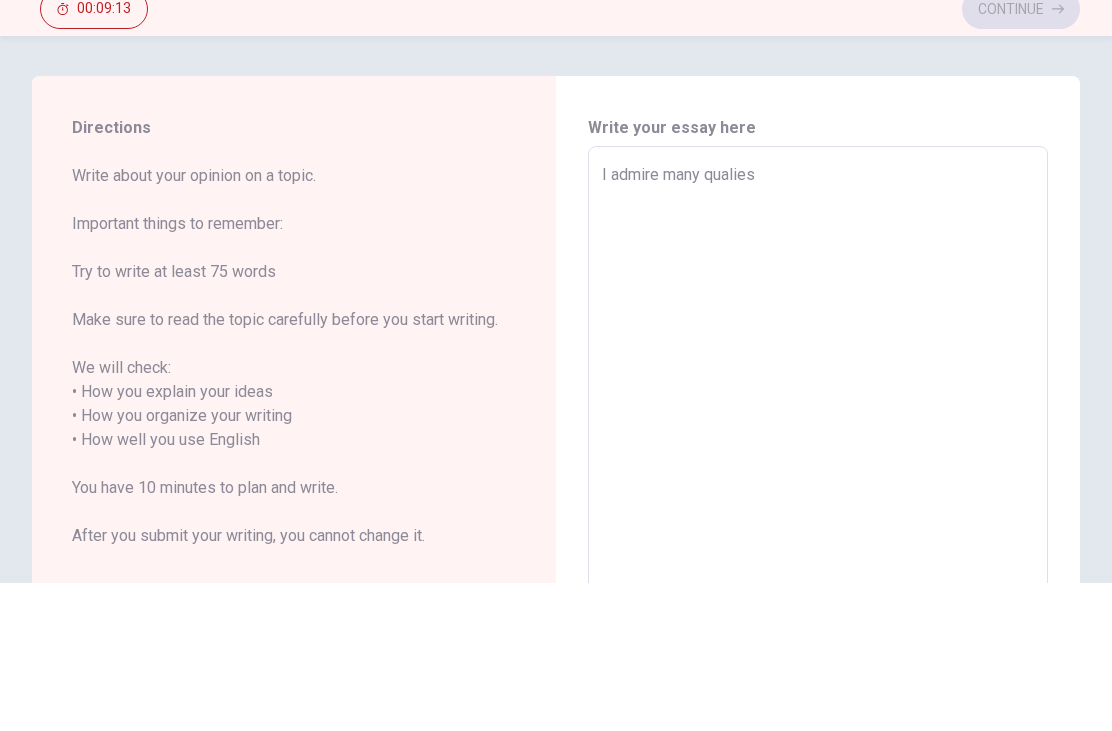 type on "I admire many qualie" 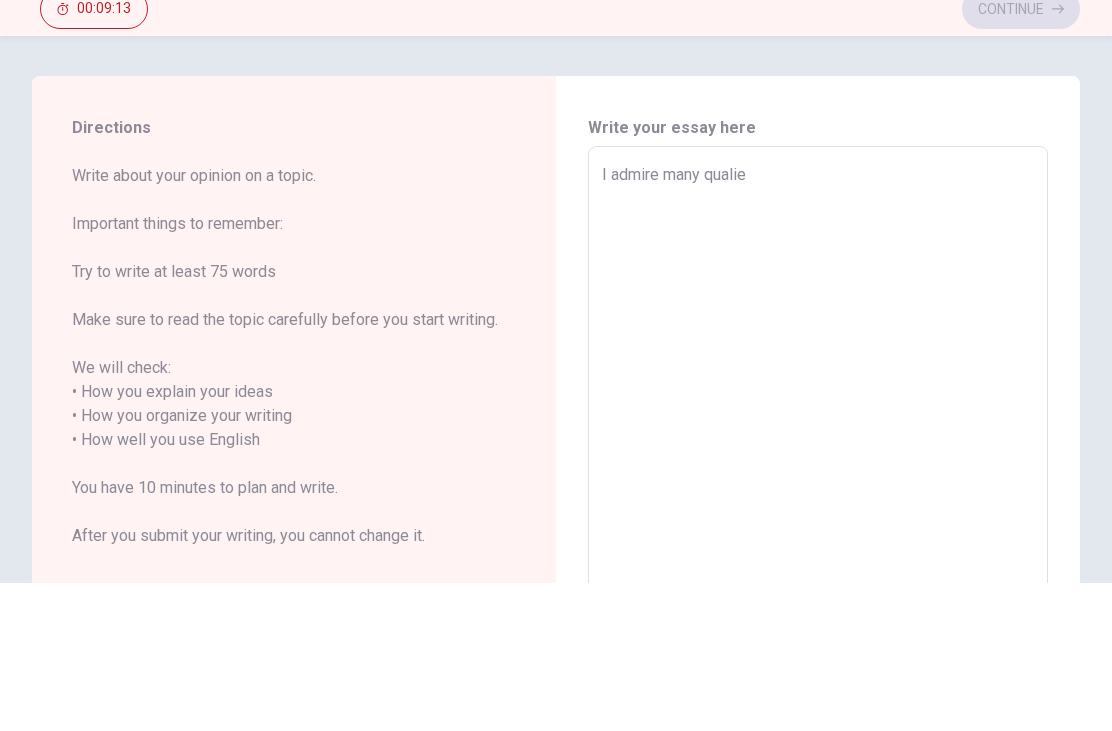 type on "x" 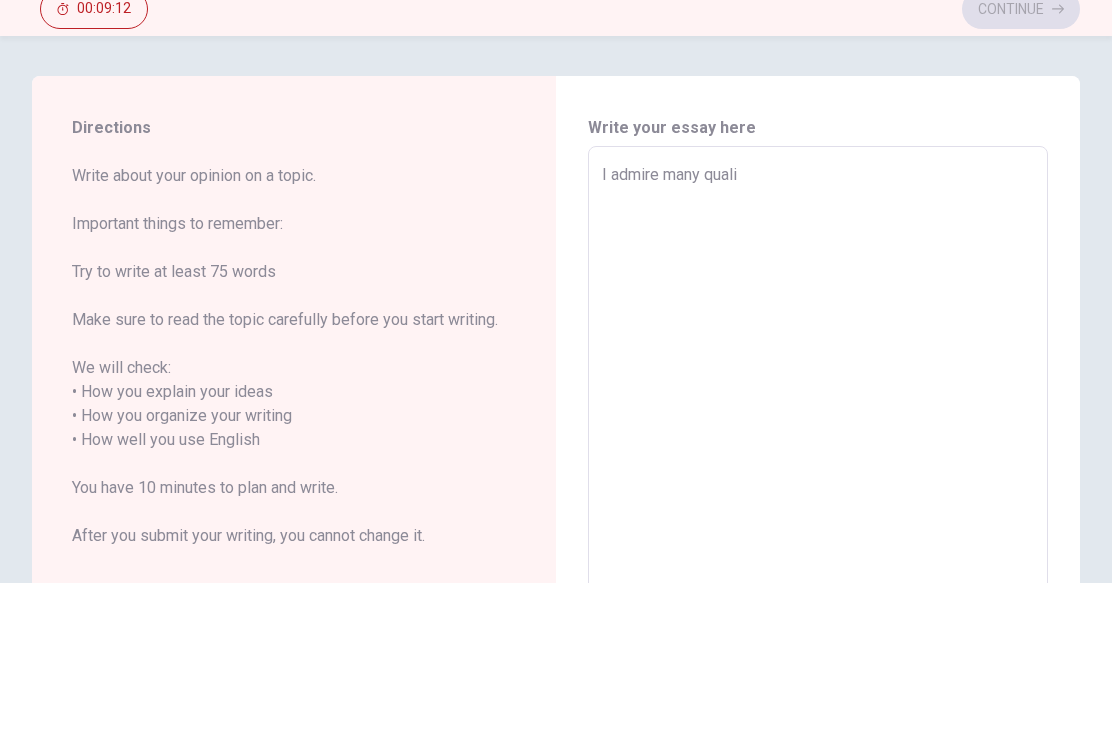 type on "x" 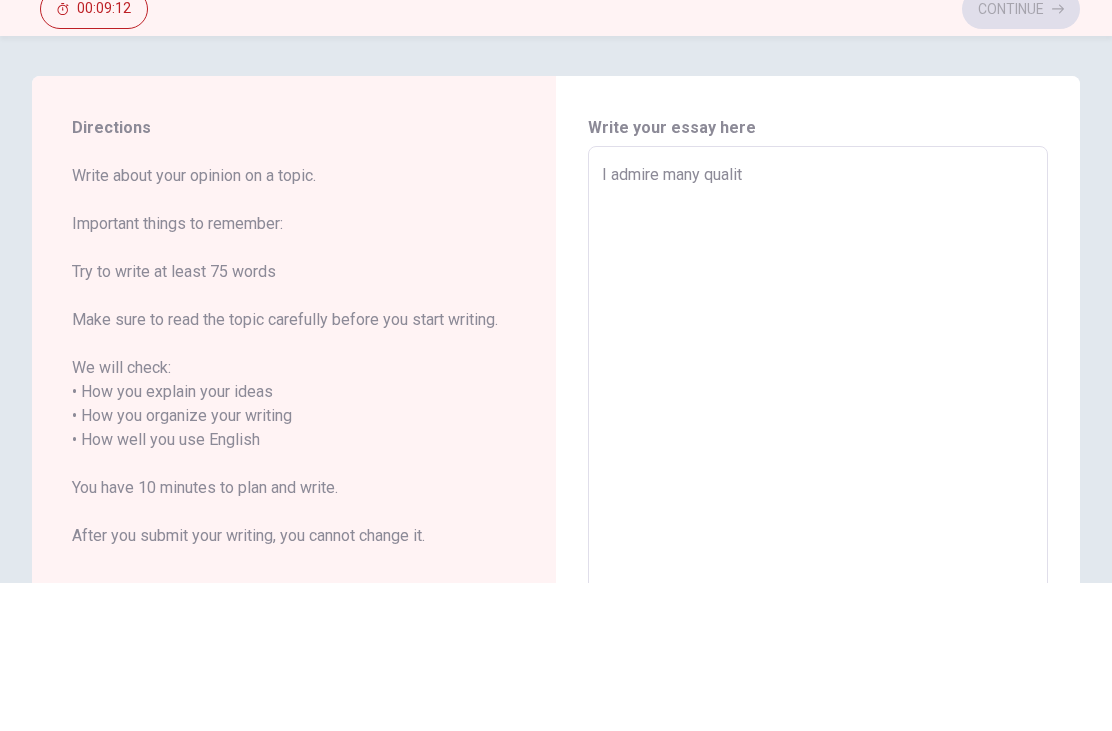 type on "x" 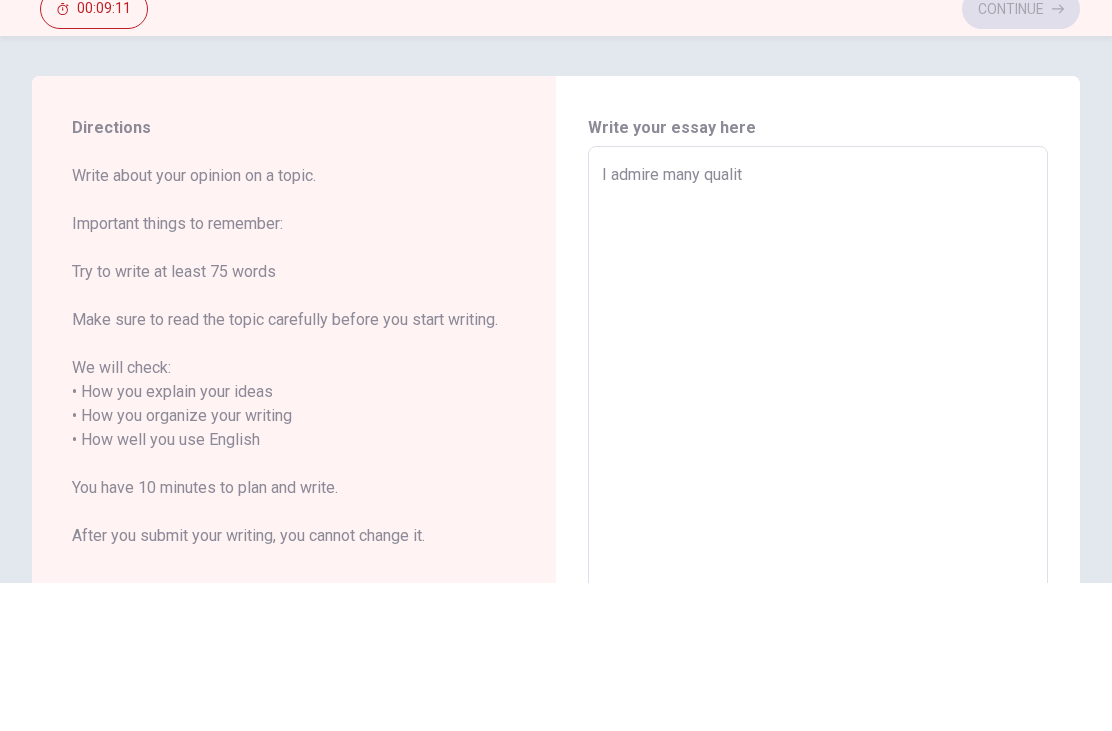 type on "I admire many qualitu" 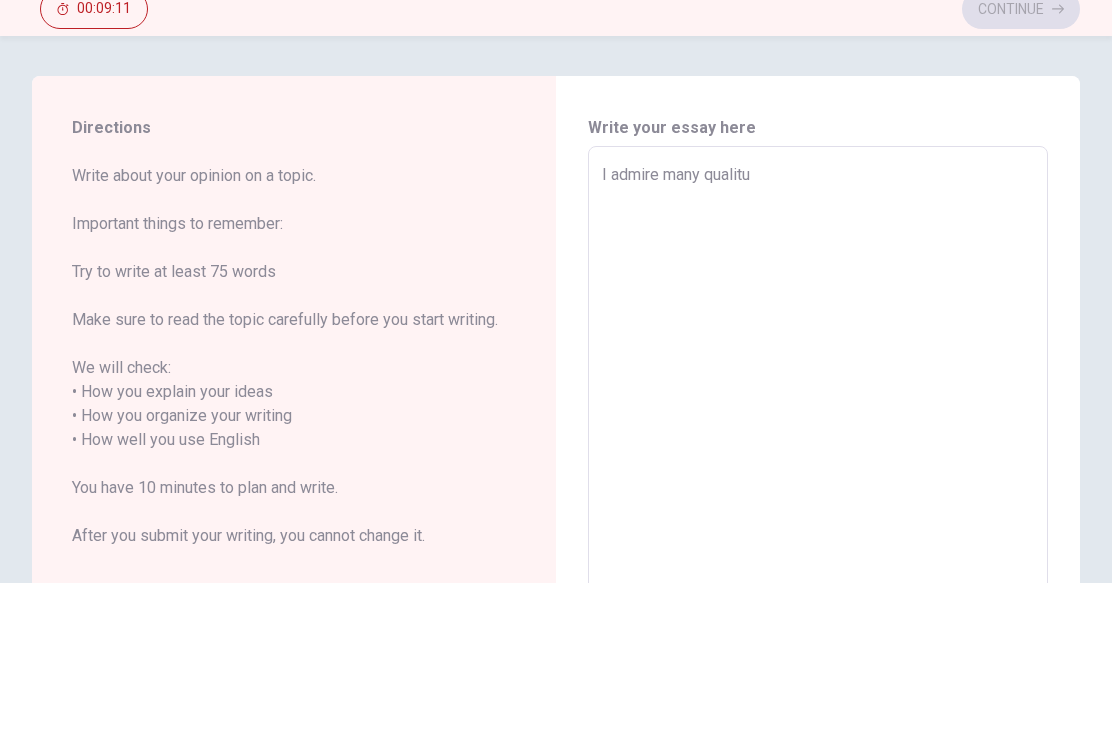 type on "x" 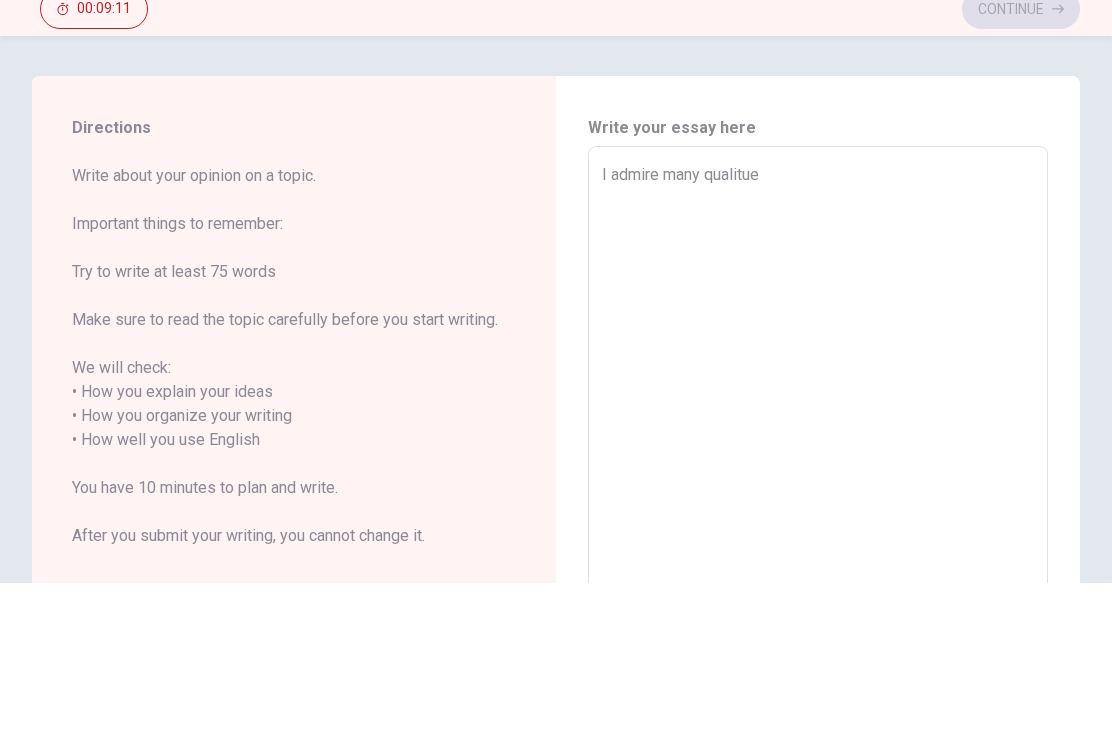 type on "x" 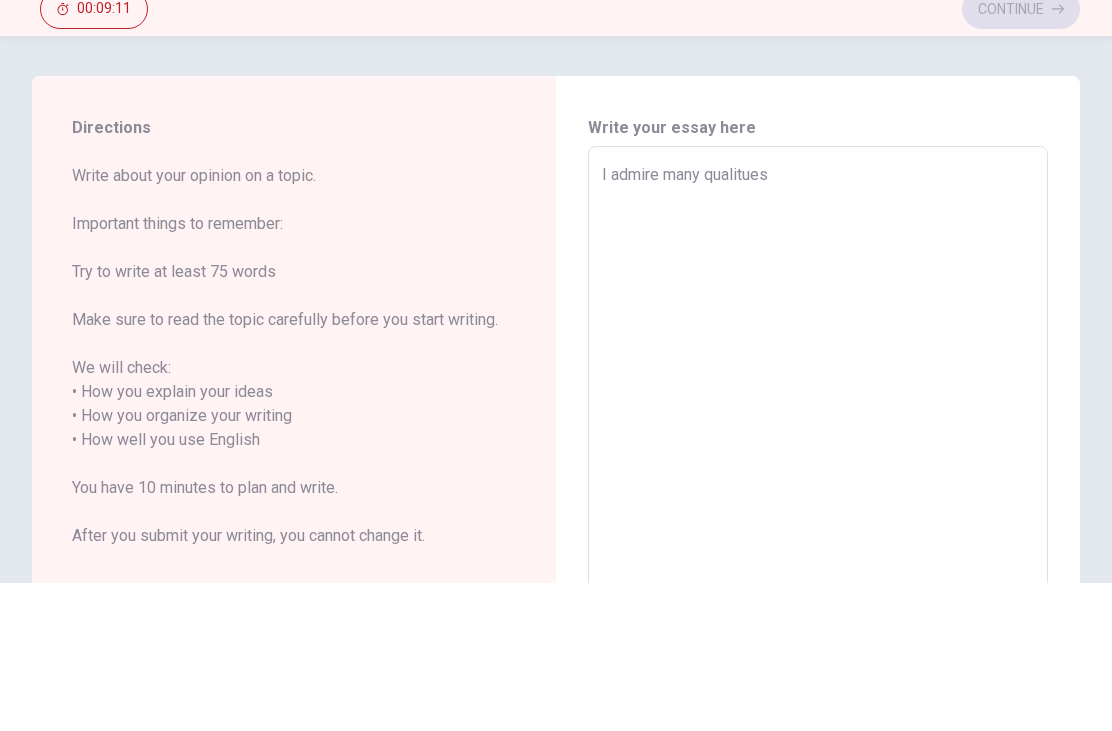 type on "x" 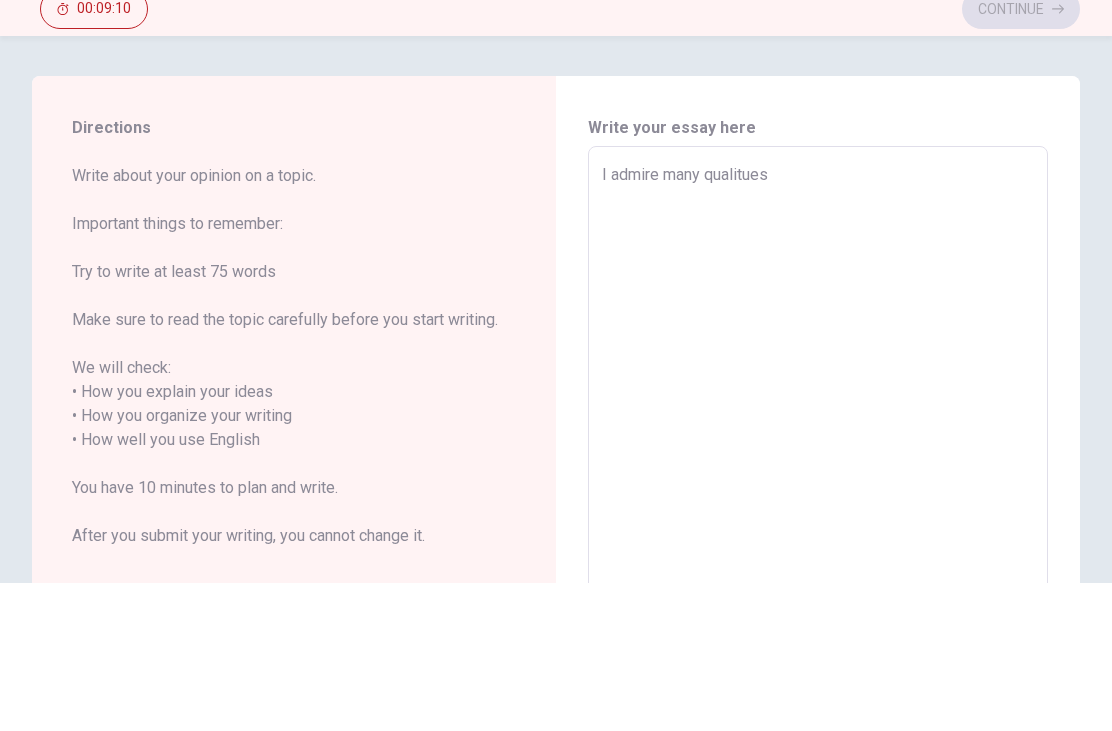 type on "I admire many qualitue" 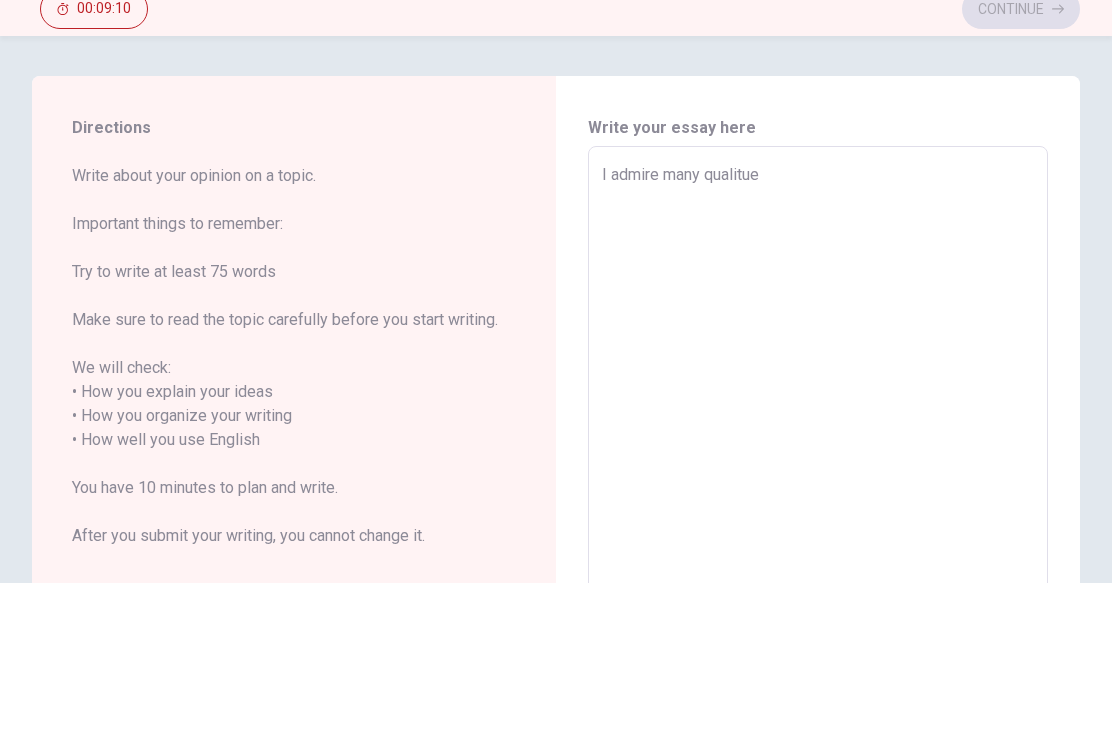 type on "x" 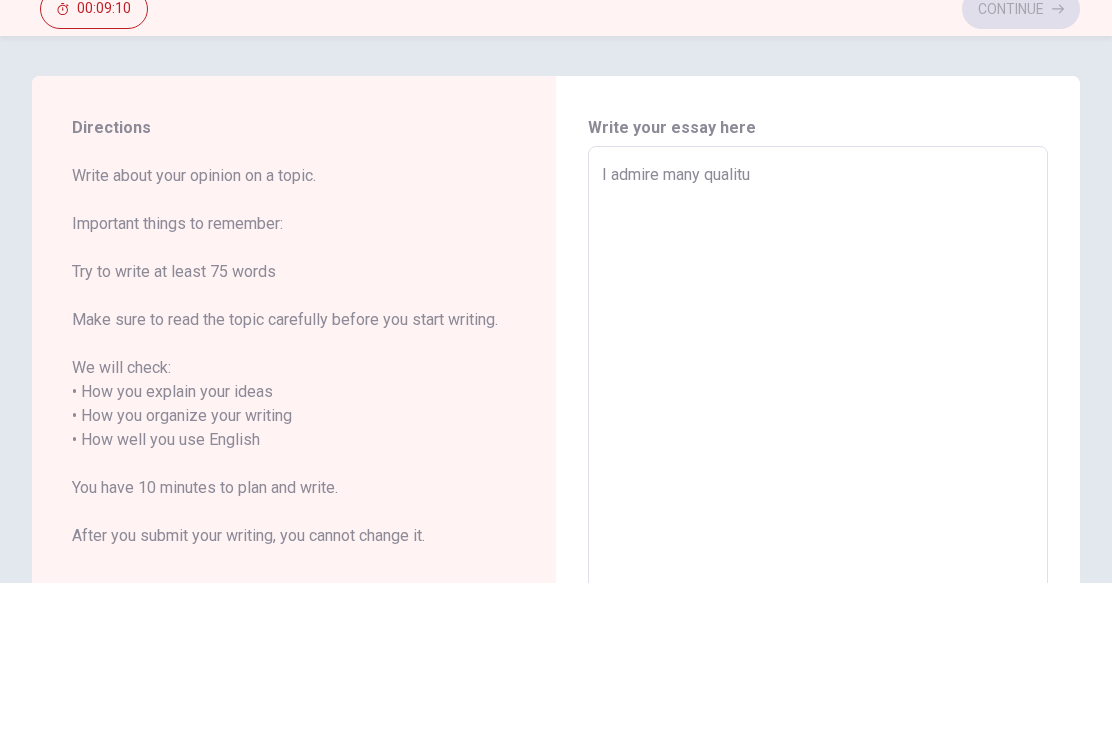 type on "x" 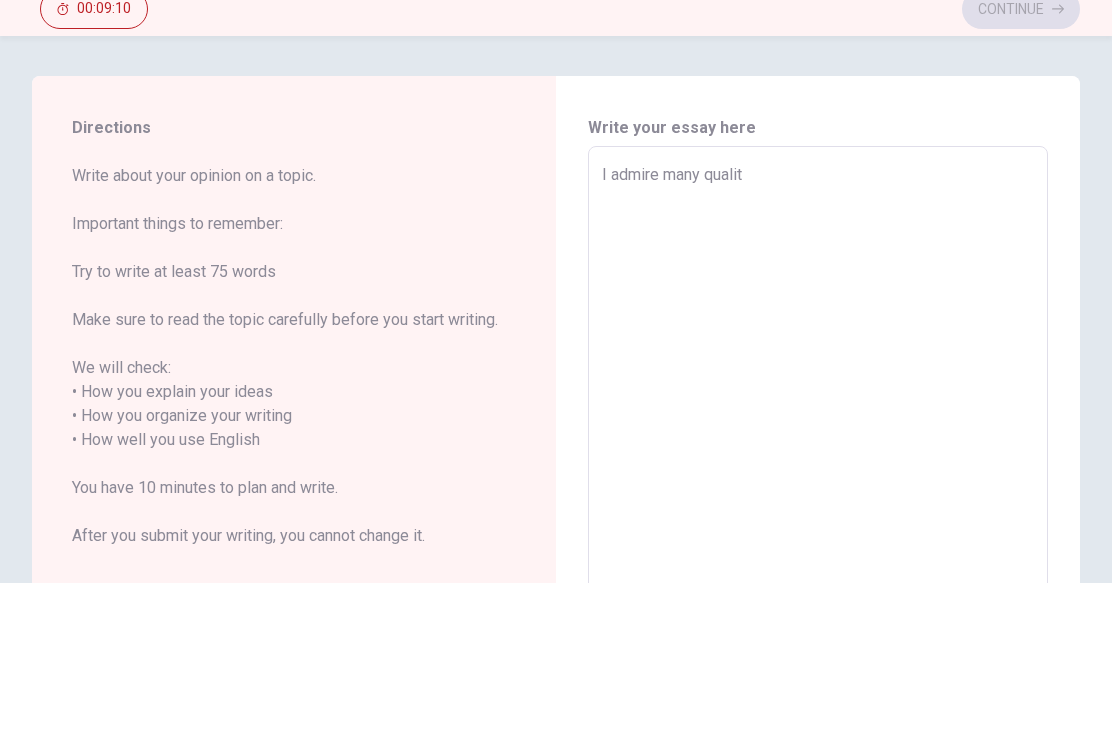 type on "x" 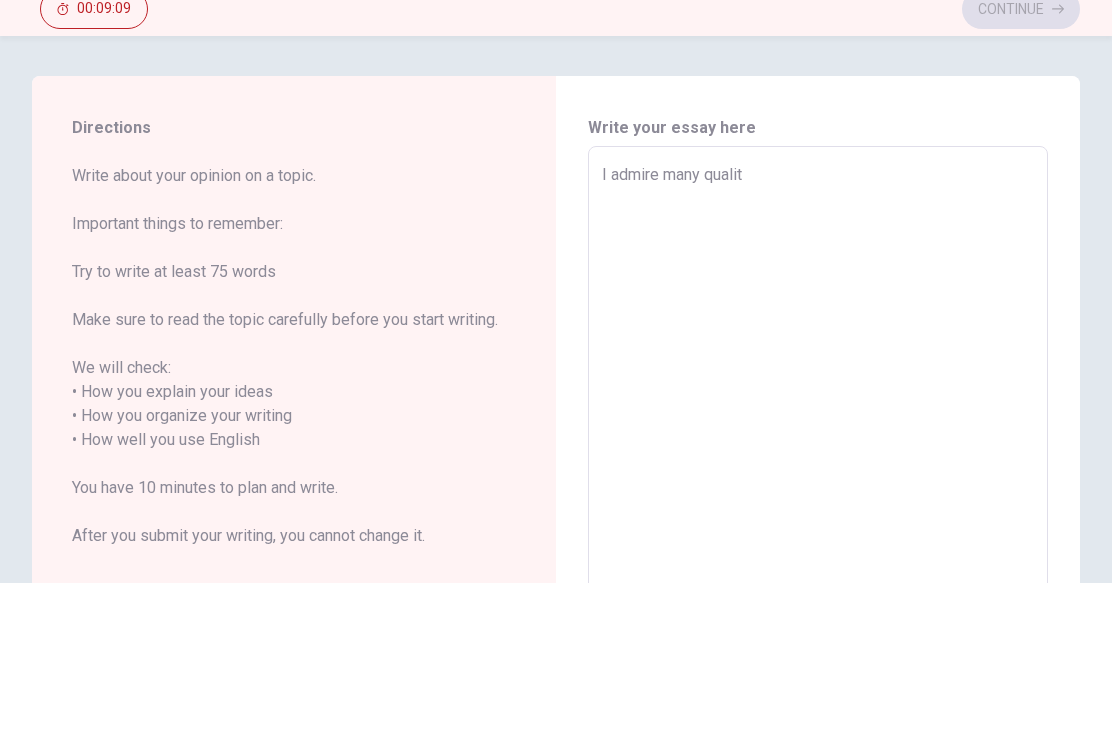 type on "I admire many qualiti" 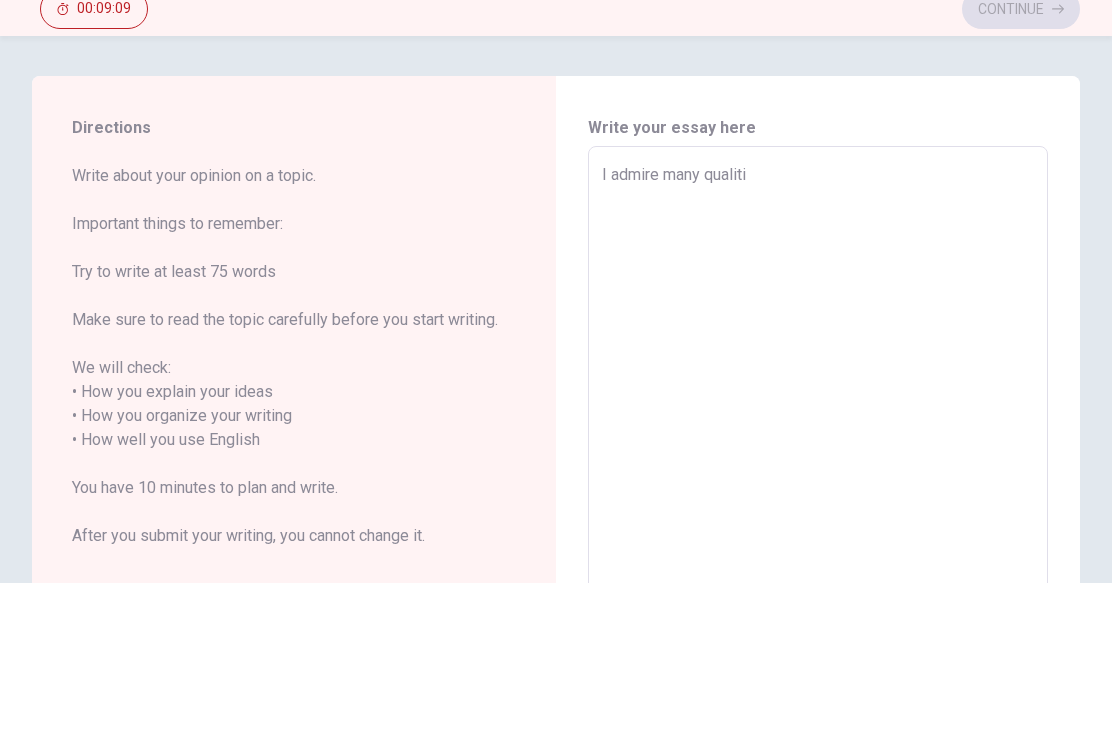 type on "x" 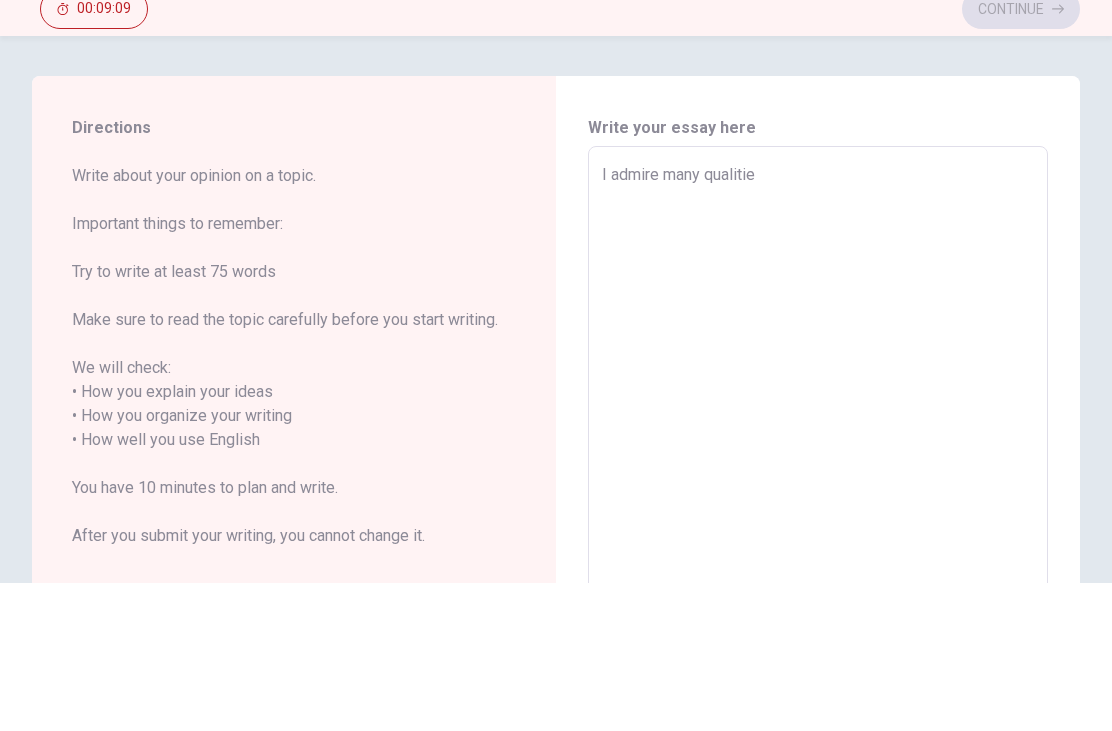 type on "x" 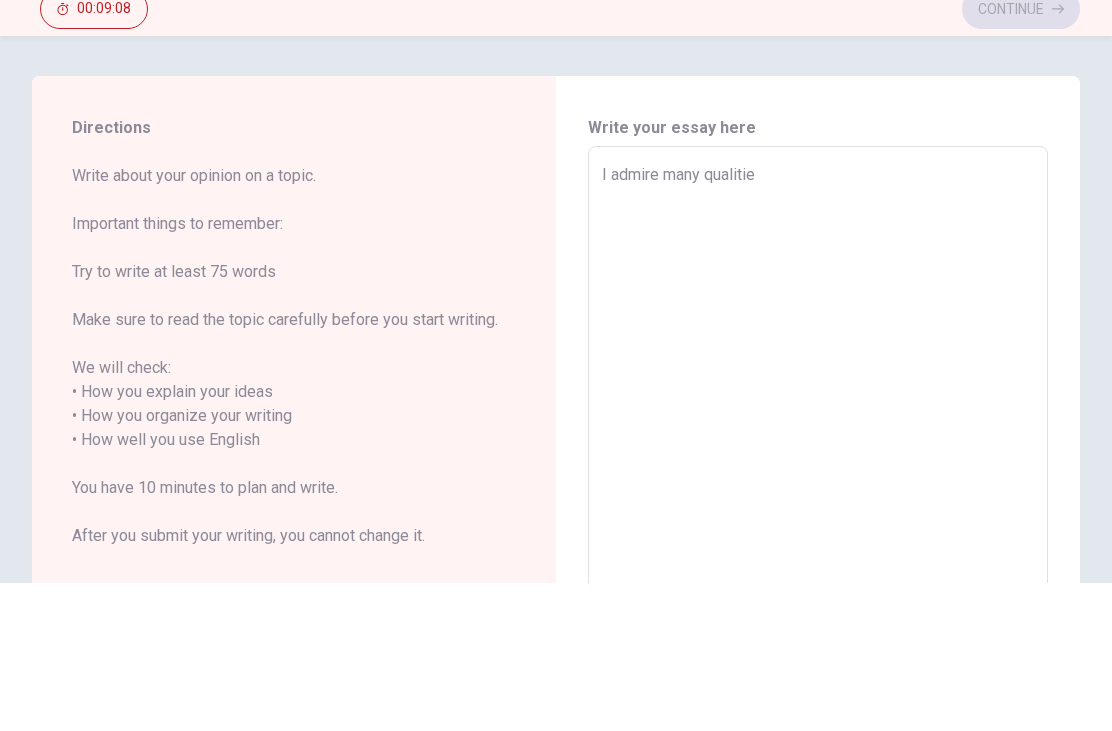 type on "I admire many qualities" 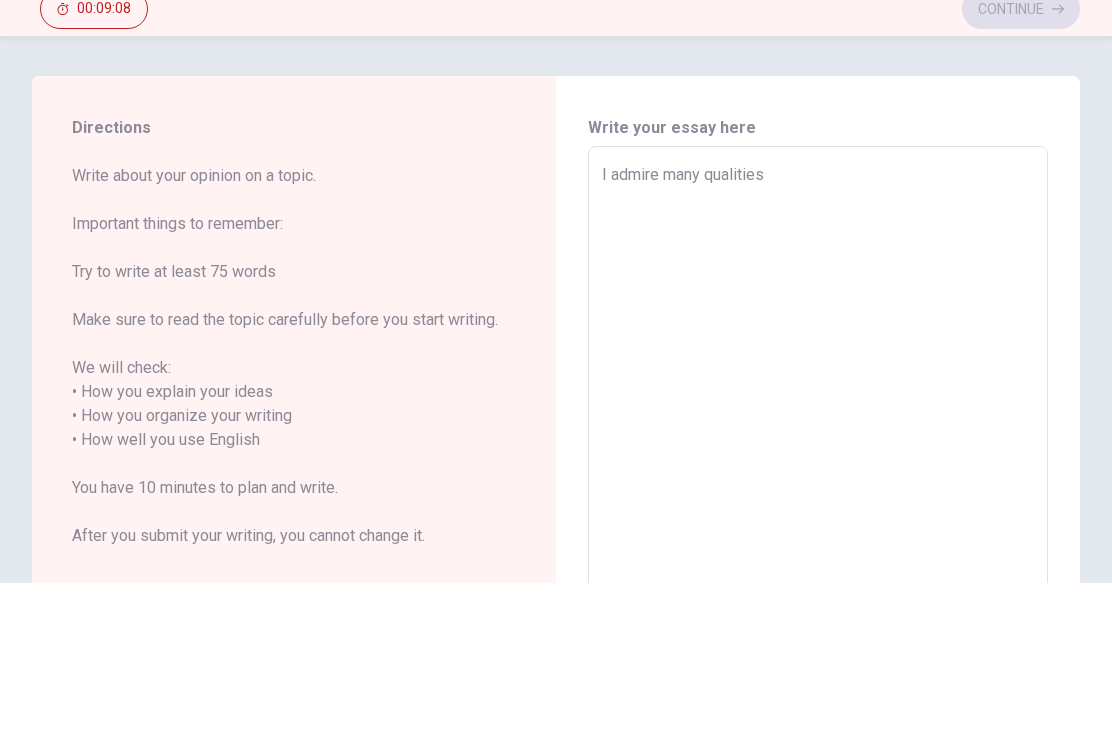 type on "x" 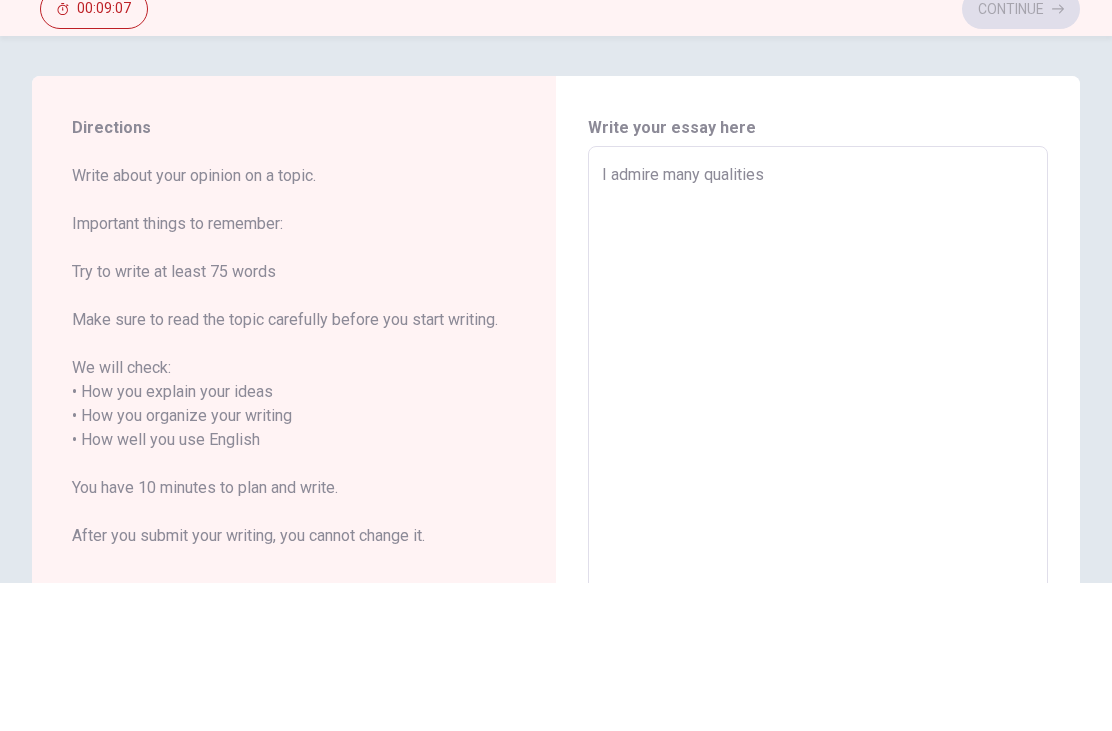 type on "I admire many qualities" 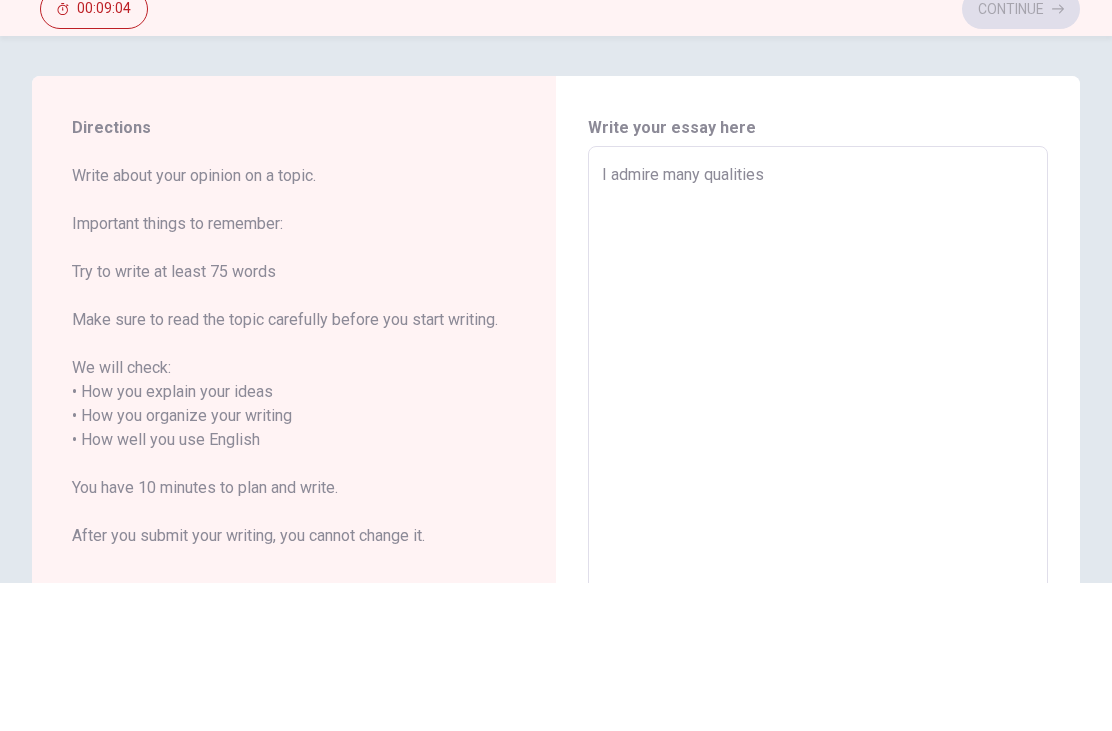 type on "x" 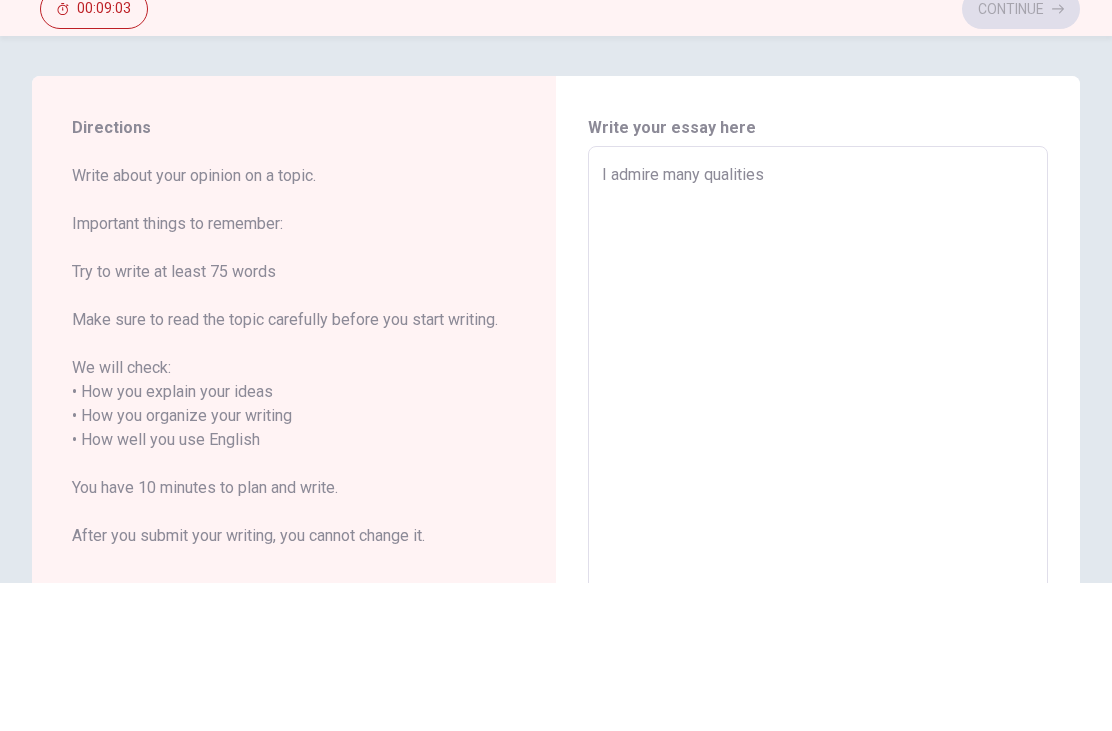 type on "I admire many qualities a" 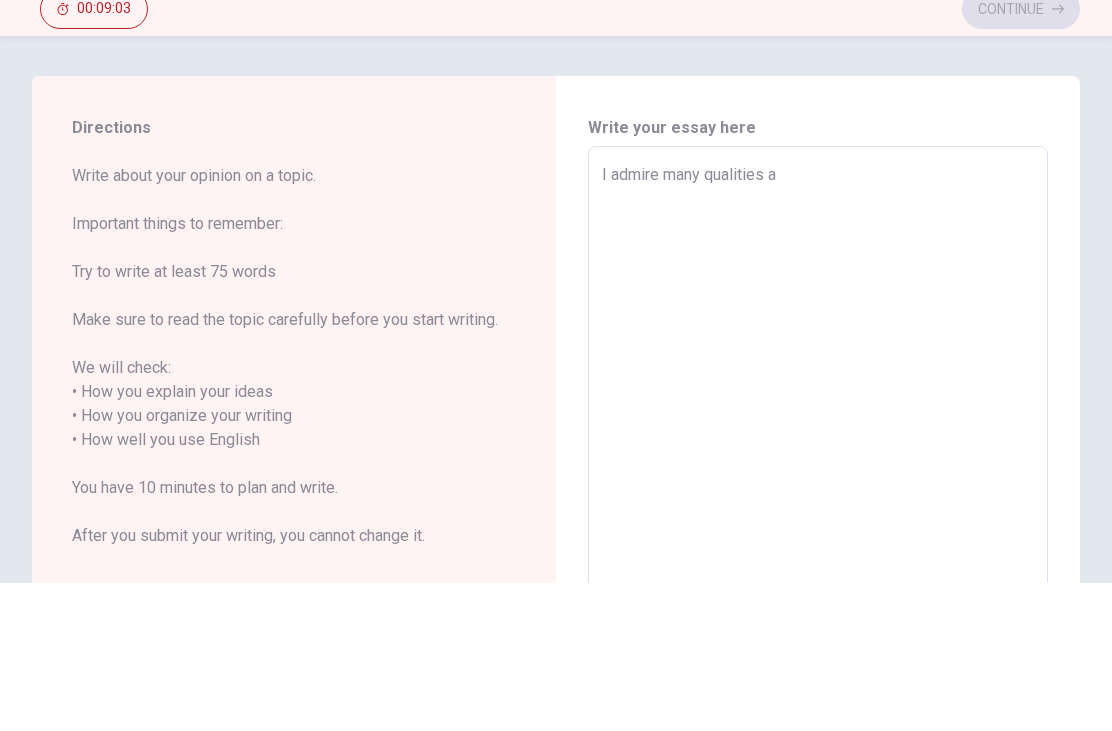type on "x" 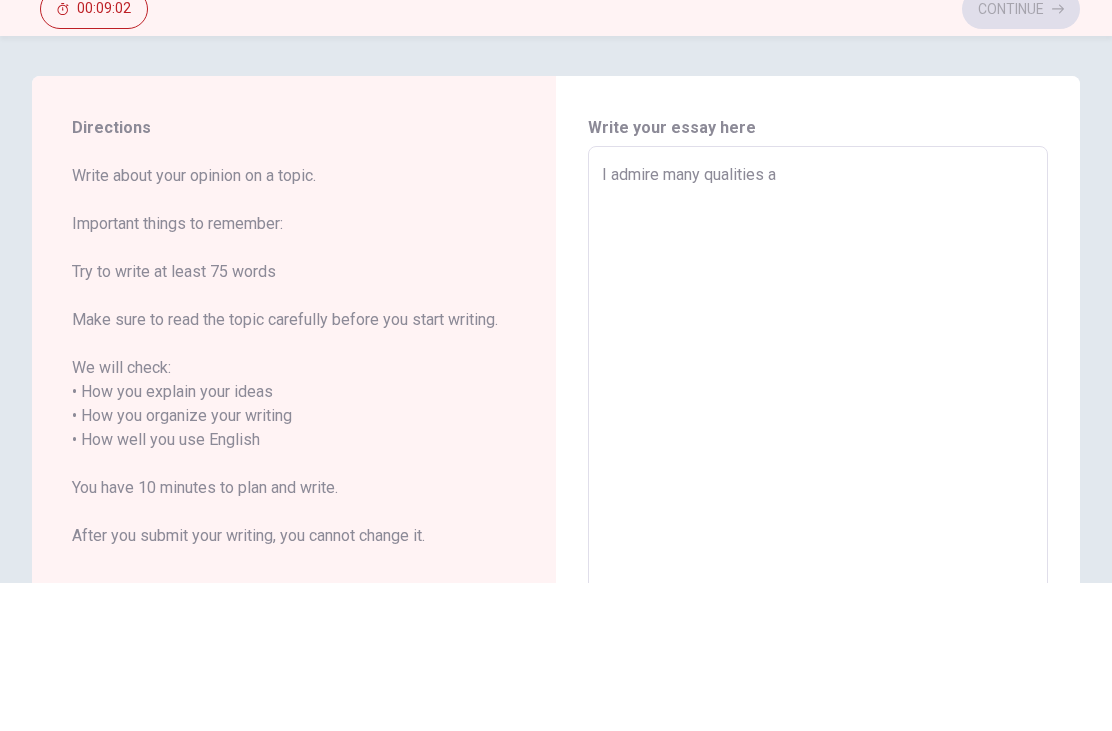 type on "I admire many qualities ab" 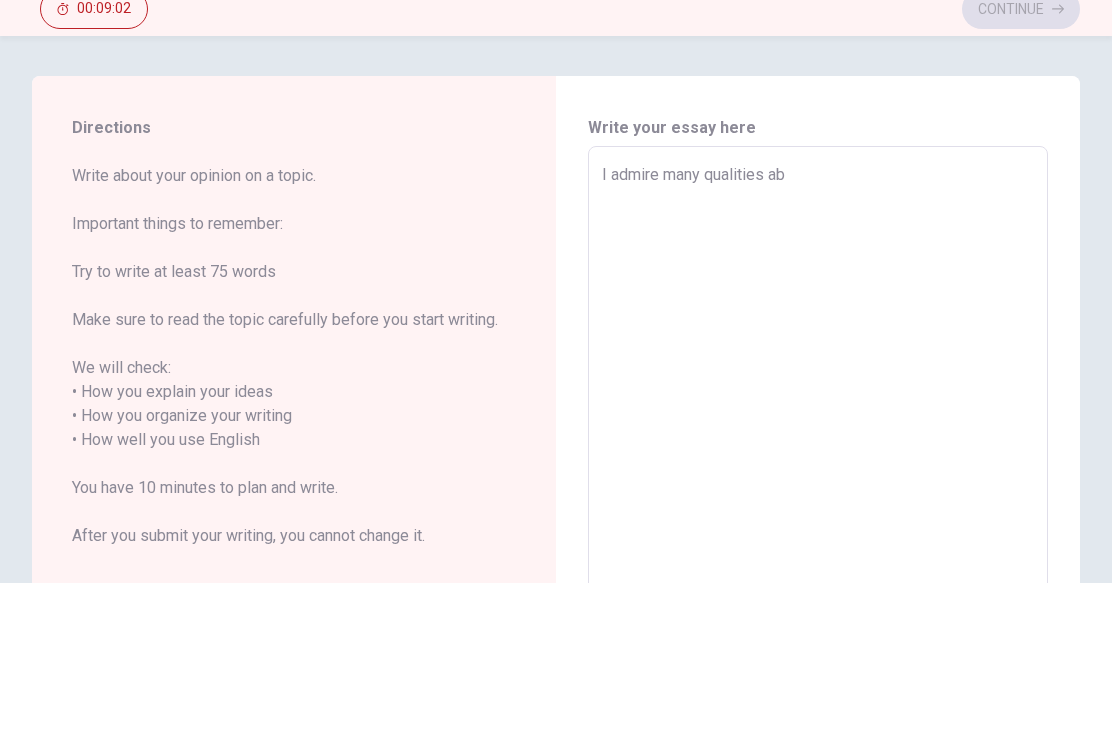 type on "x" 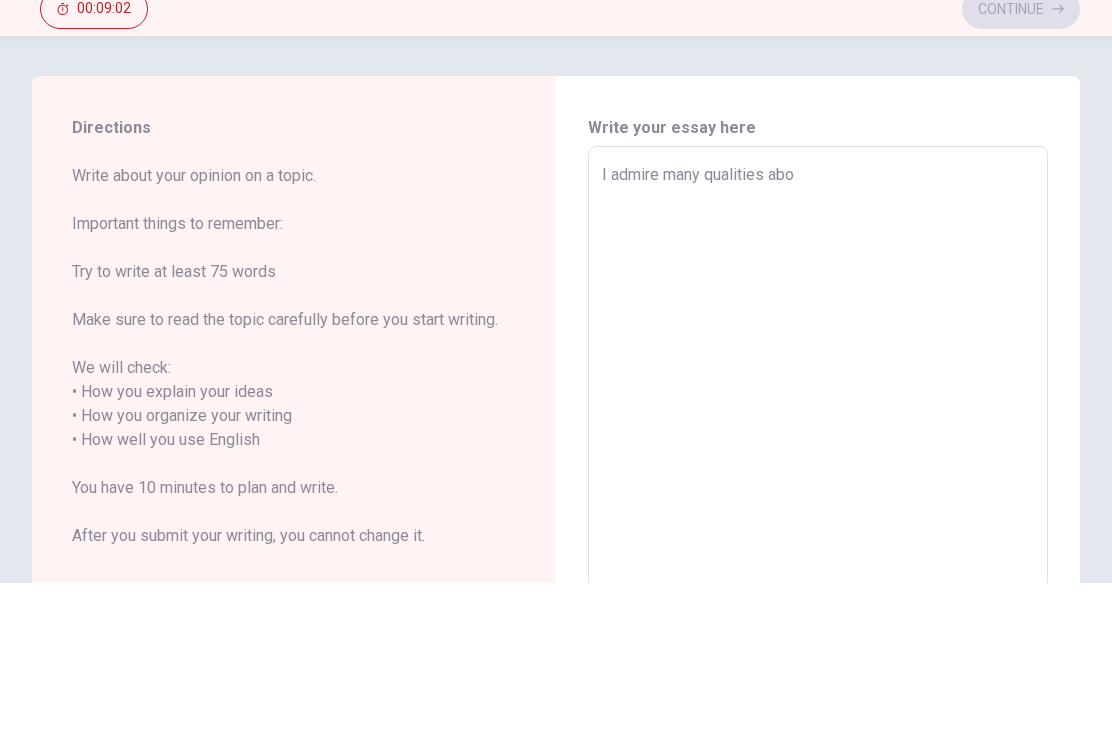 type on "x" 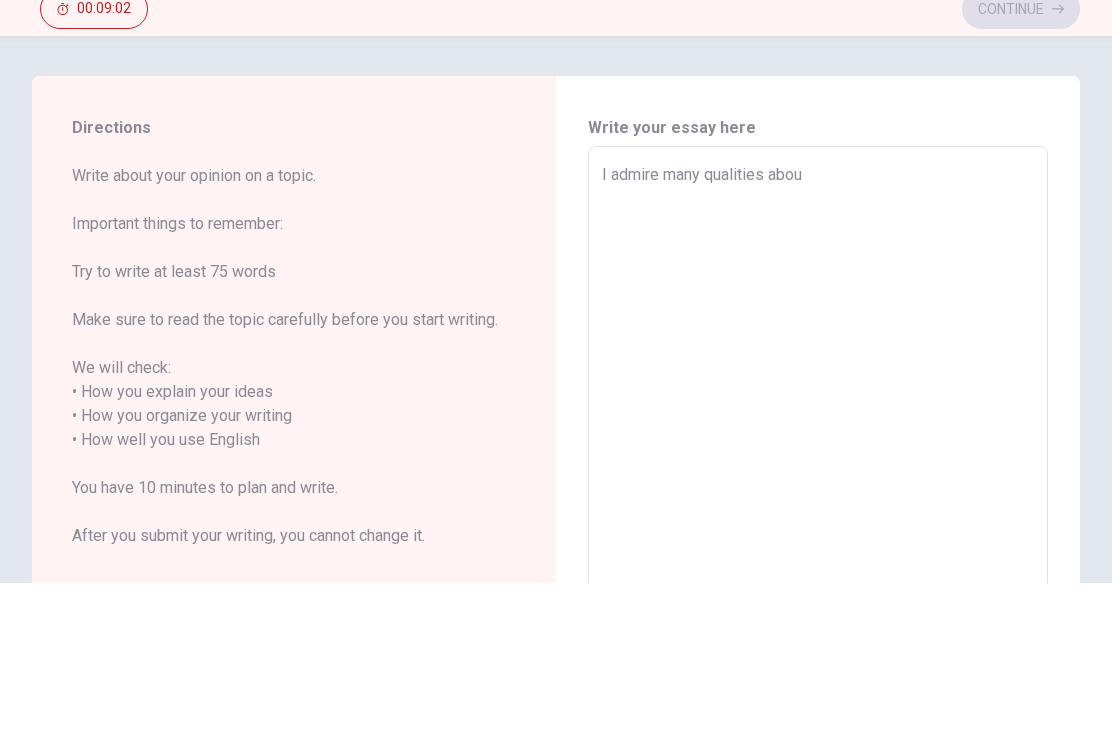 type on "x" 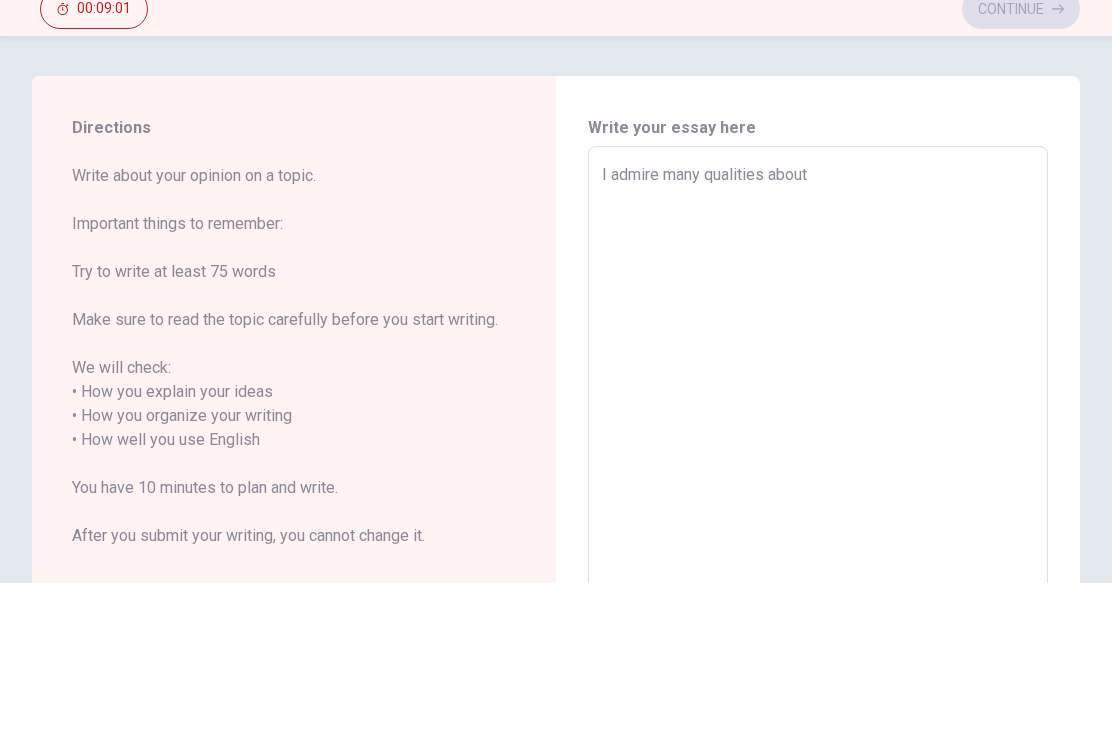 type on "x" 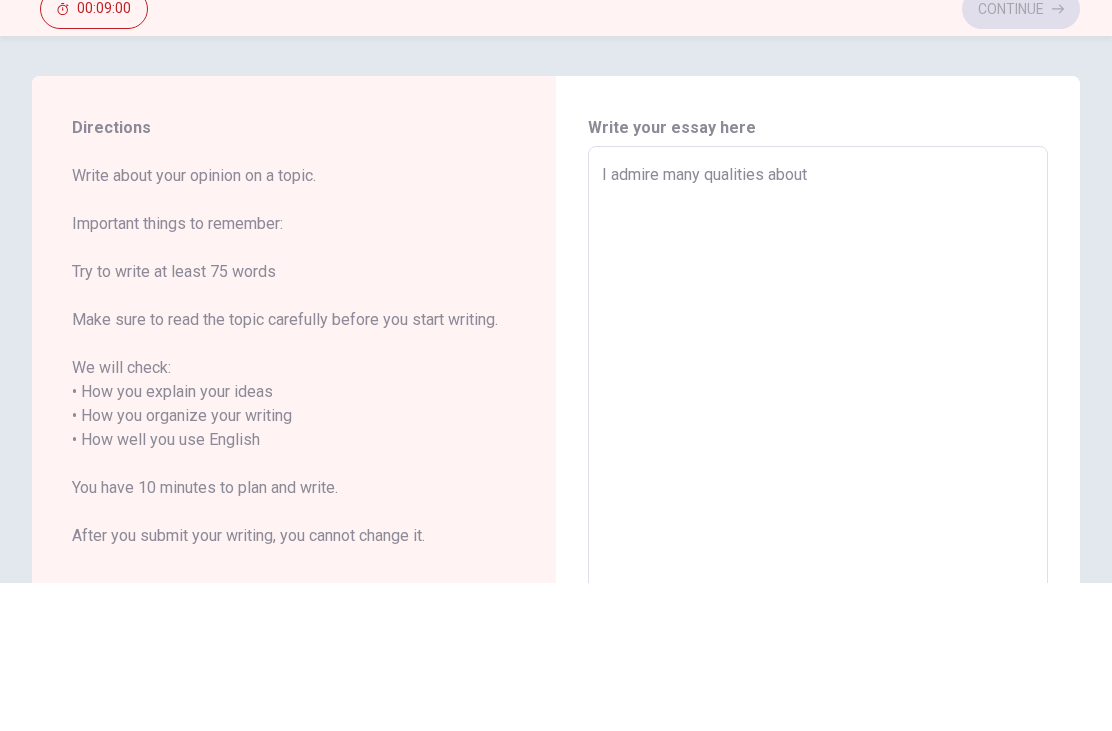 type on "I admire many qualities about" 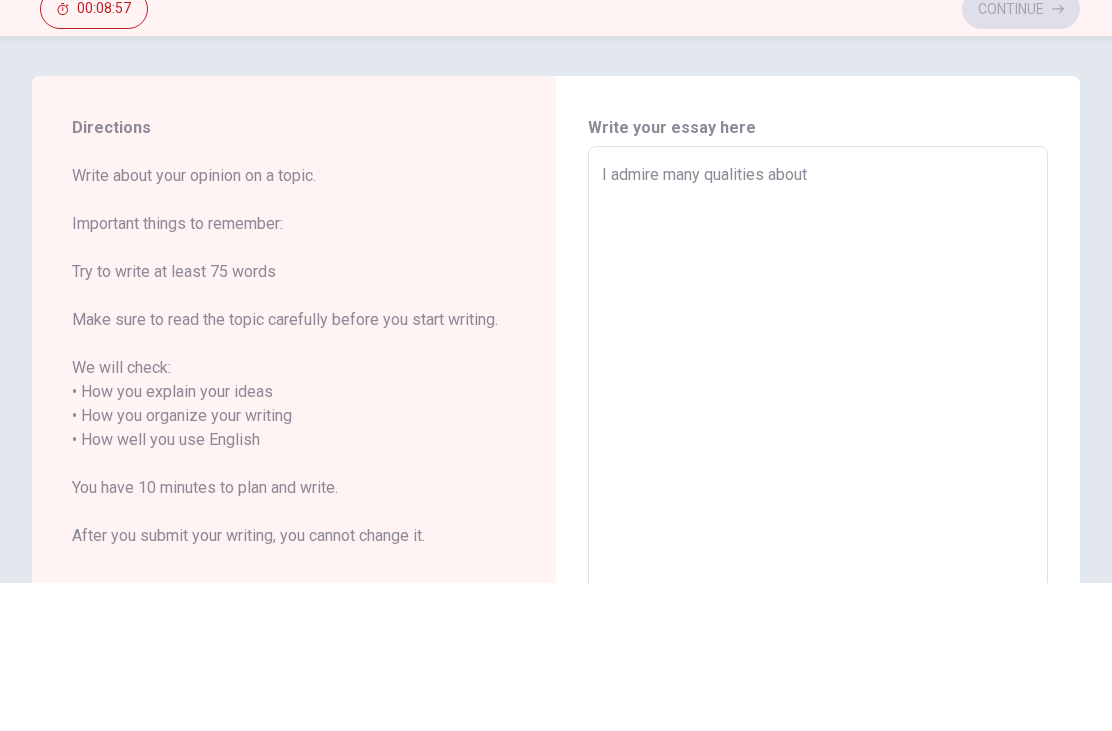 type on "x" 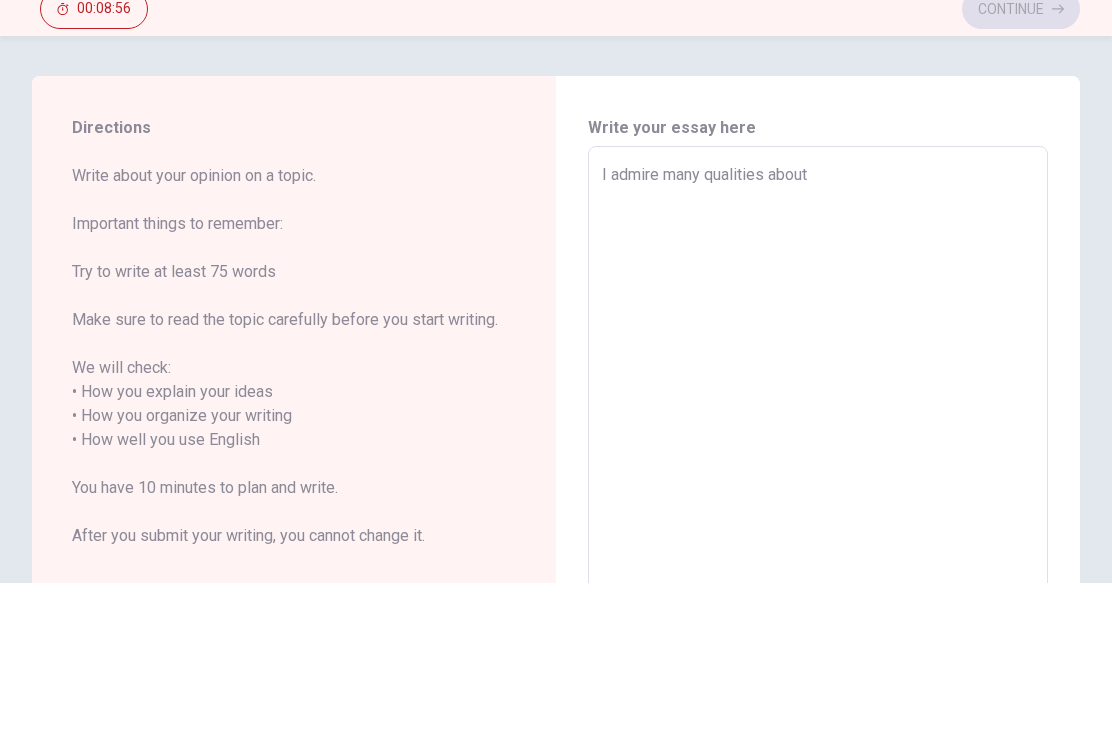 type on "I admire many qualities about" 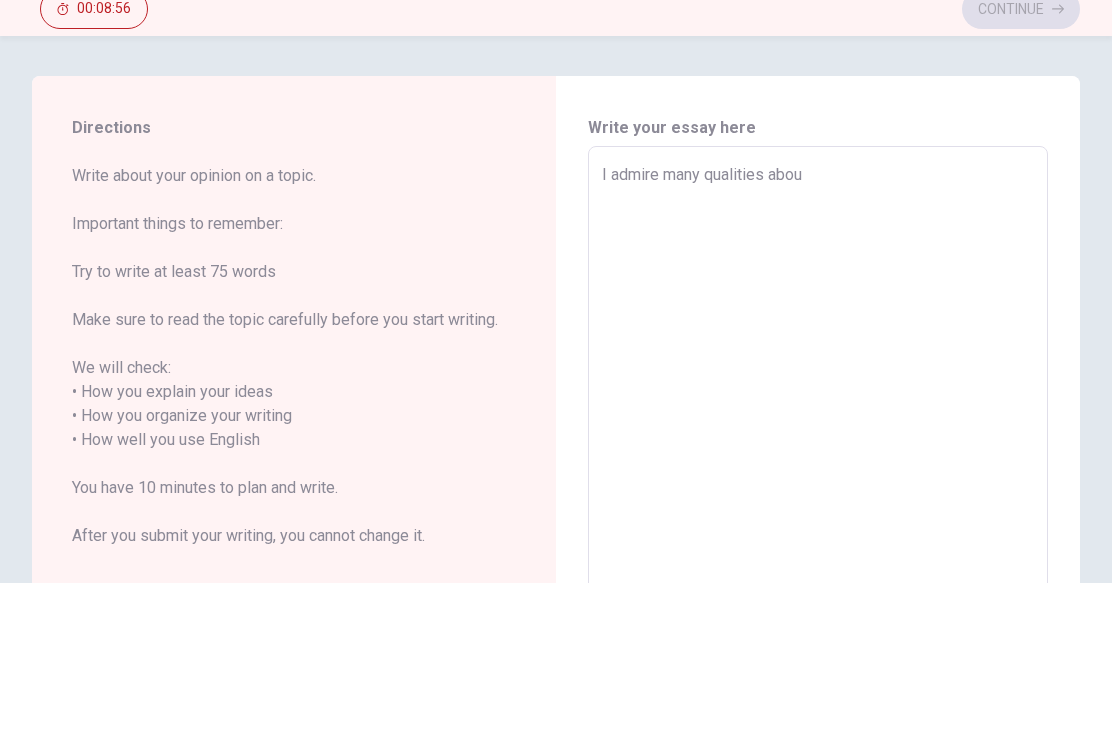 type on "x" 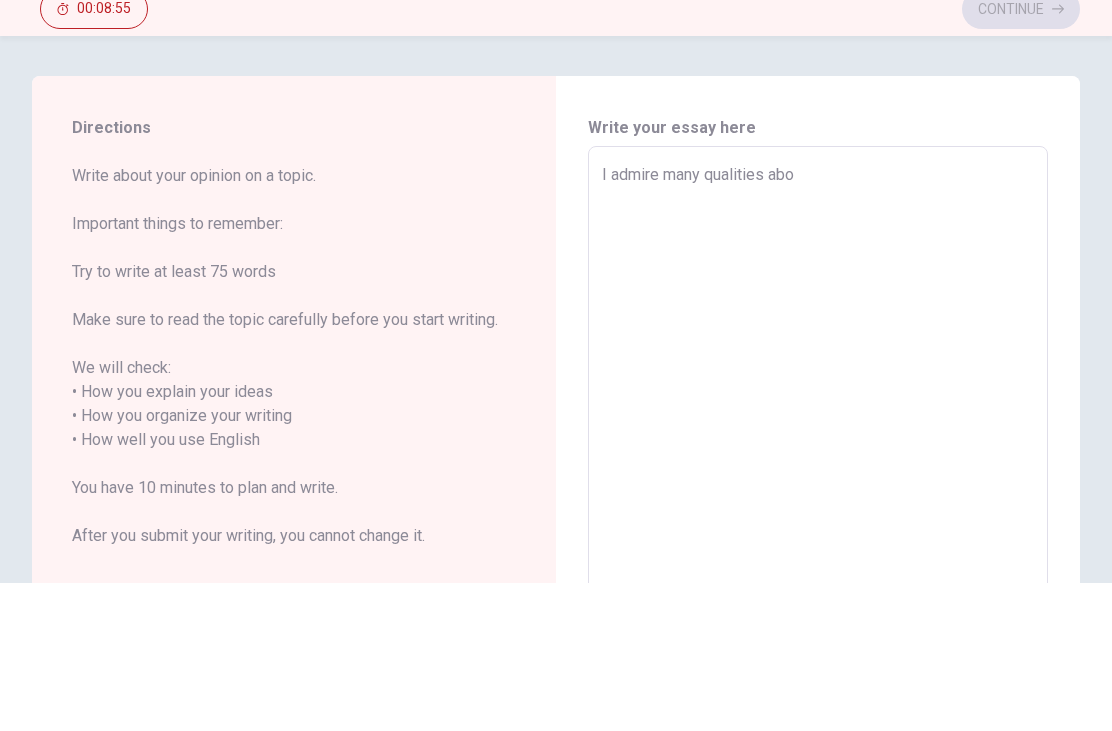 type on "x" 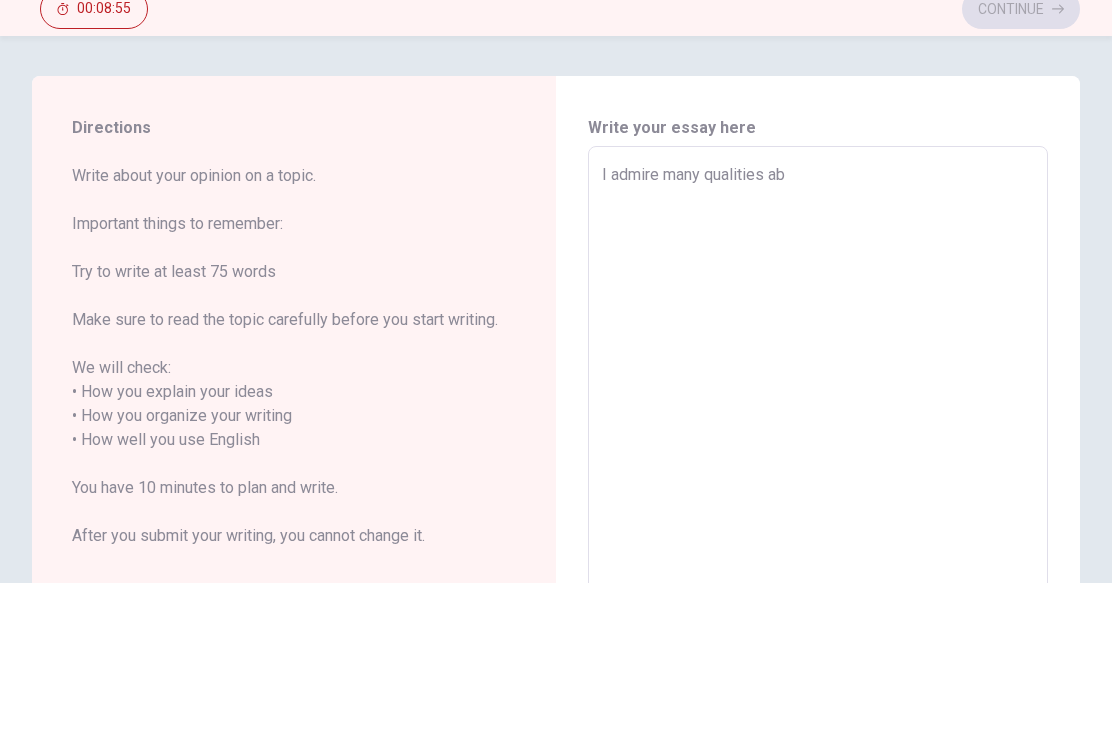 type on "x" 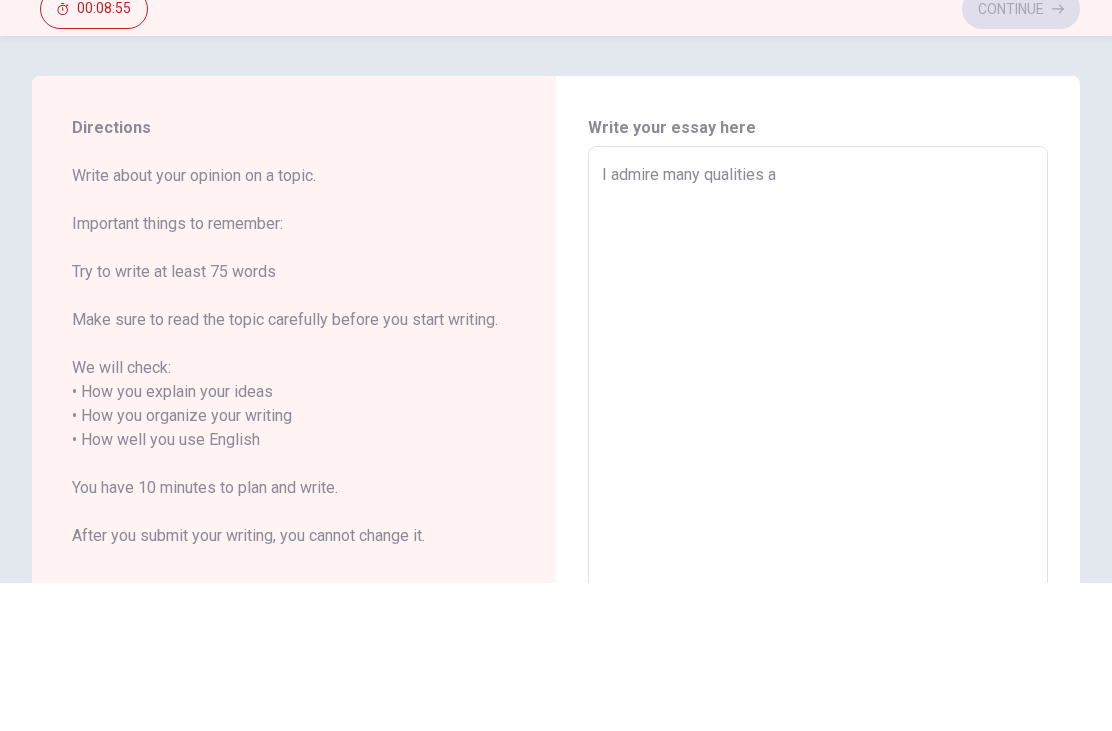 type on "x" 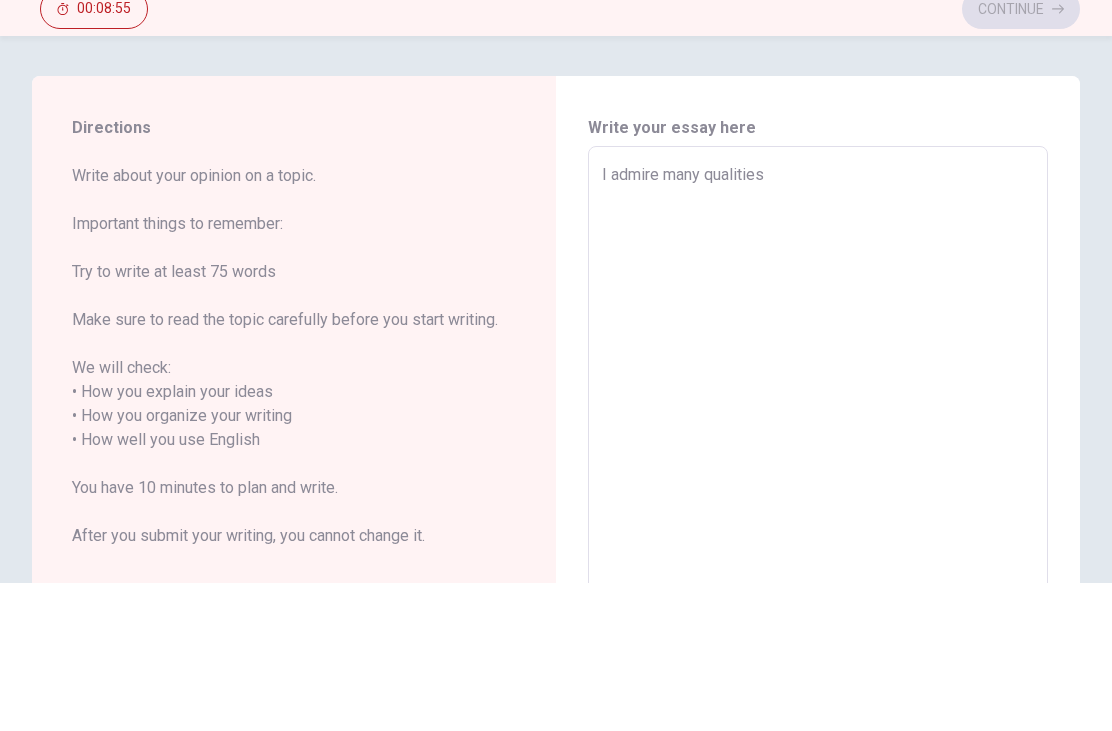 type on "x" 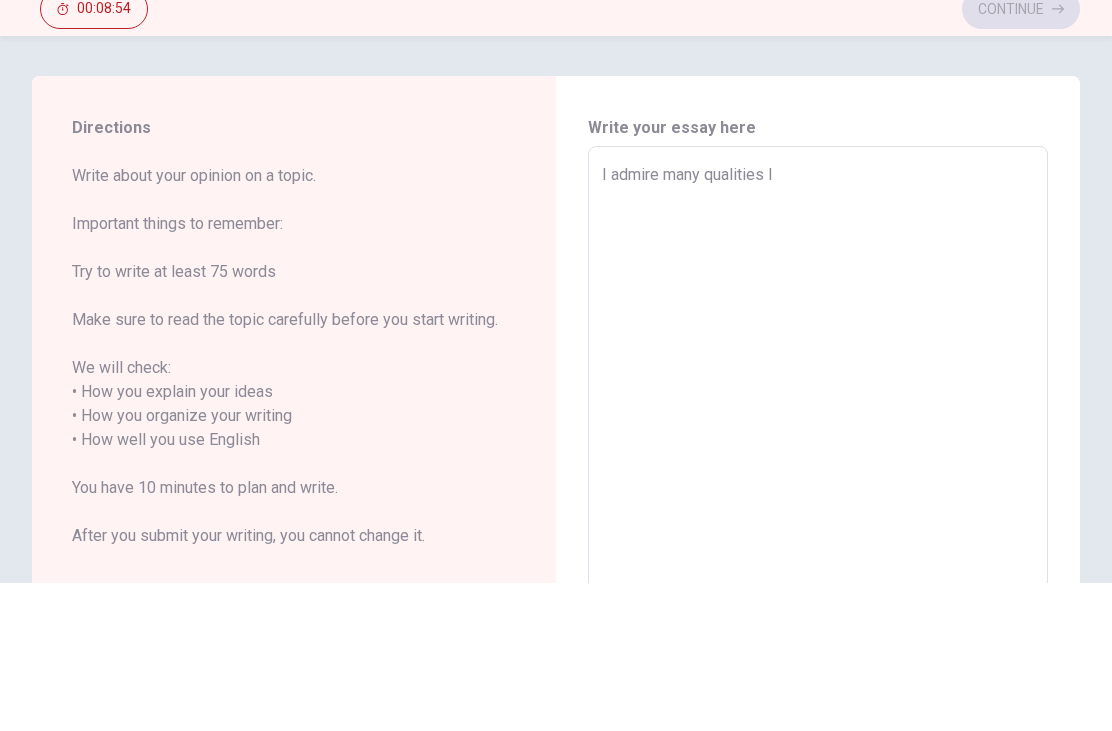 type on "x" 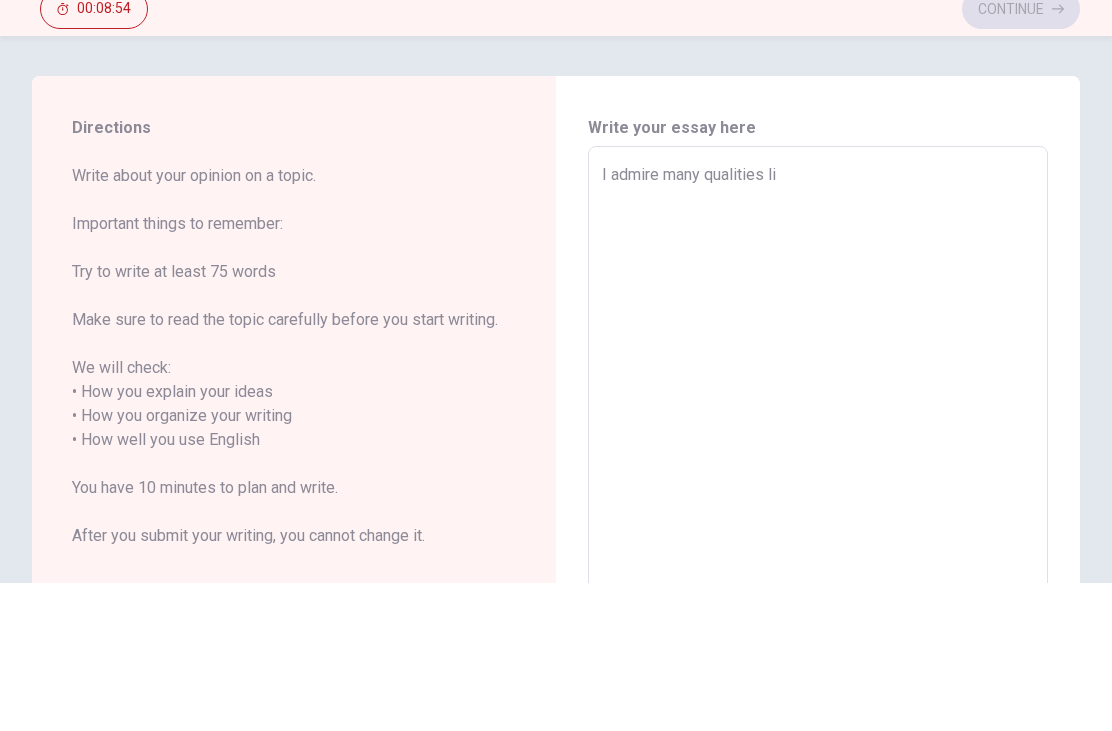 type on "x" 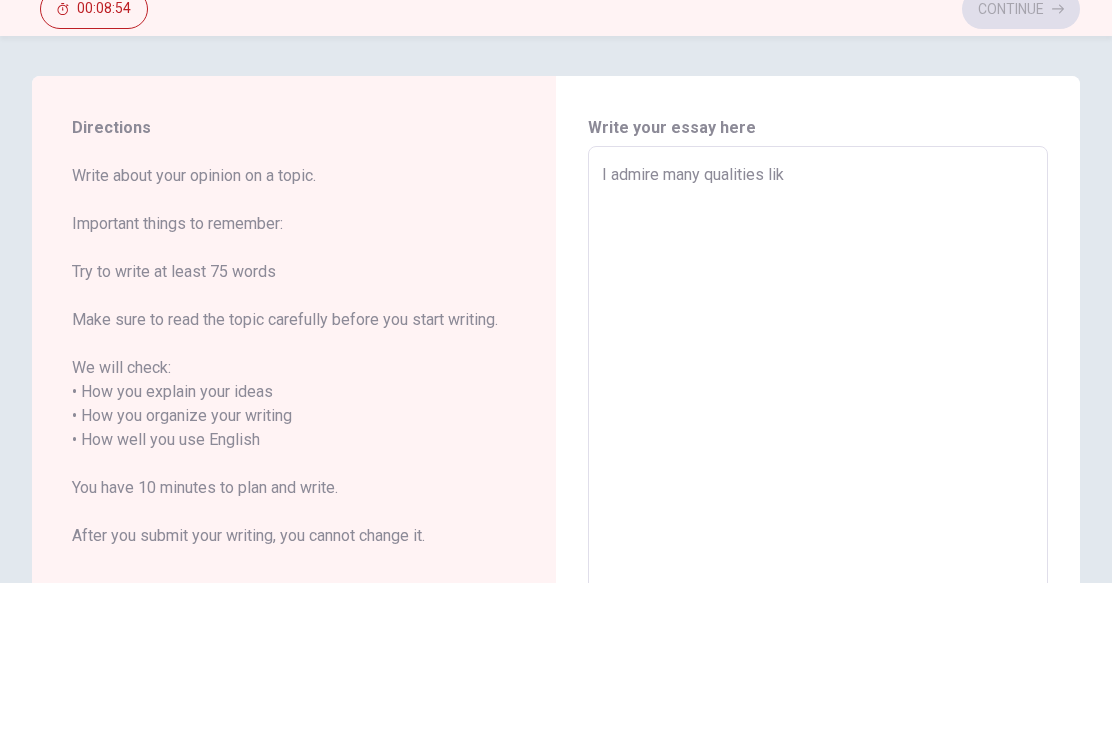 type on "x" 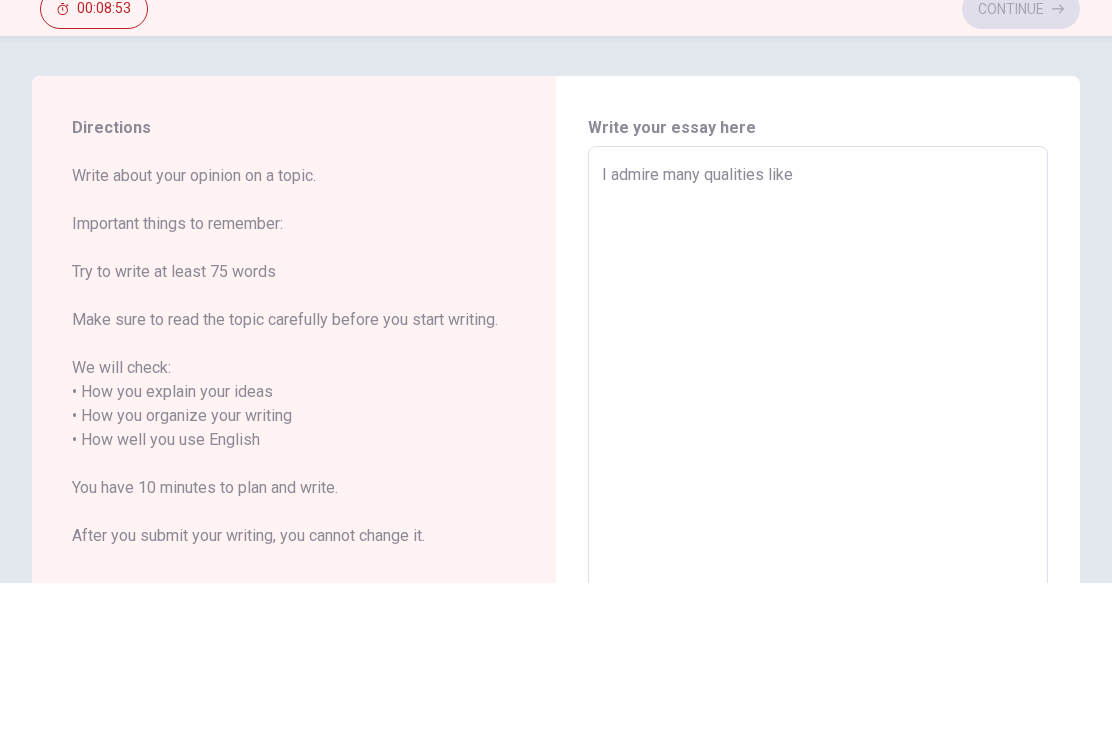 type on "x" 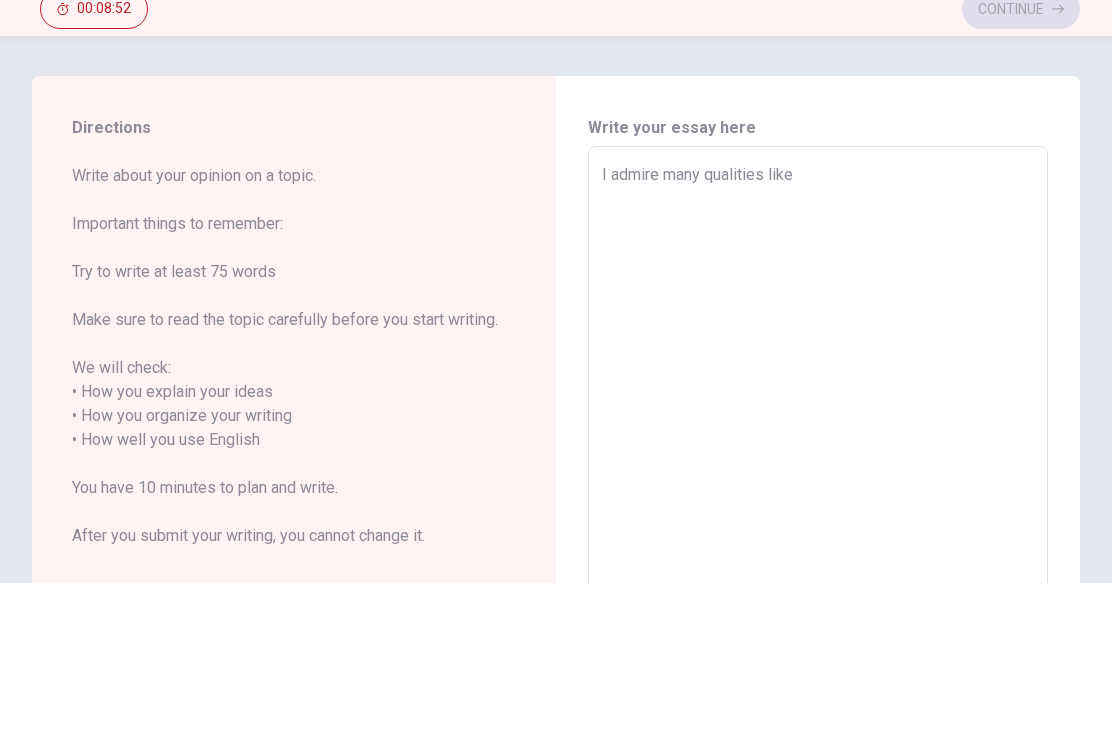 type on "I admire many qualities like" 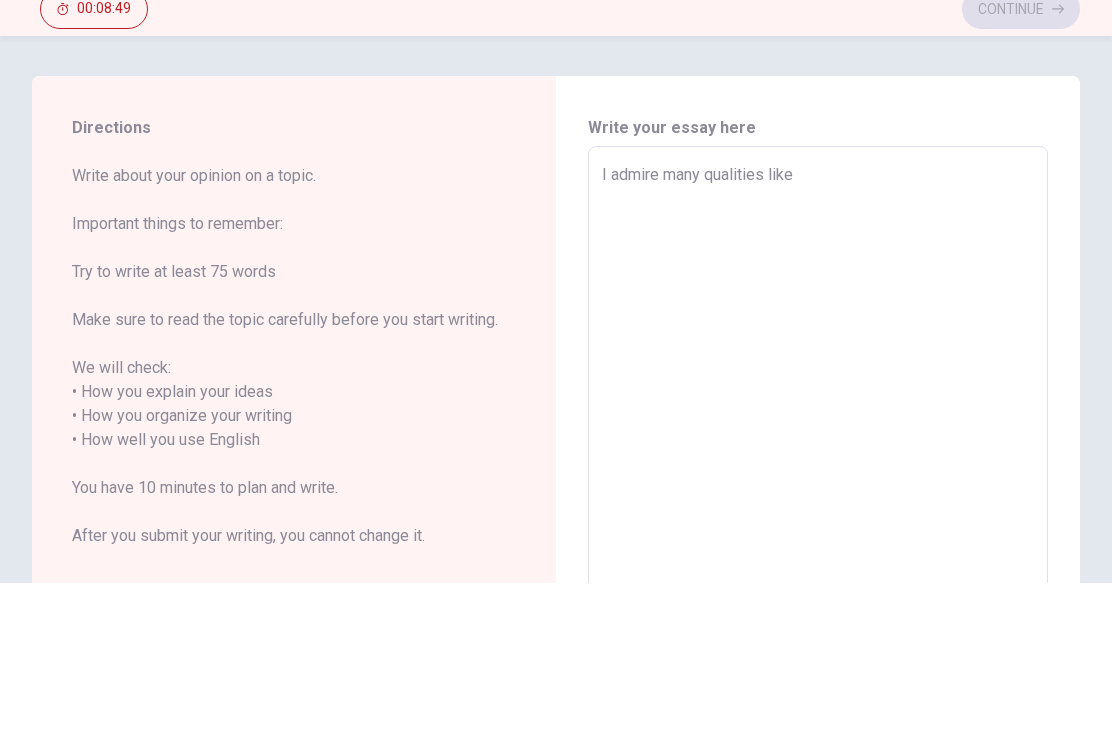type on "x" 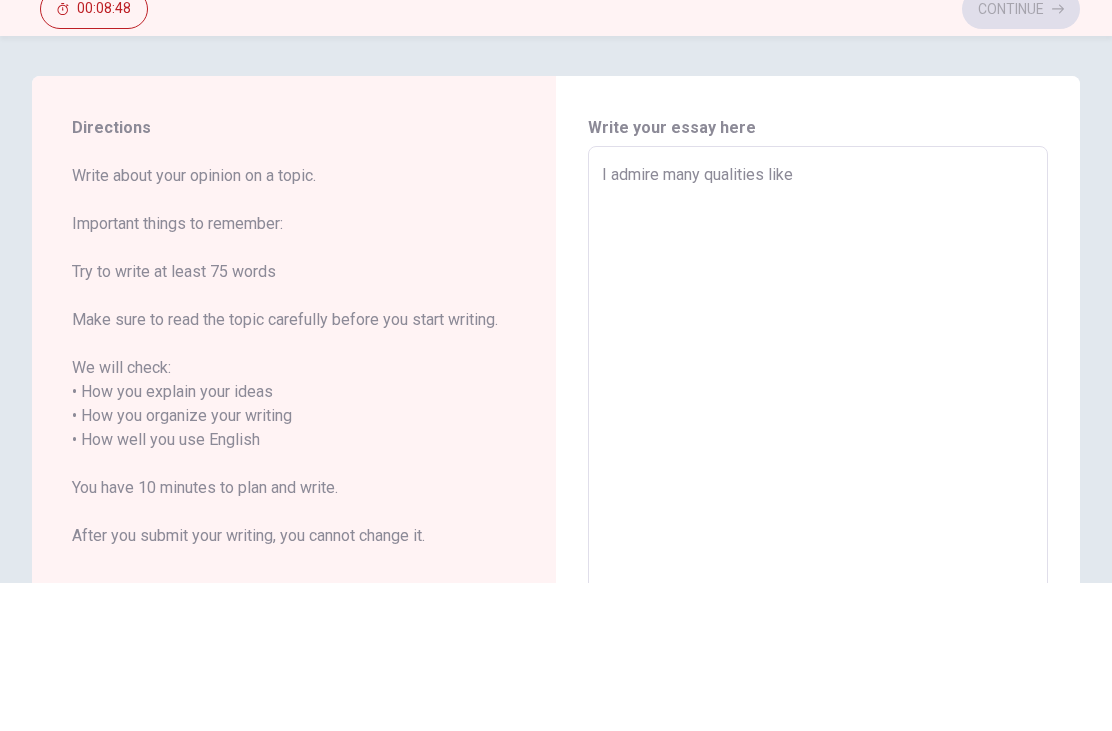type on "I admire many qualities like h" 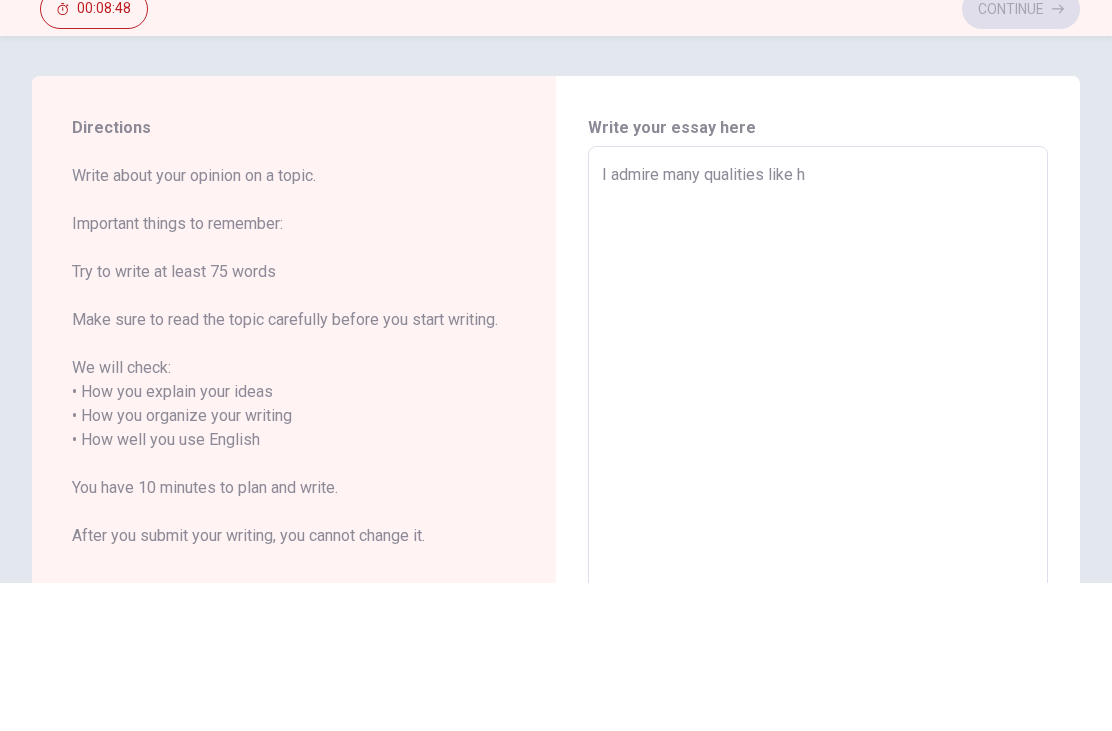 type on "x" 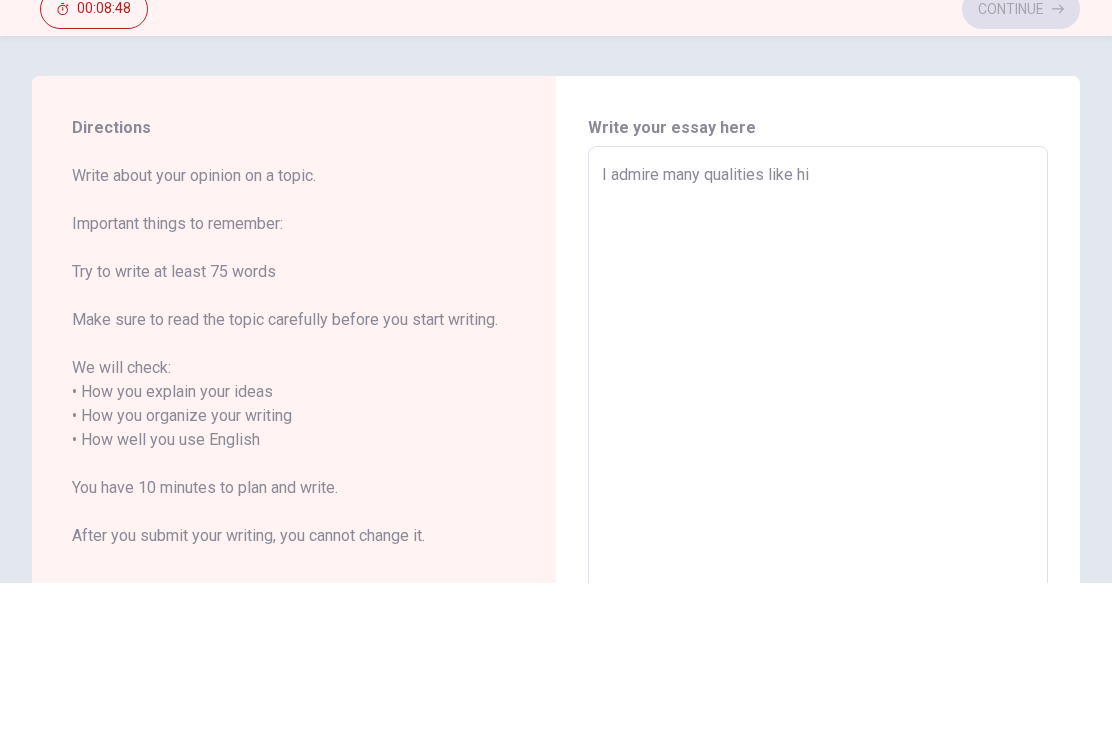 type on "x" 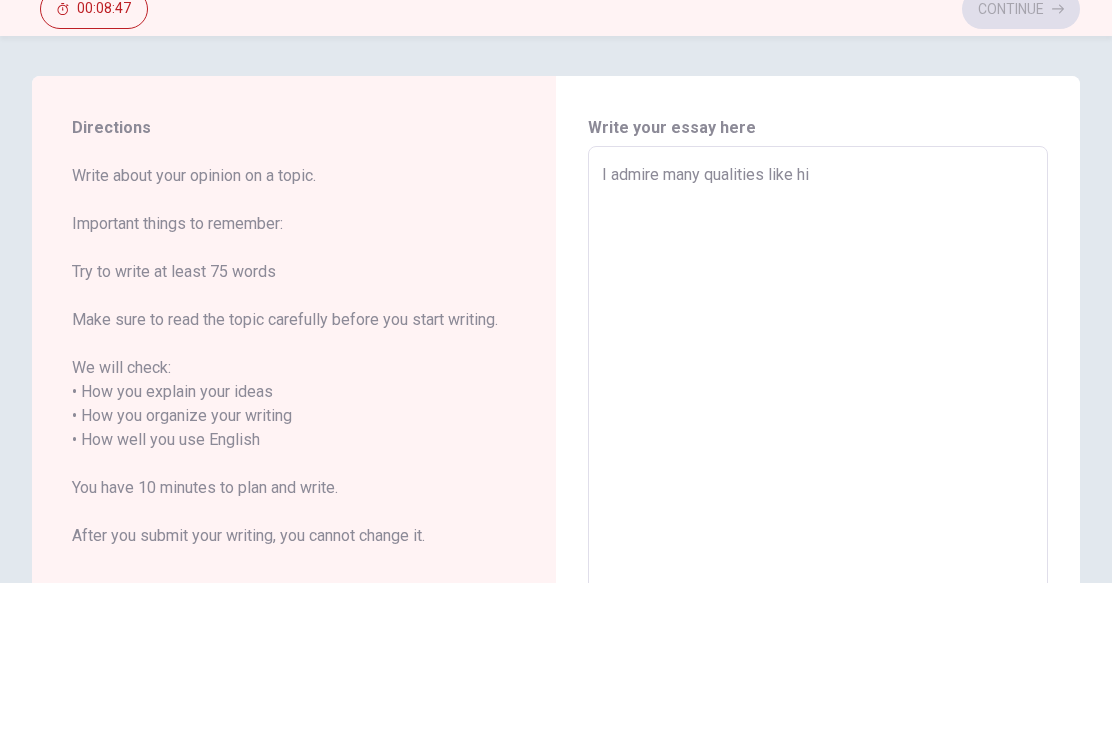 type on "I admire many qualities like hin" 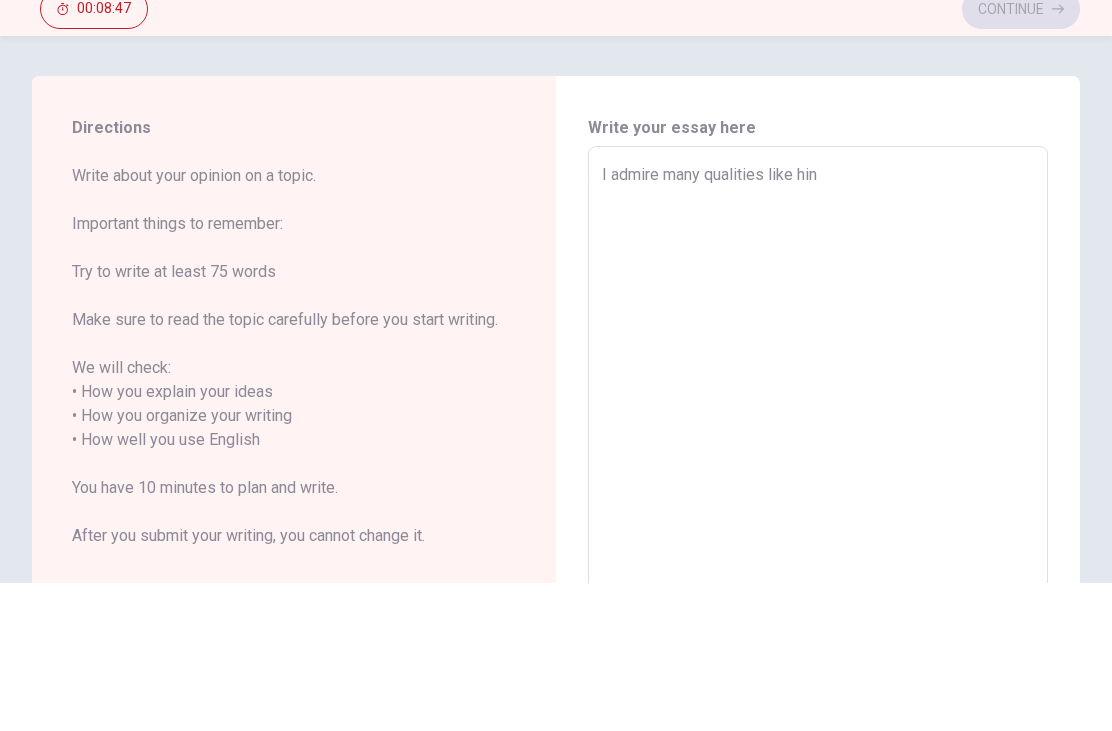 type on "x" 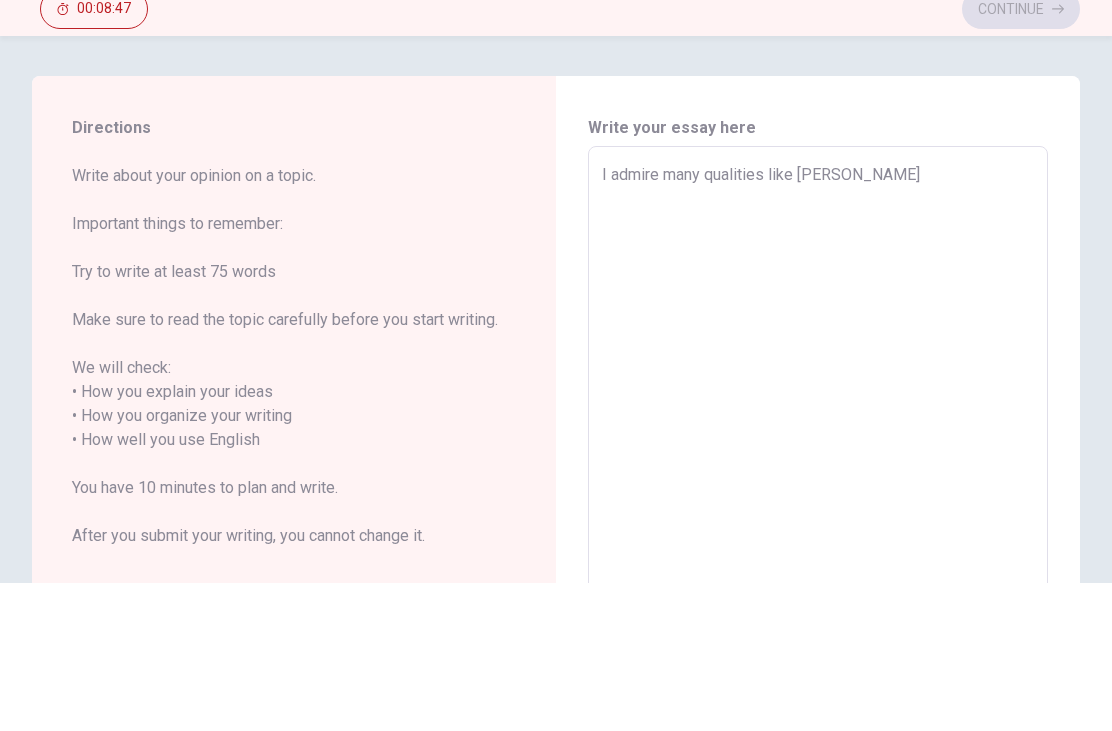 type on "x" 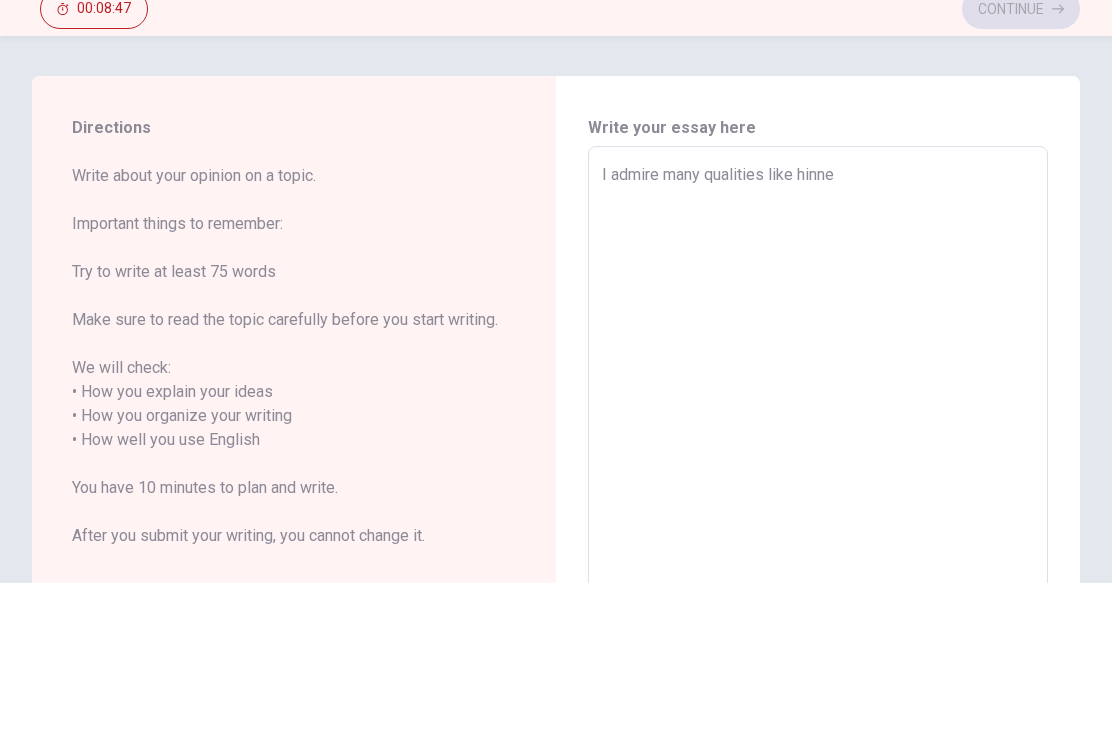 type on "x" 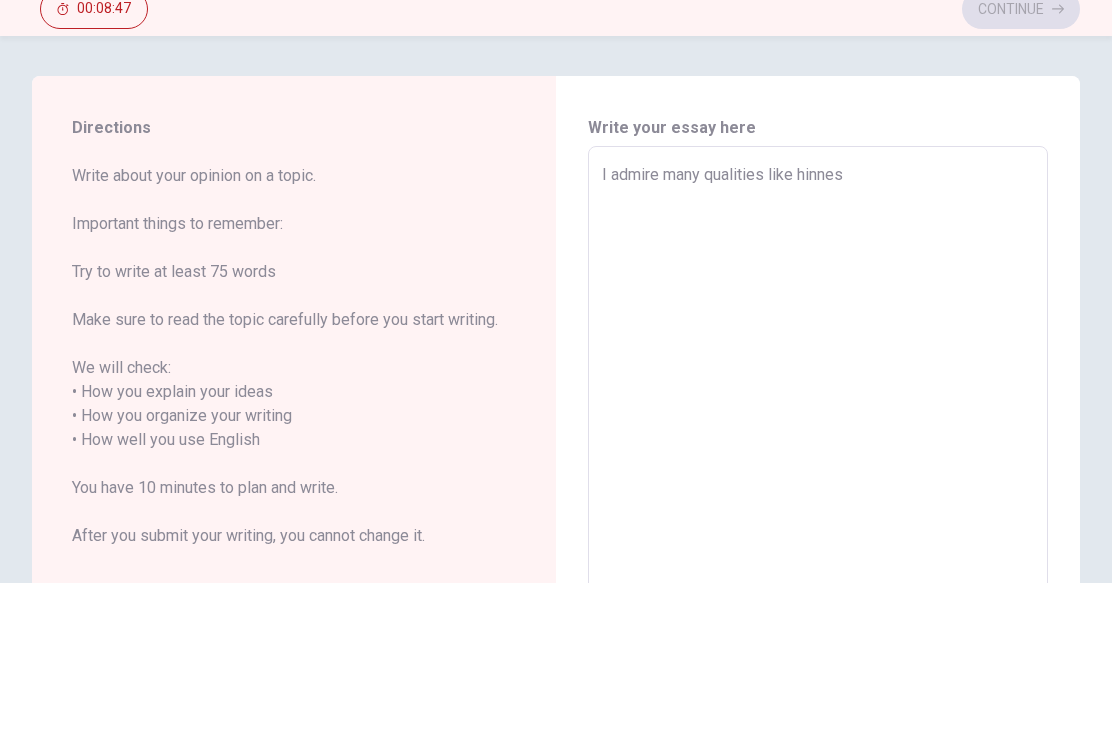 type on "x" 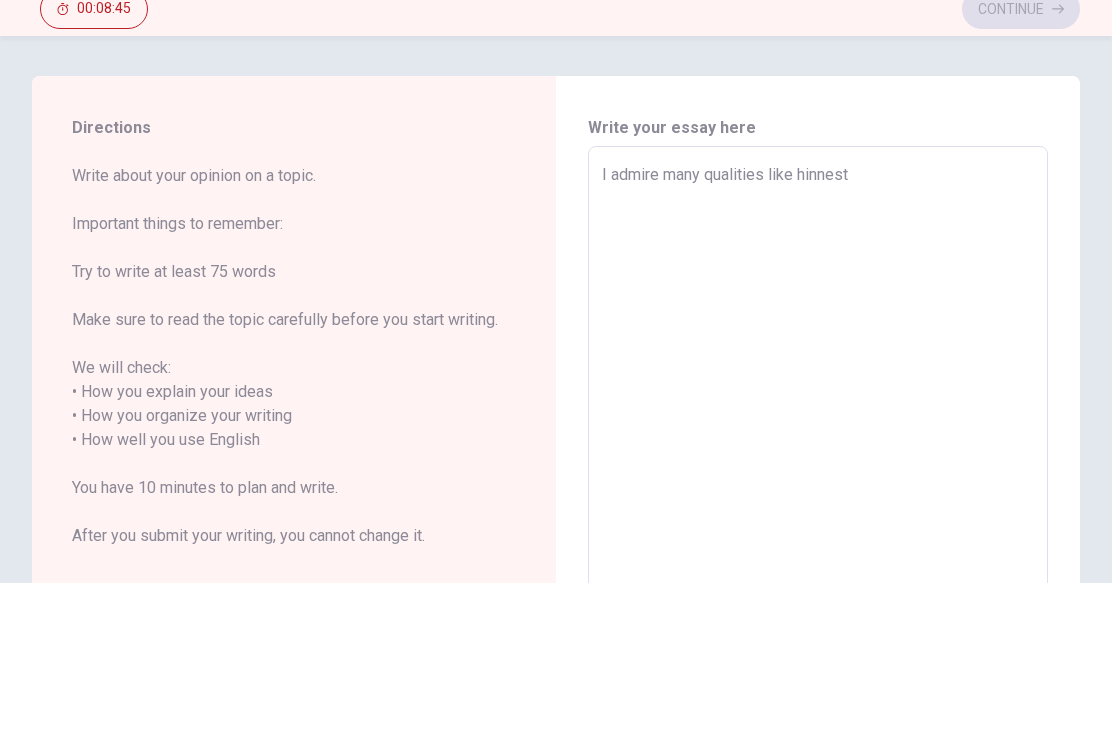 type on "x" 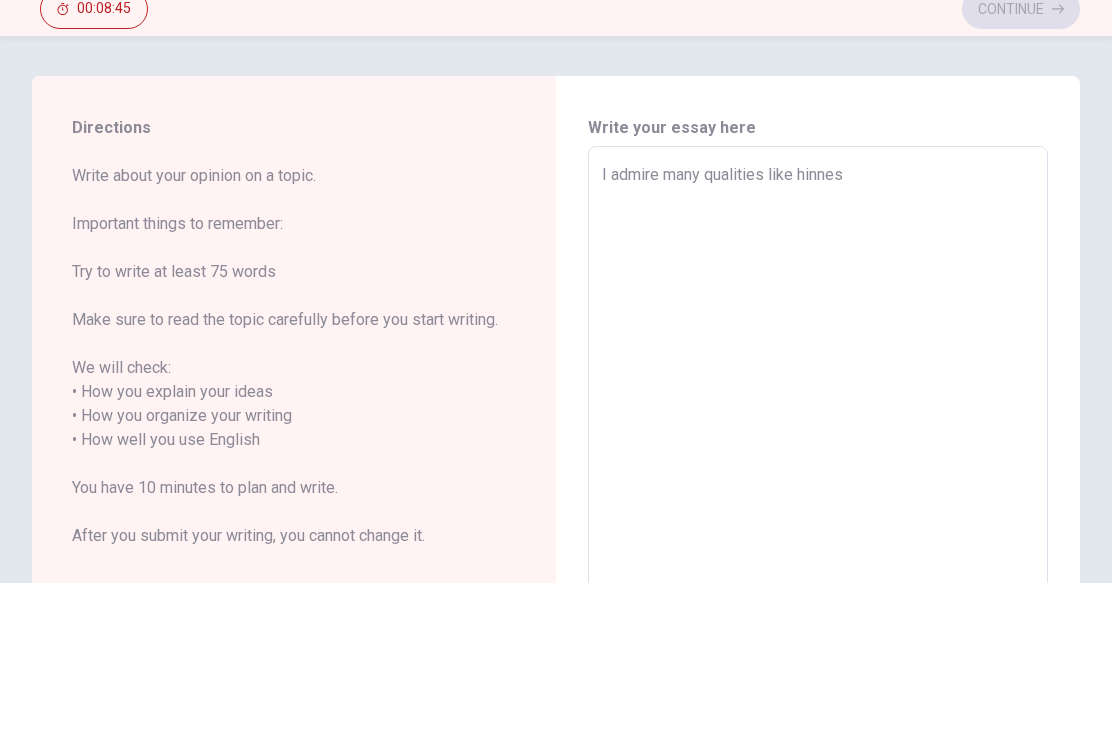 type on "x" 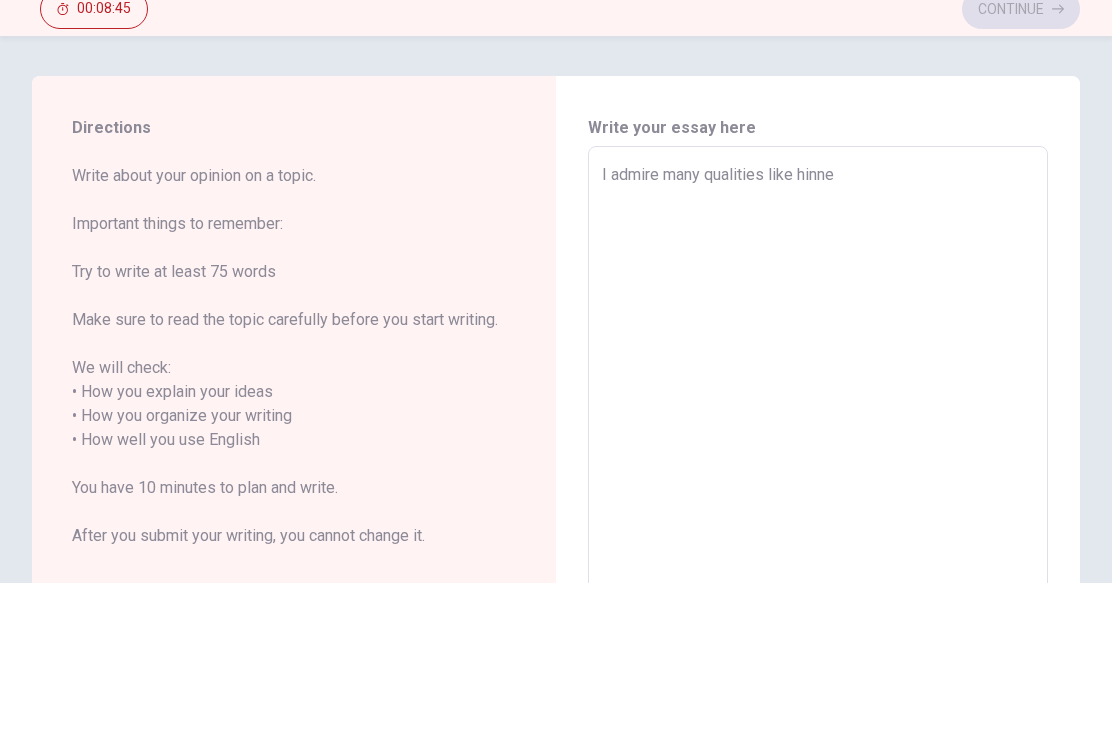 type on "x" 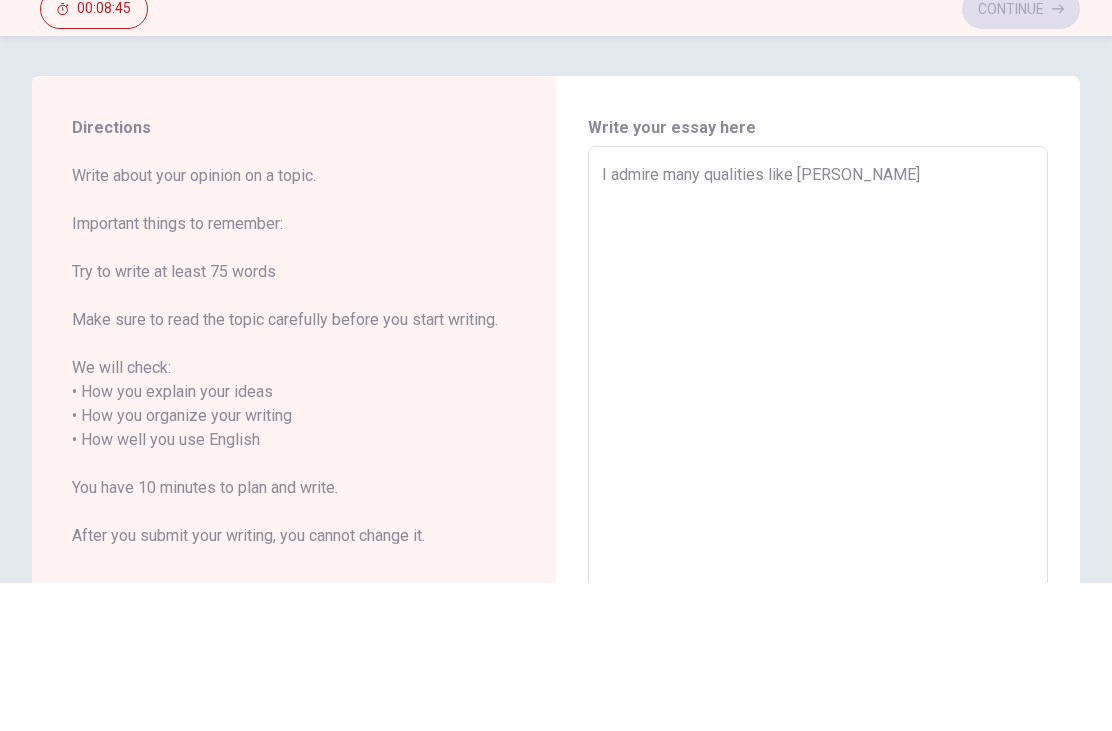 type on "x" 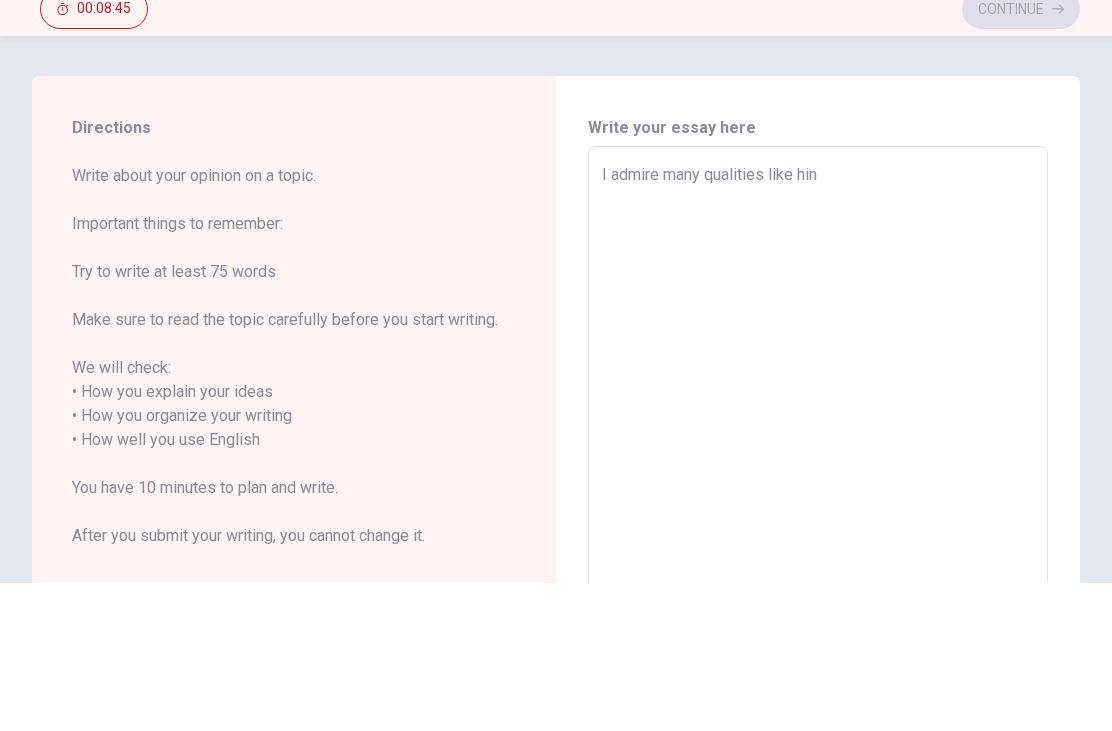 type on "x" 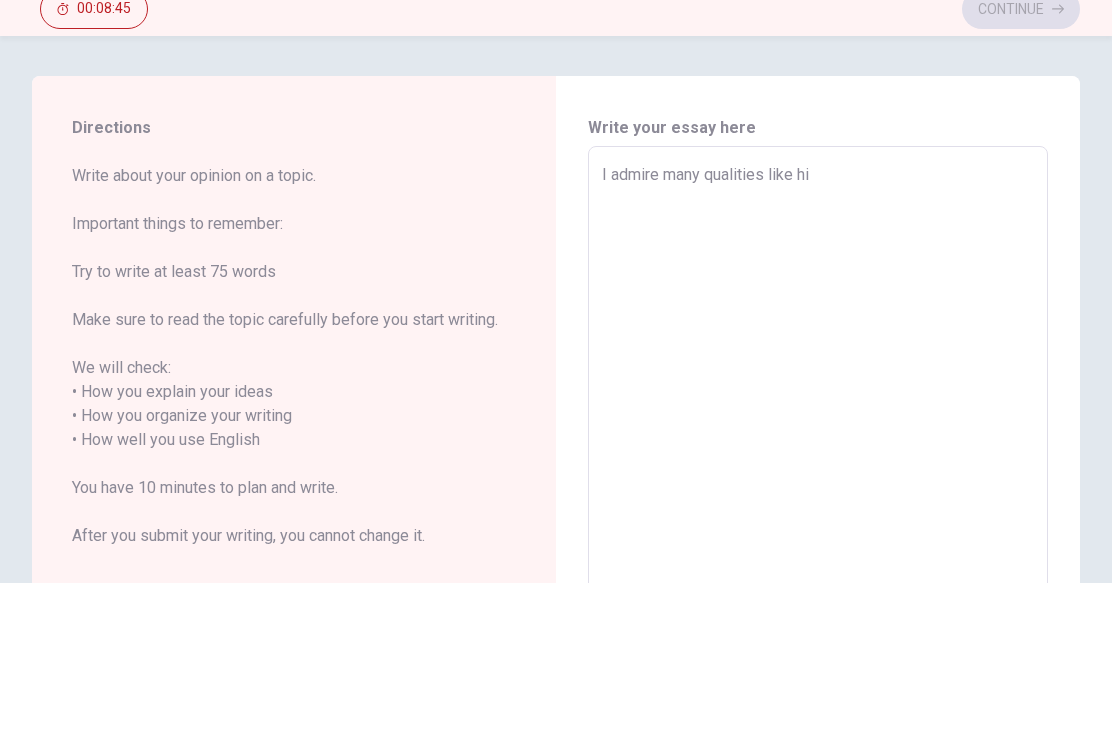 type on "x" 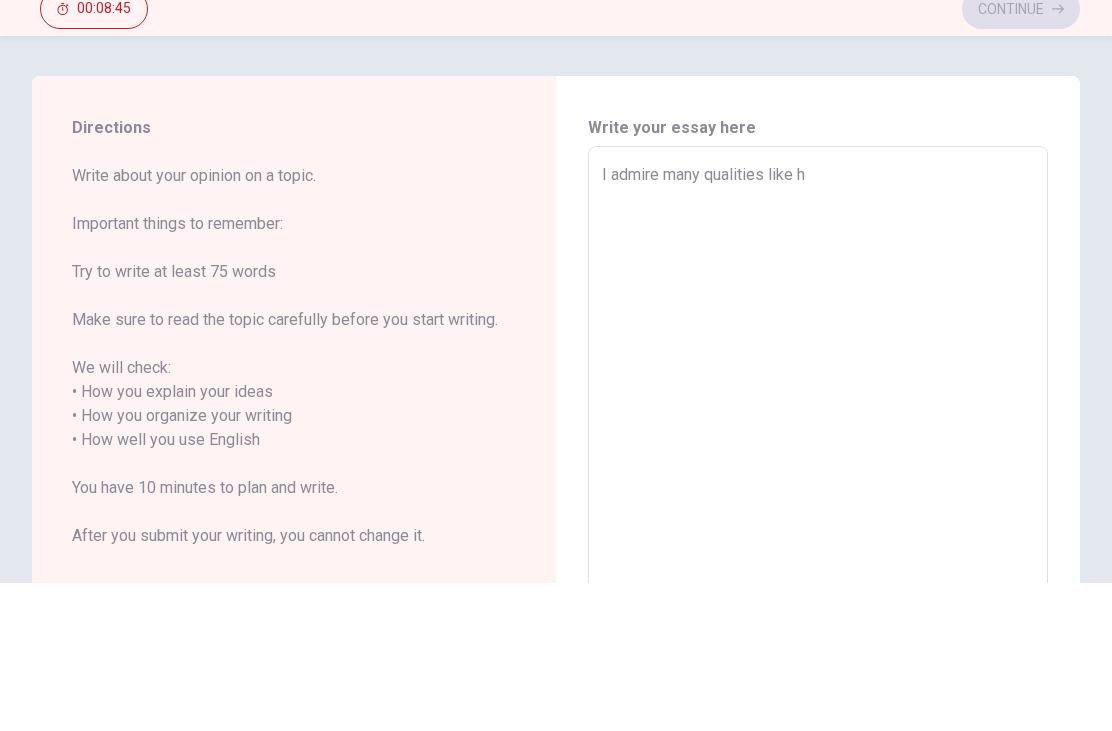 type on "x" 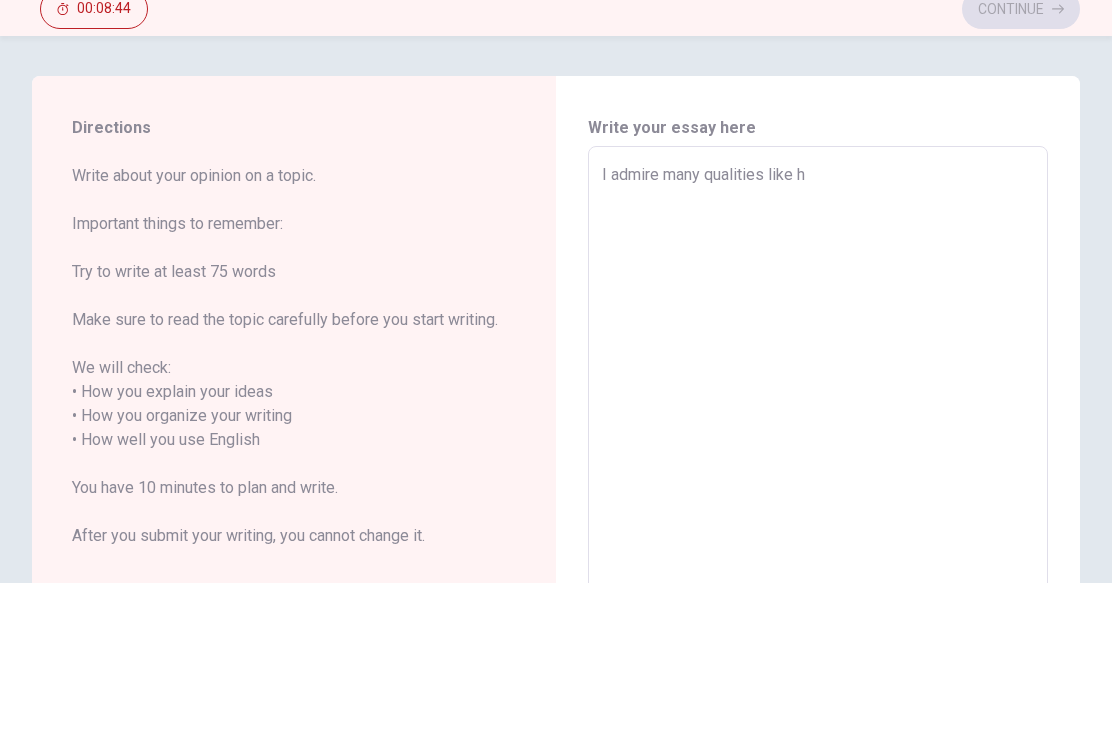 type on "I admire many qualities like ho" 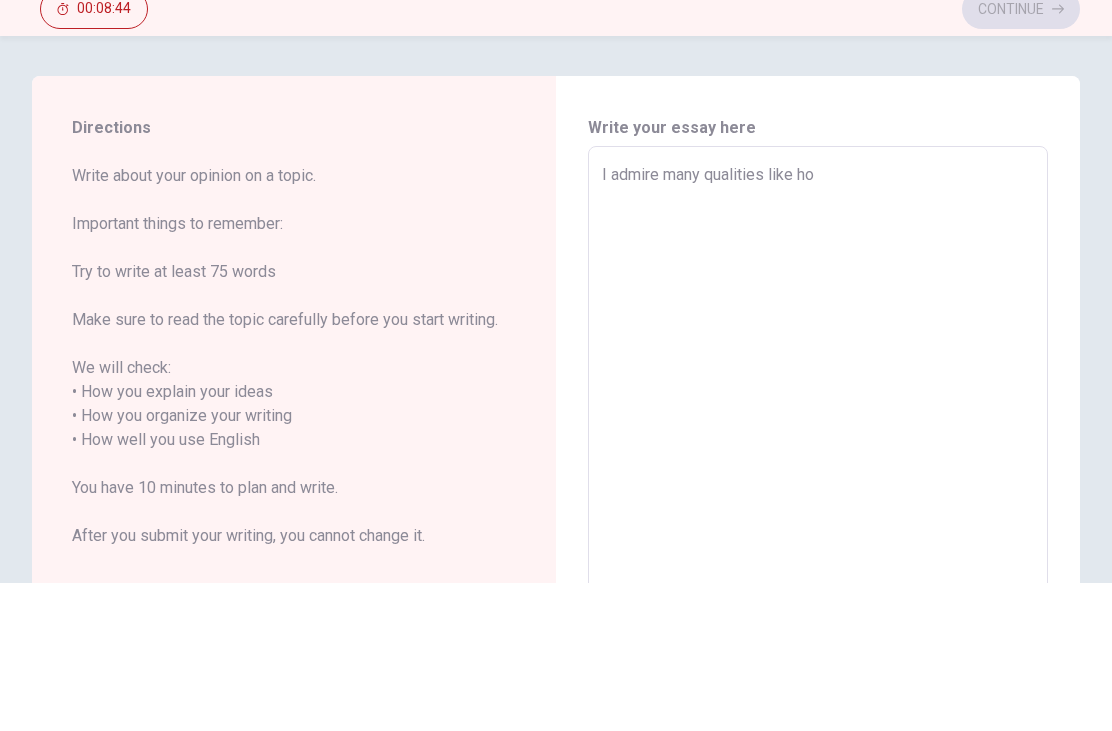 type on "x" 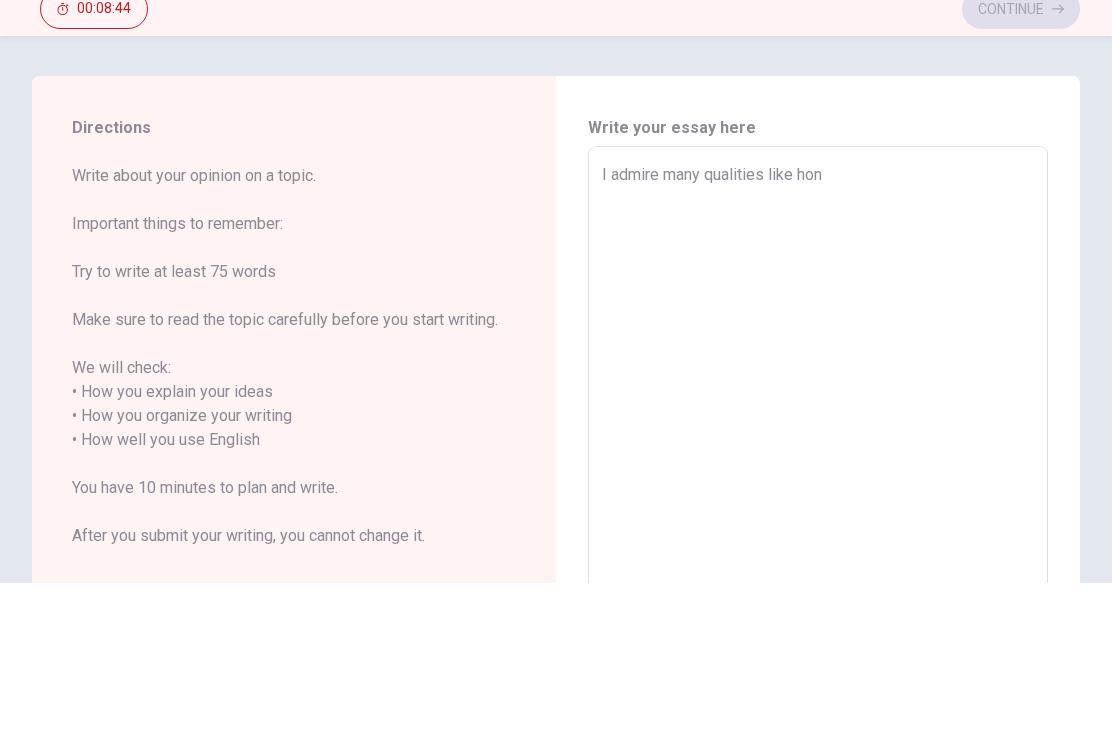 type on "x" 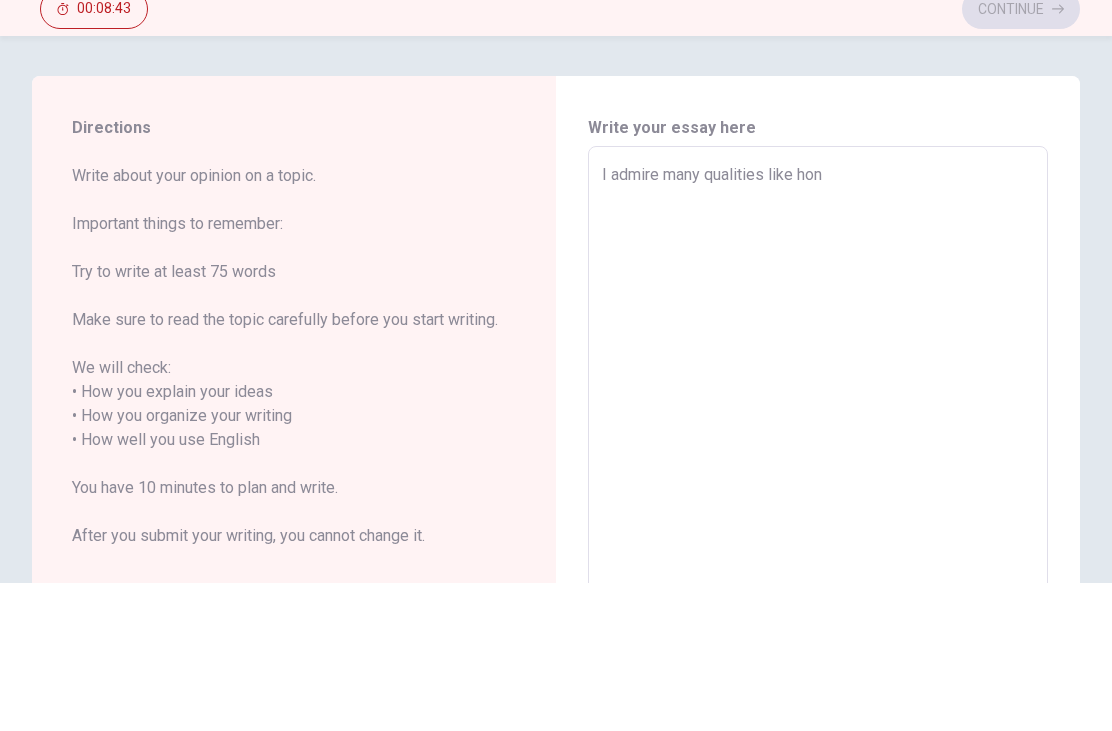 type on "I admire many qualities like hone" 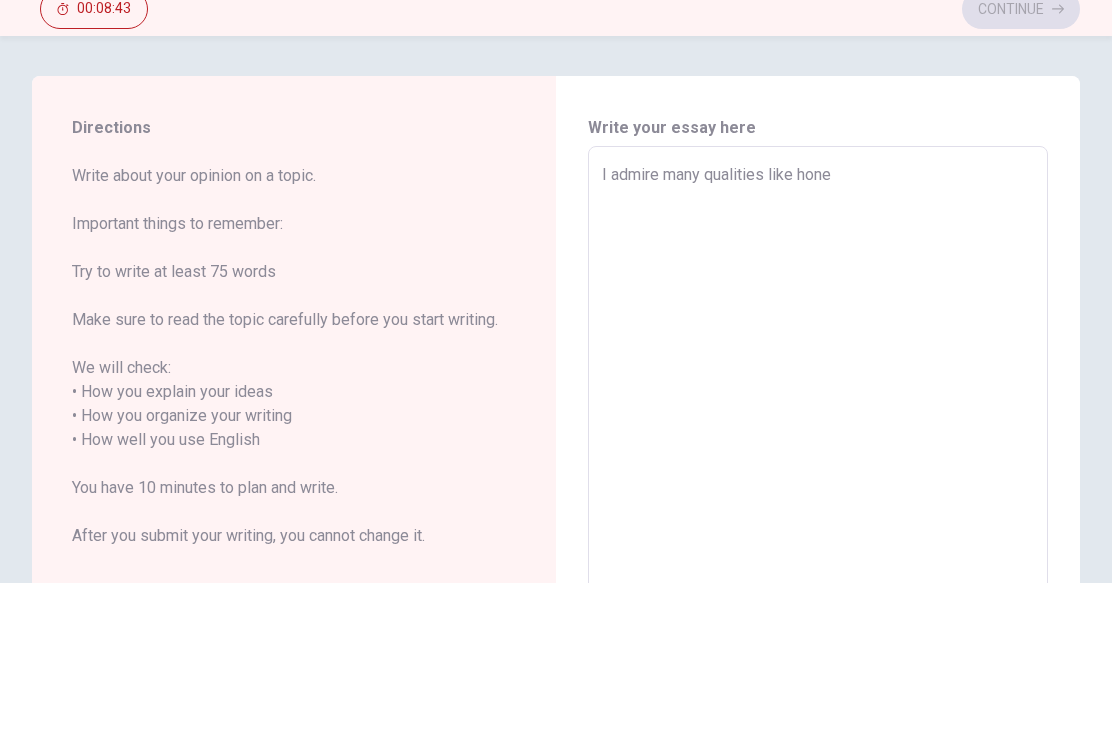 type on "x" 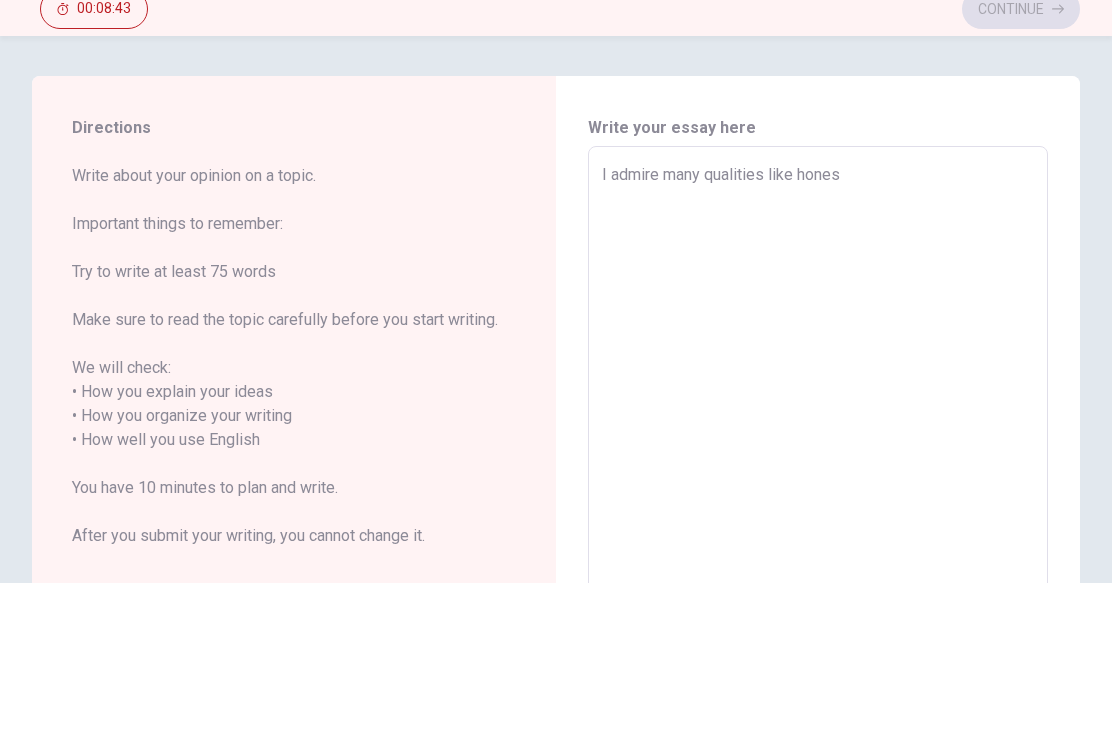 type on "x" 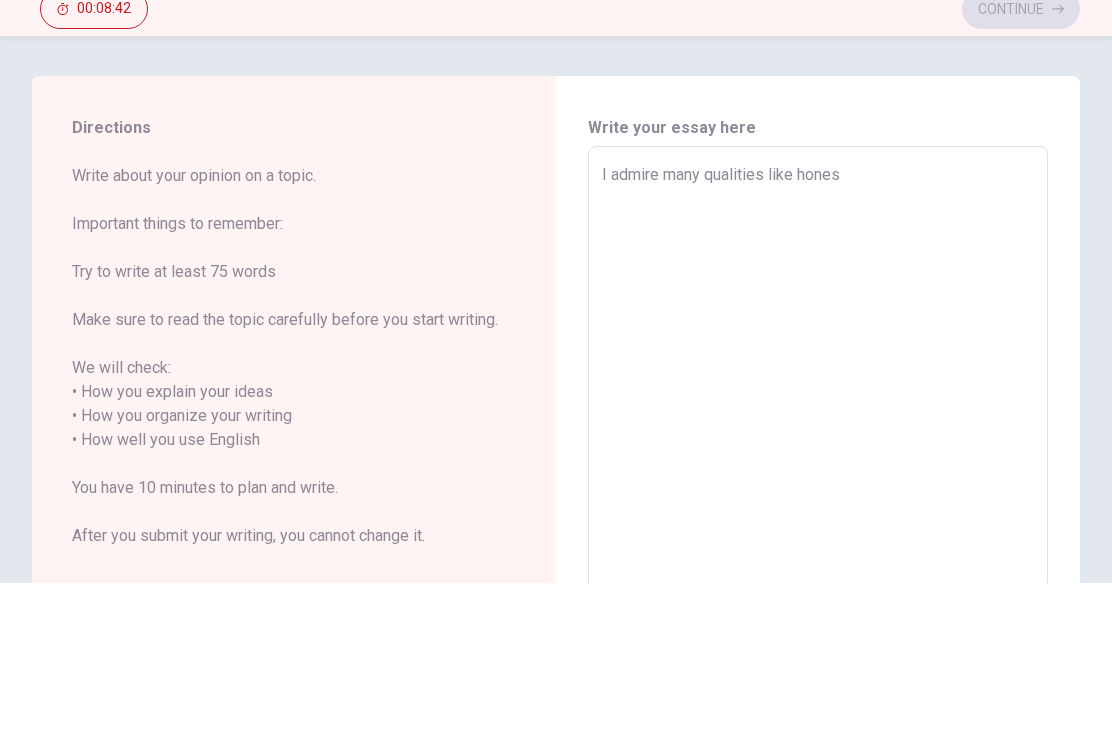 type on "I admire many qualities like honest" 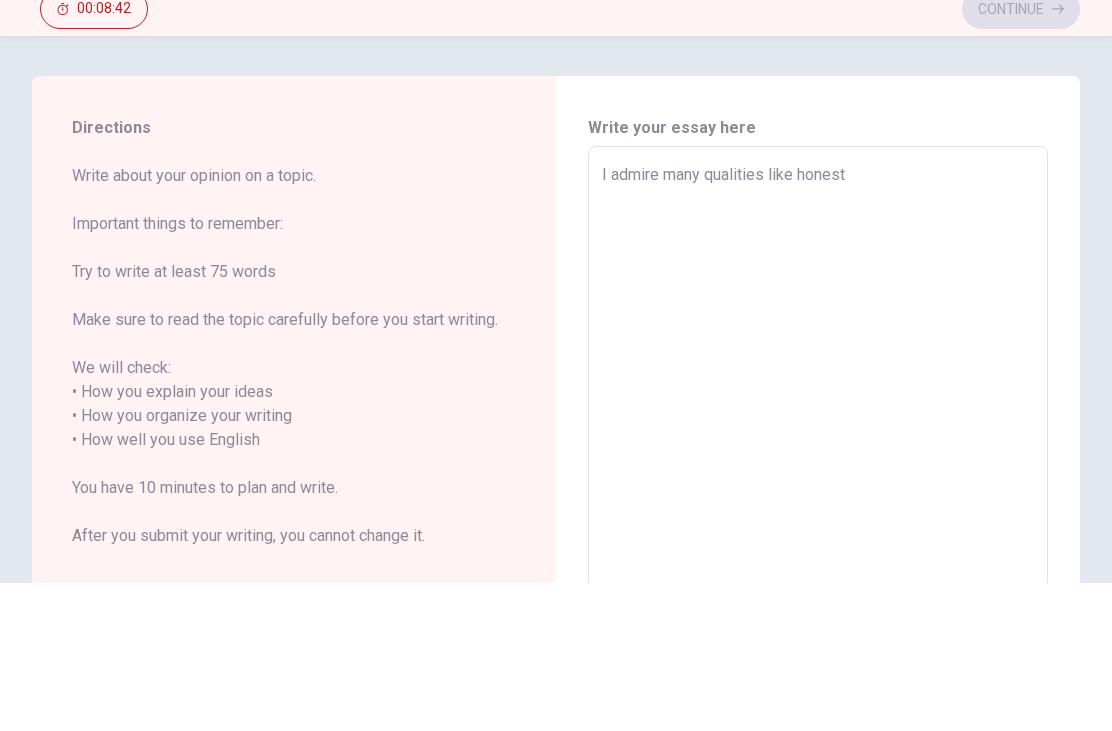 type on "x" 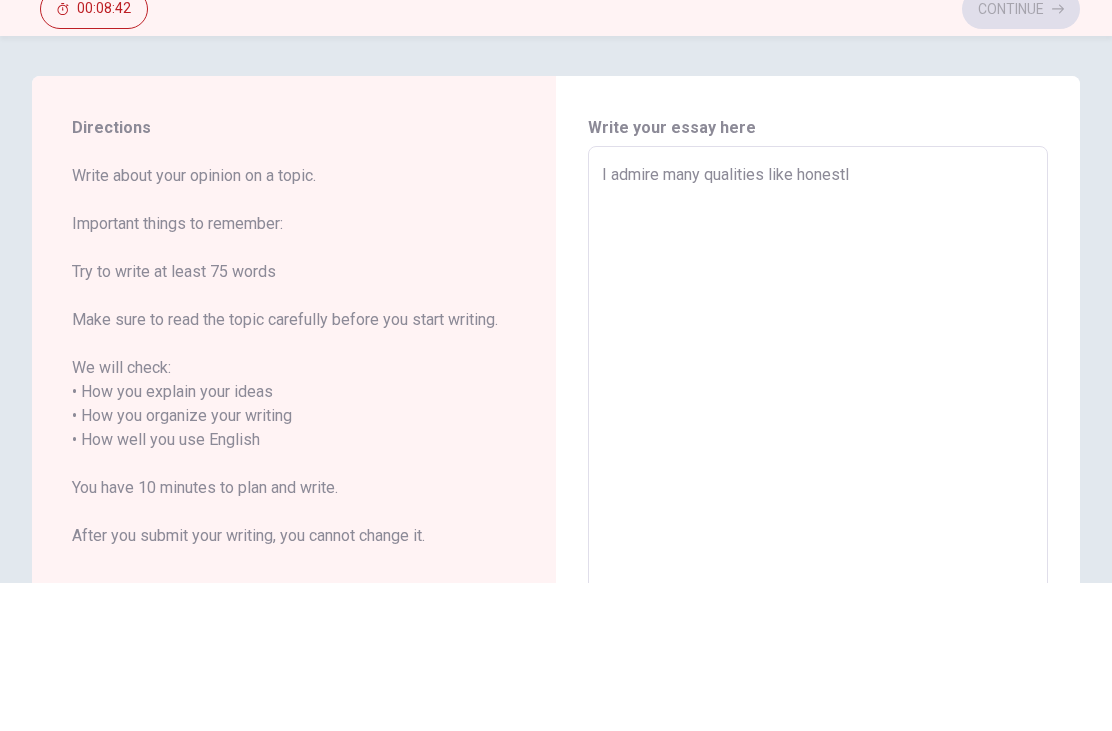type on "x" 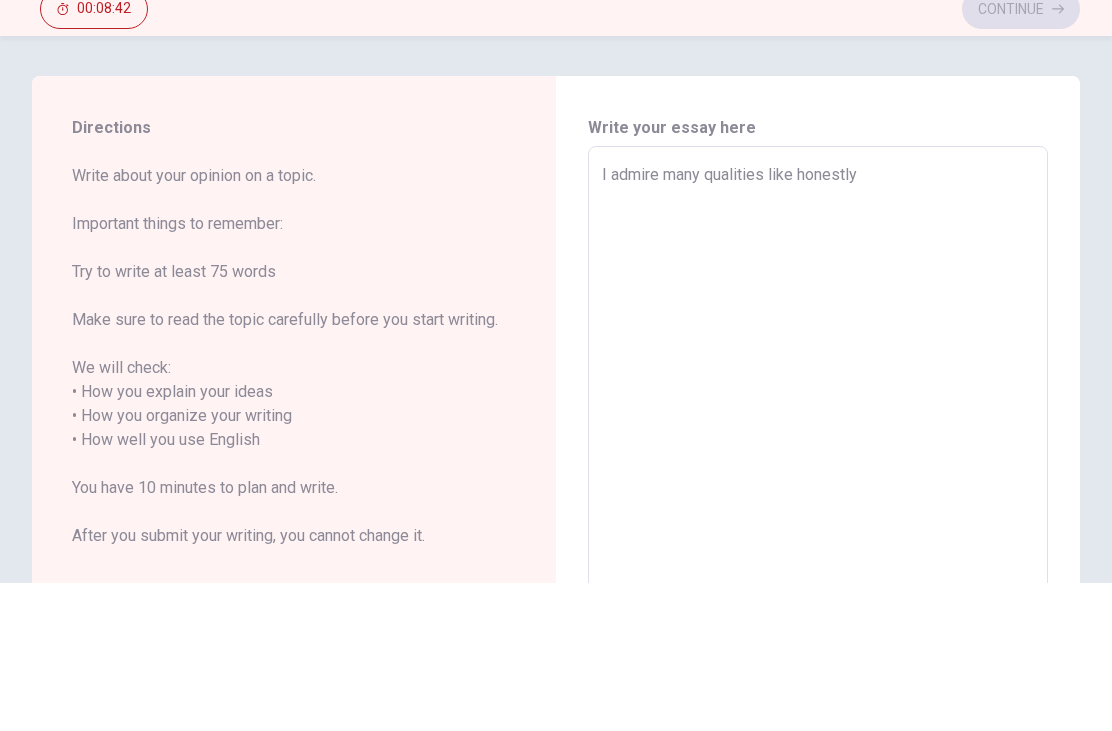 type on "x" 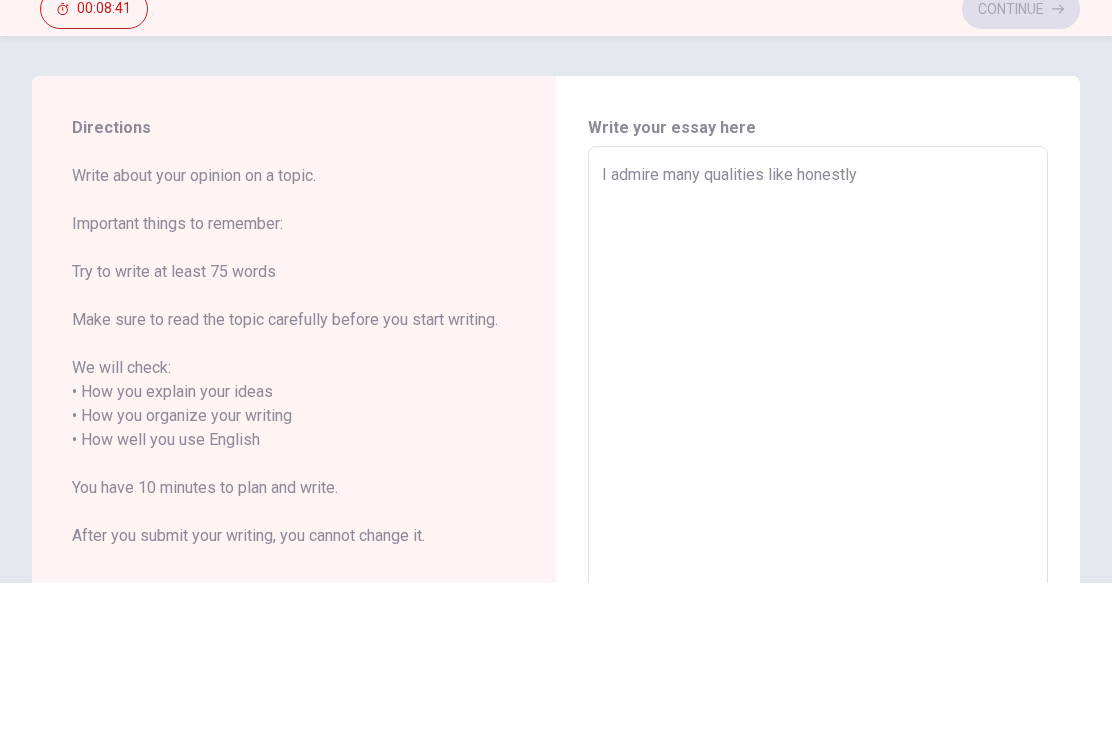 type on "I admire many qualities like honestly," 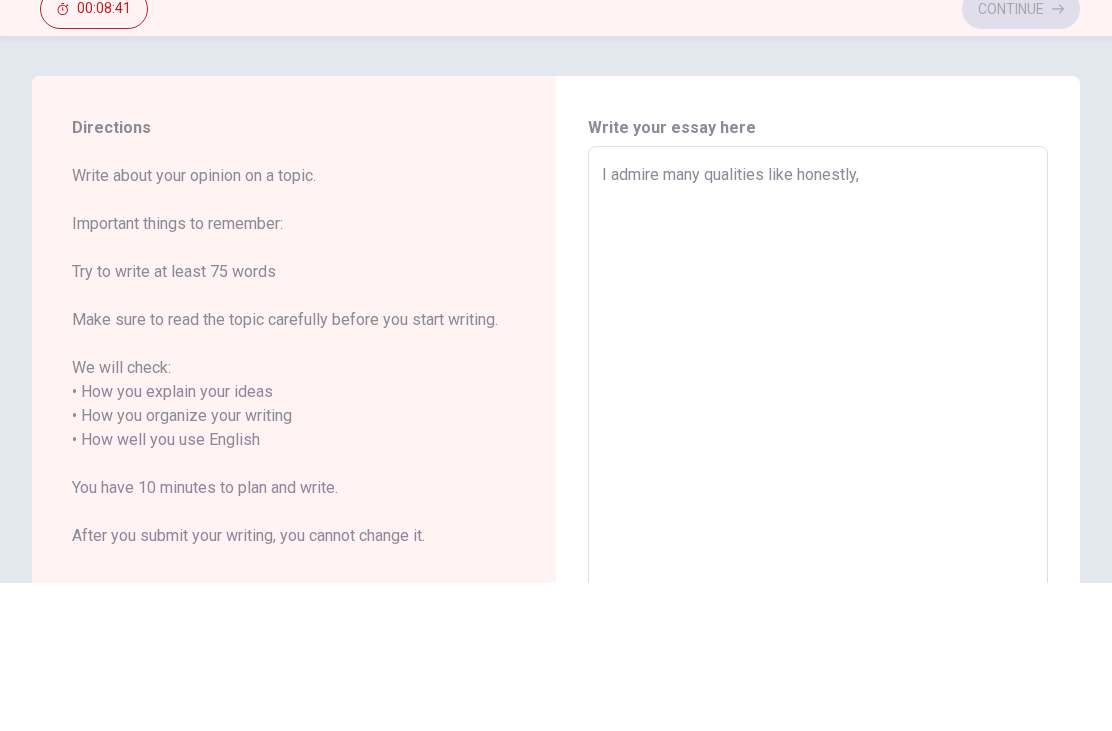 type on "x" 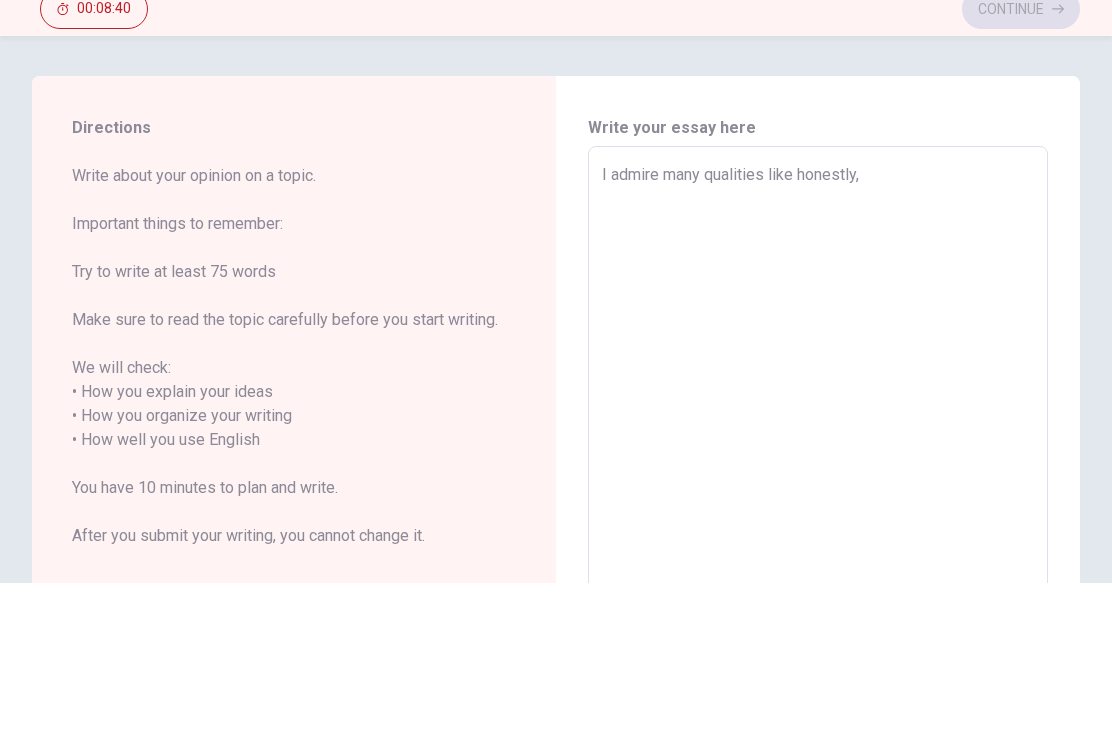 type on "I admire many qualities like honestly," 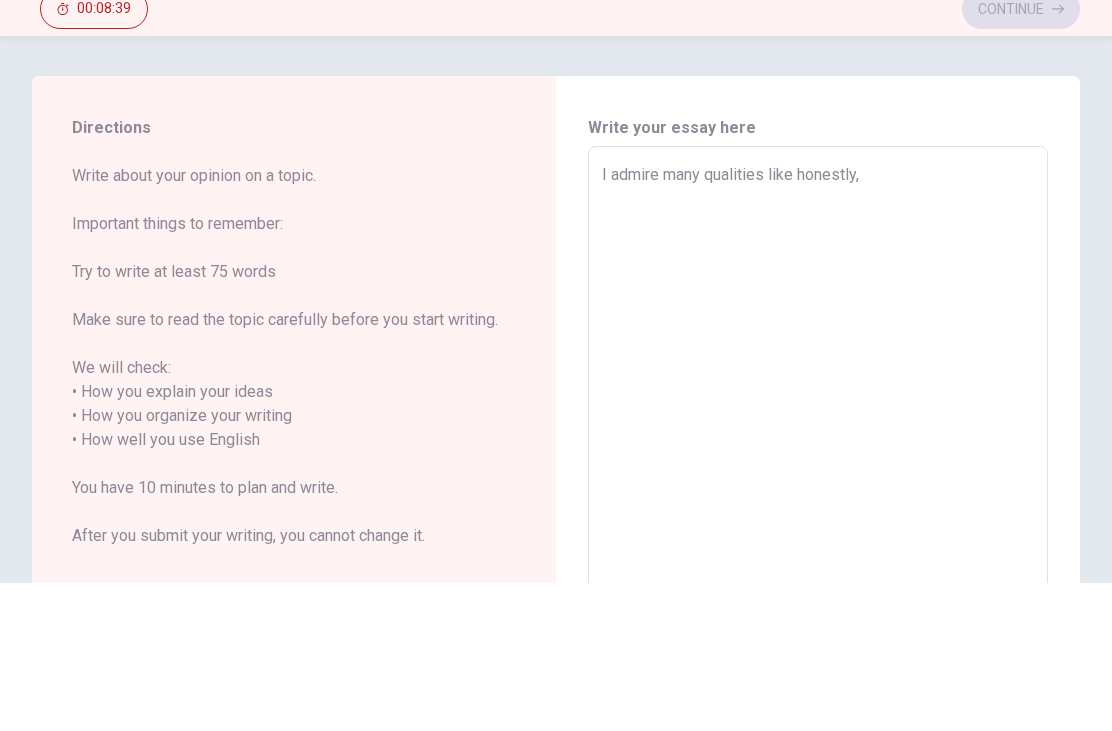 type on "x" 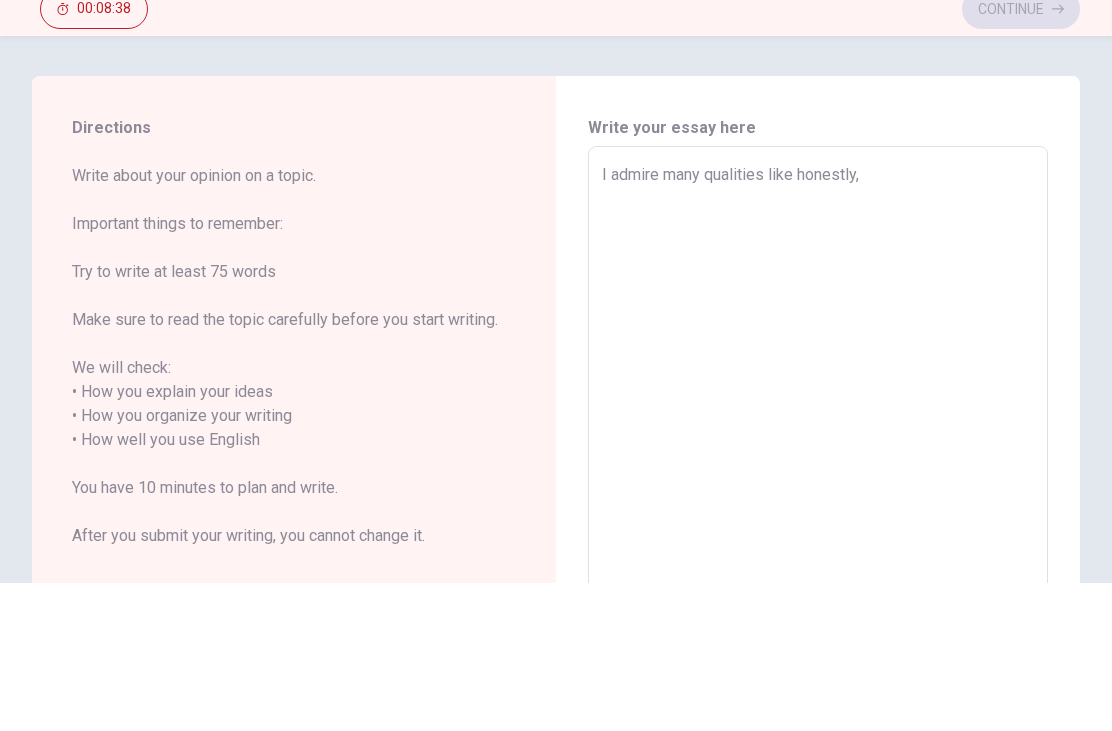 type on "I admire many qualities like honestly, i" 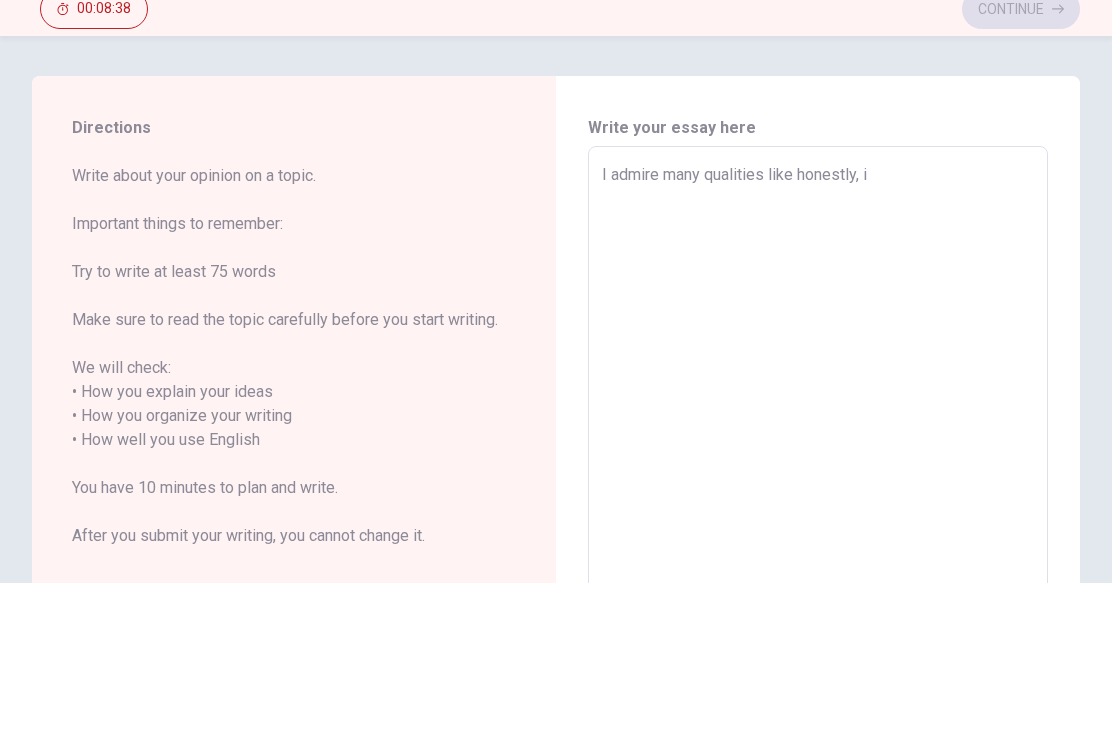 type on "x" 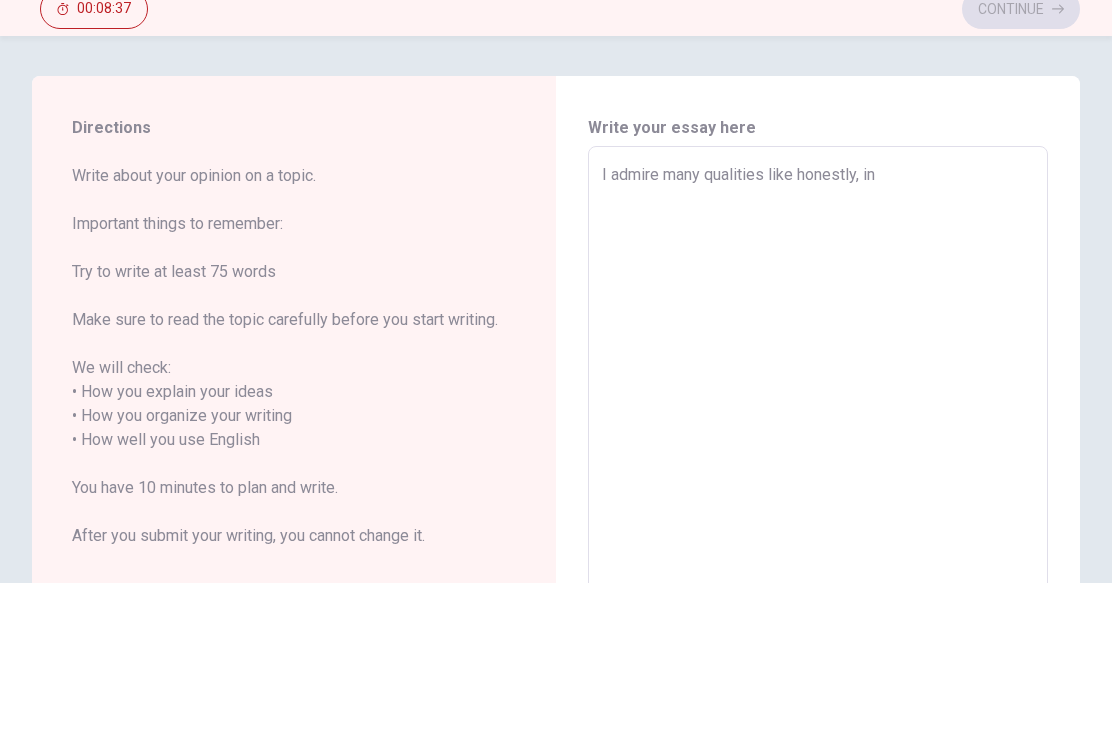 type on "x" 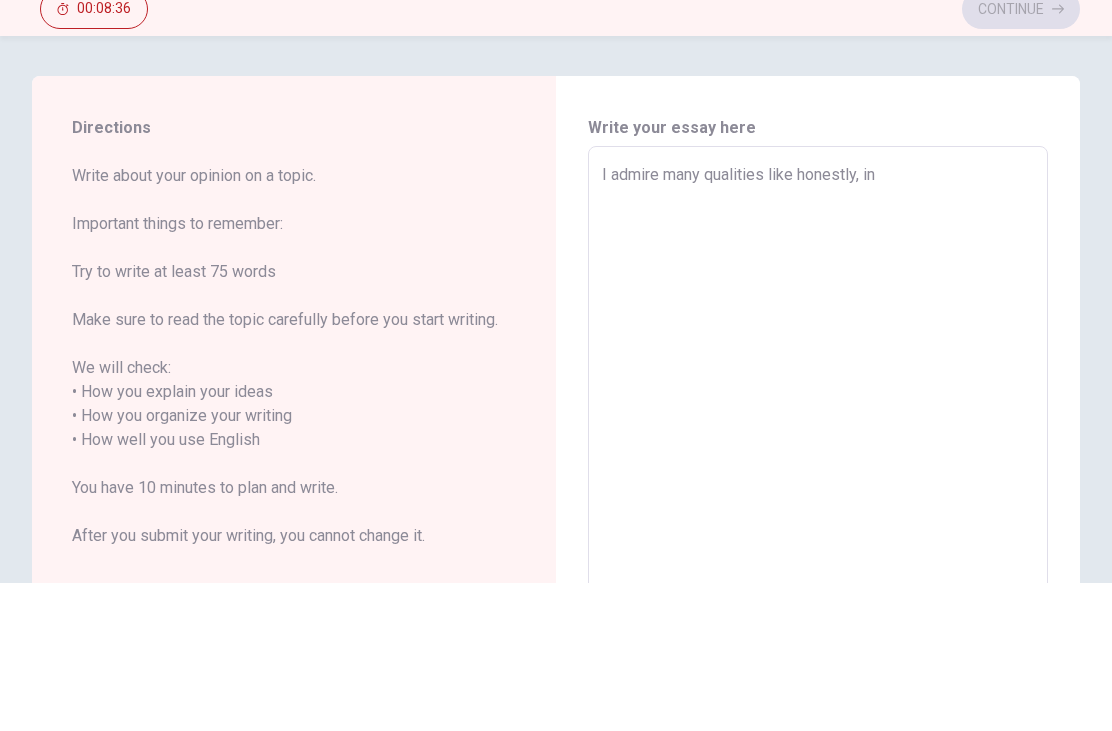 type on "I admire many qualities like honestly, i" 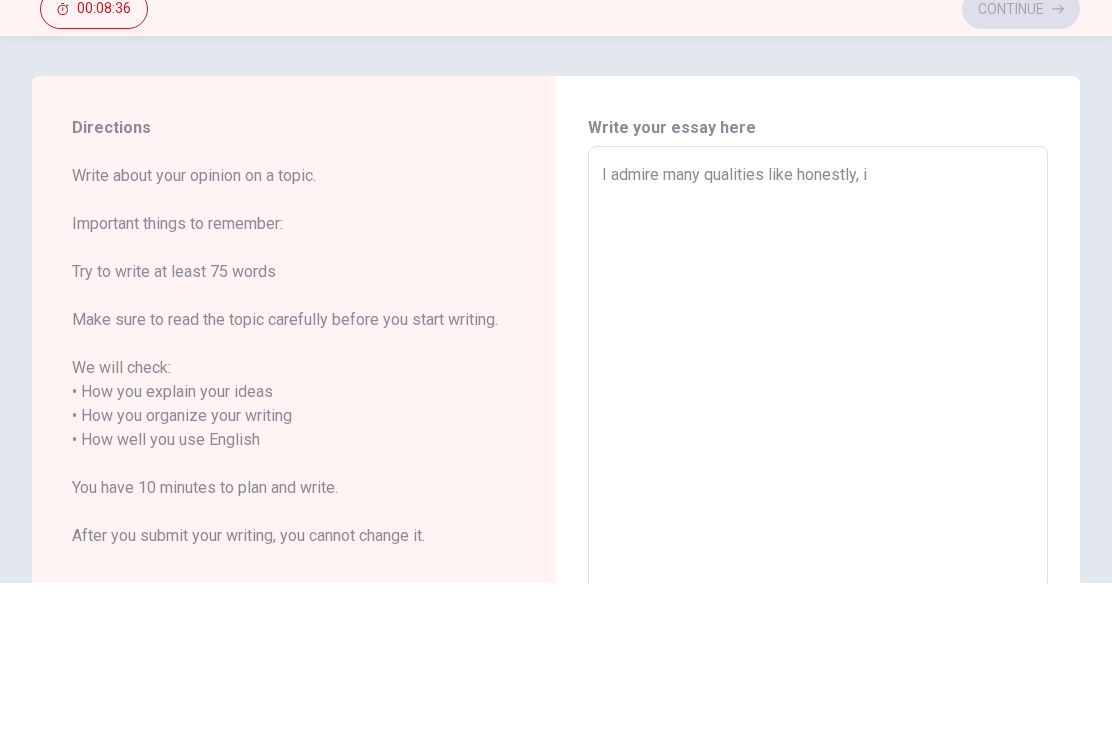 type on "x" 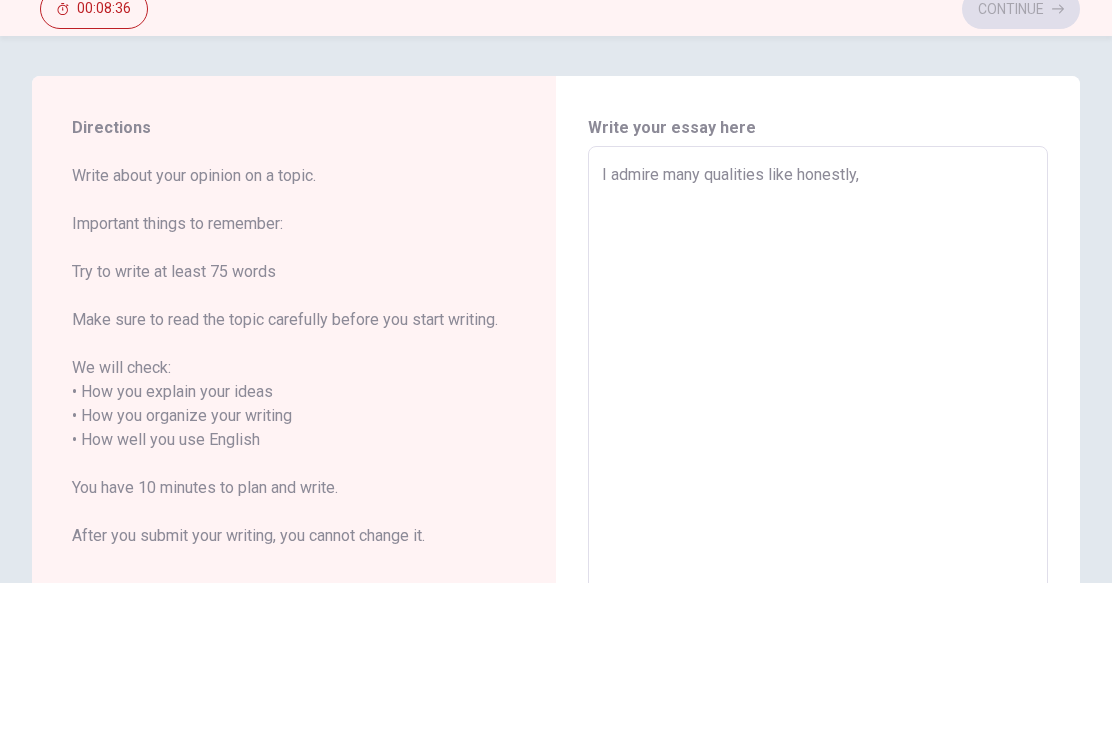 type on "x" 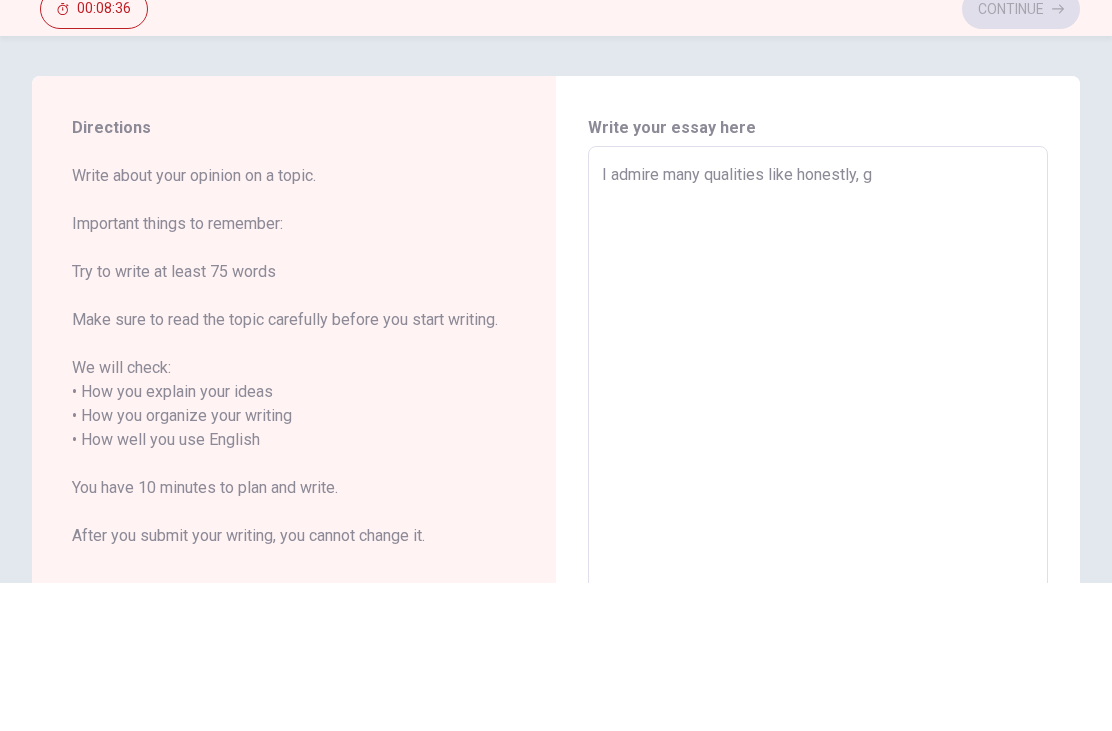 type on "x" 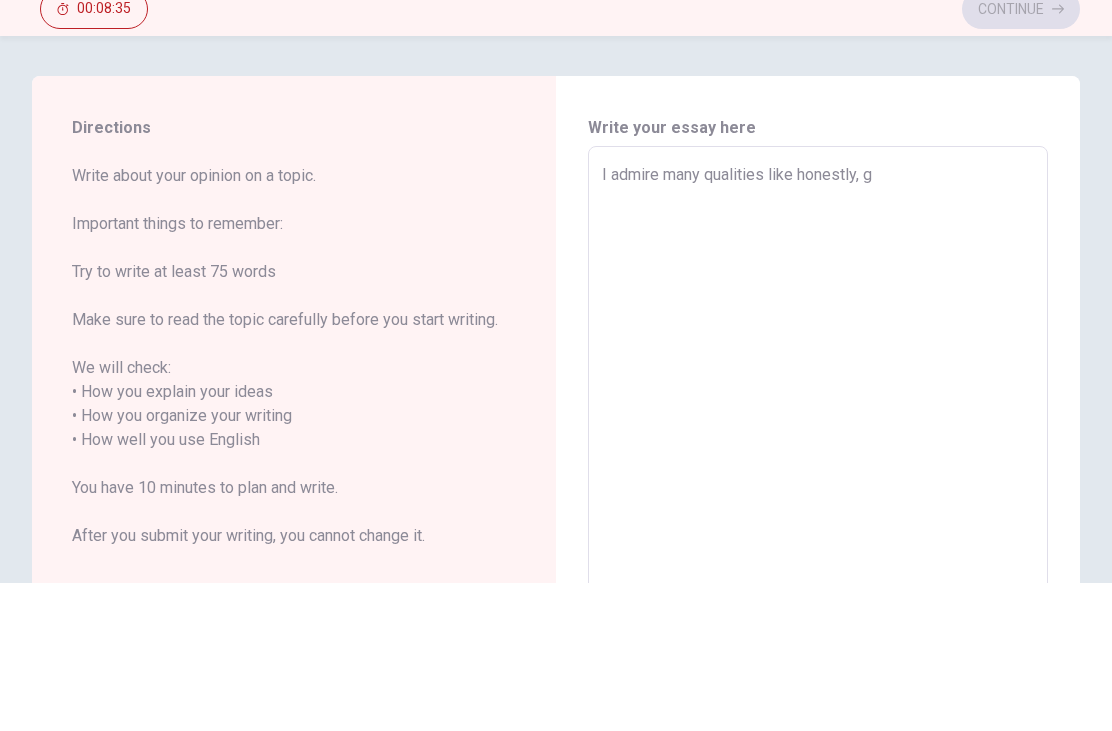type on "I admire many qualities like honestly, ge" 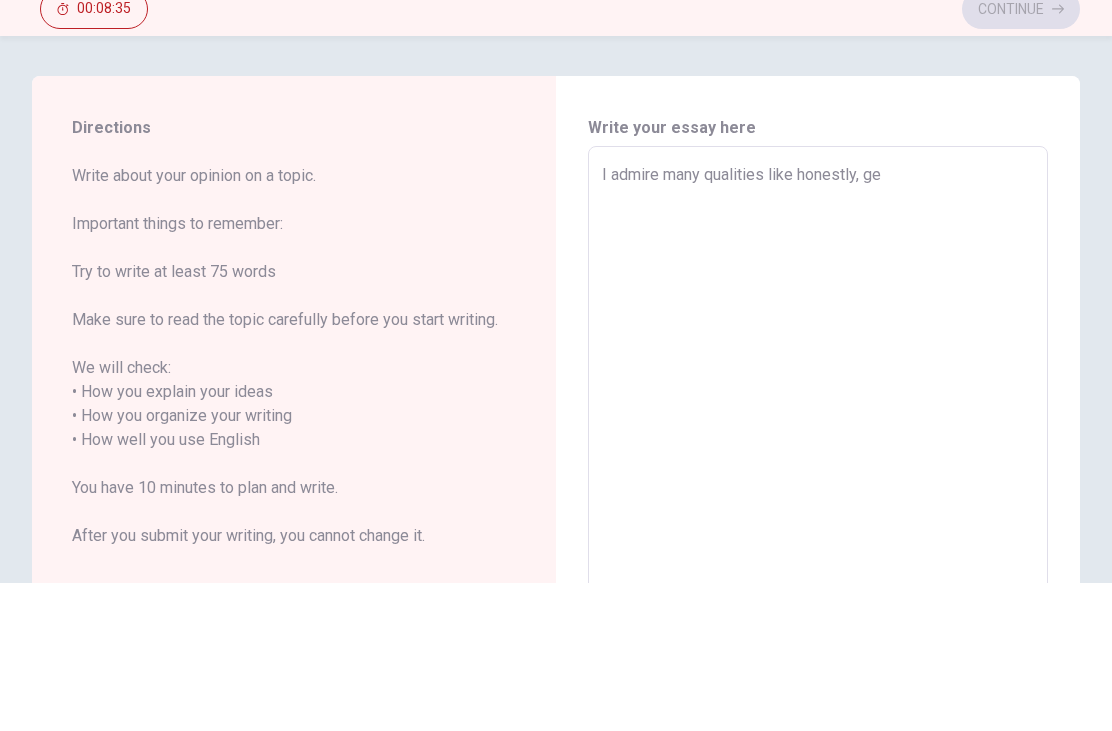 type on "x" 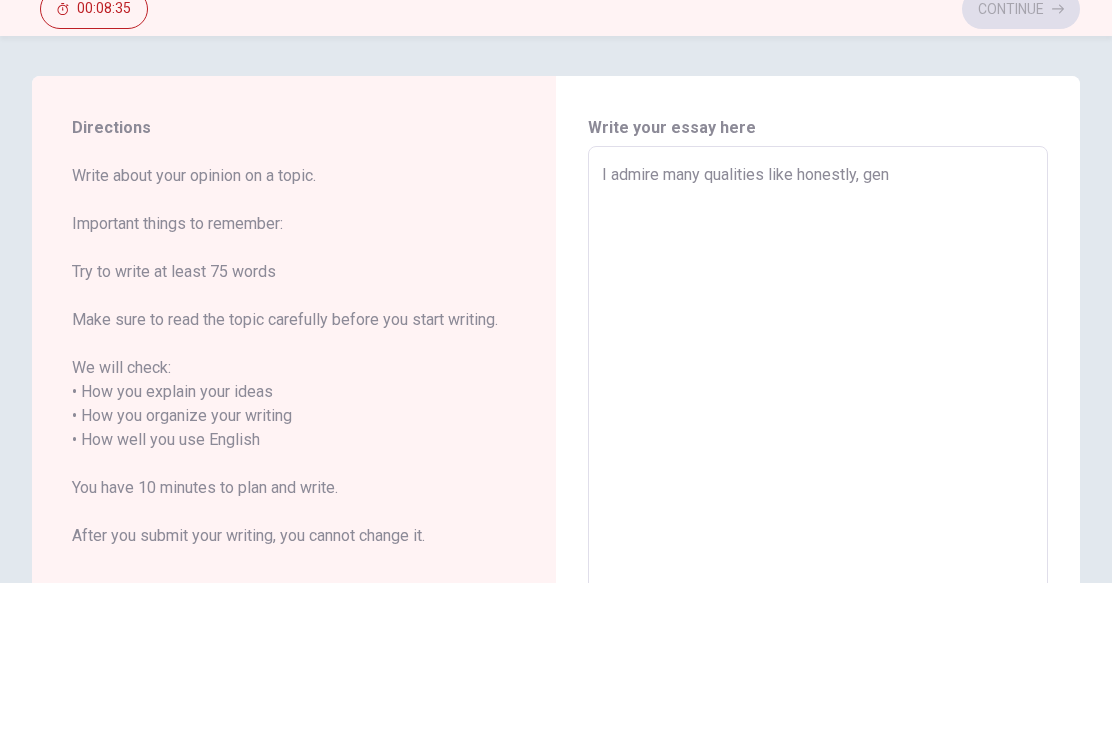 type on "x" 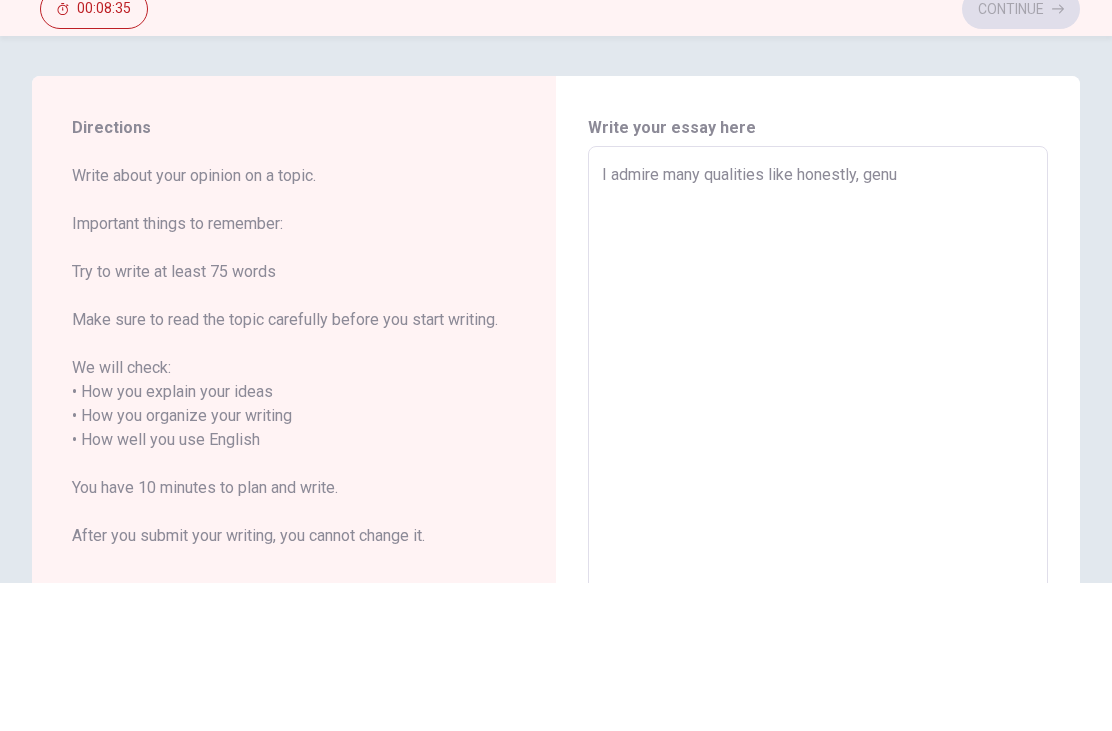 type on "x" 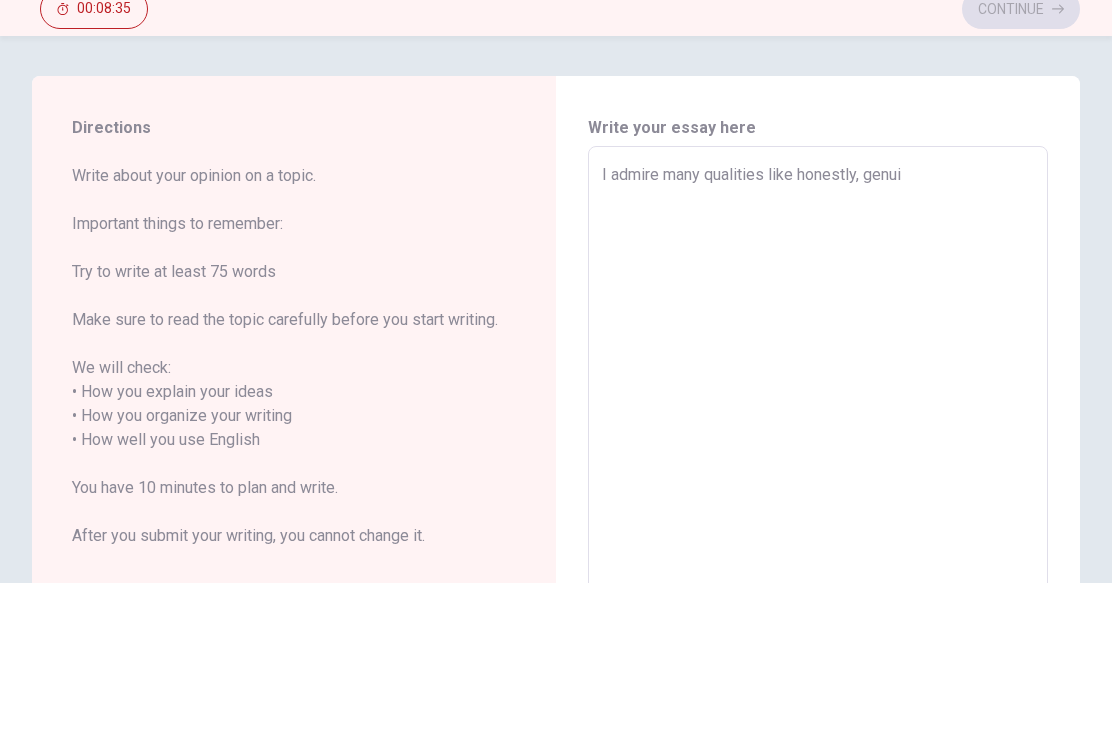 type on "x" 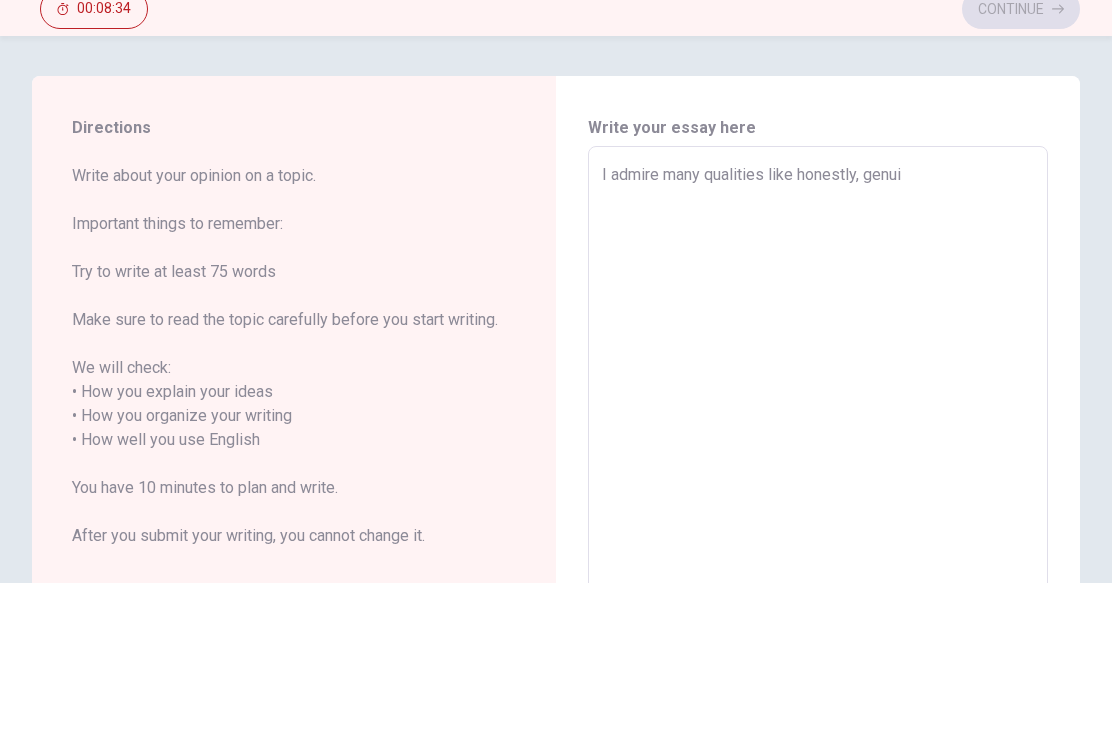 type on "I admire many qualities like honestly, genuin" 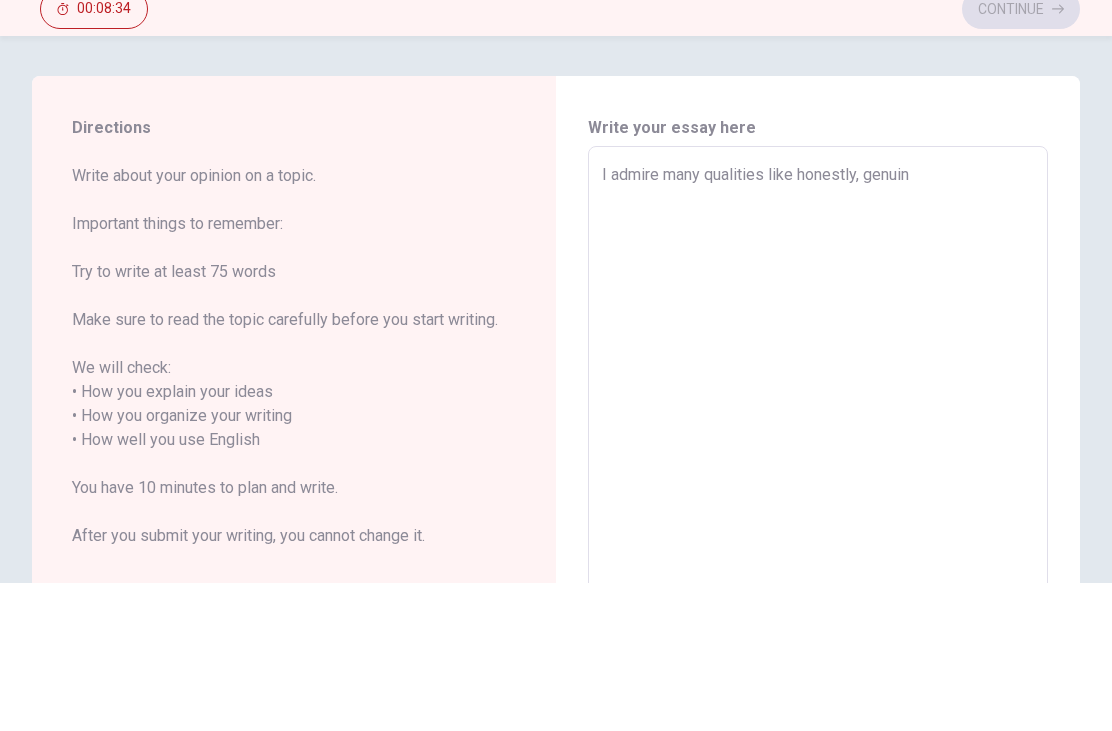 type on "x" 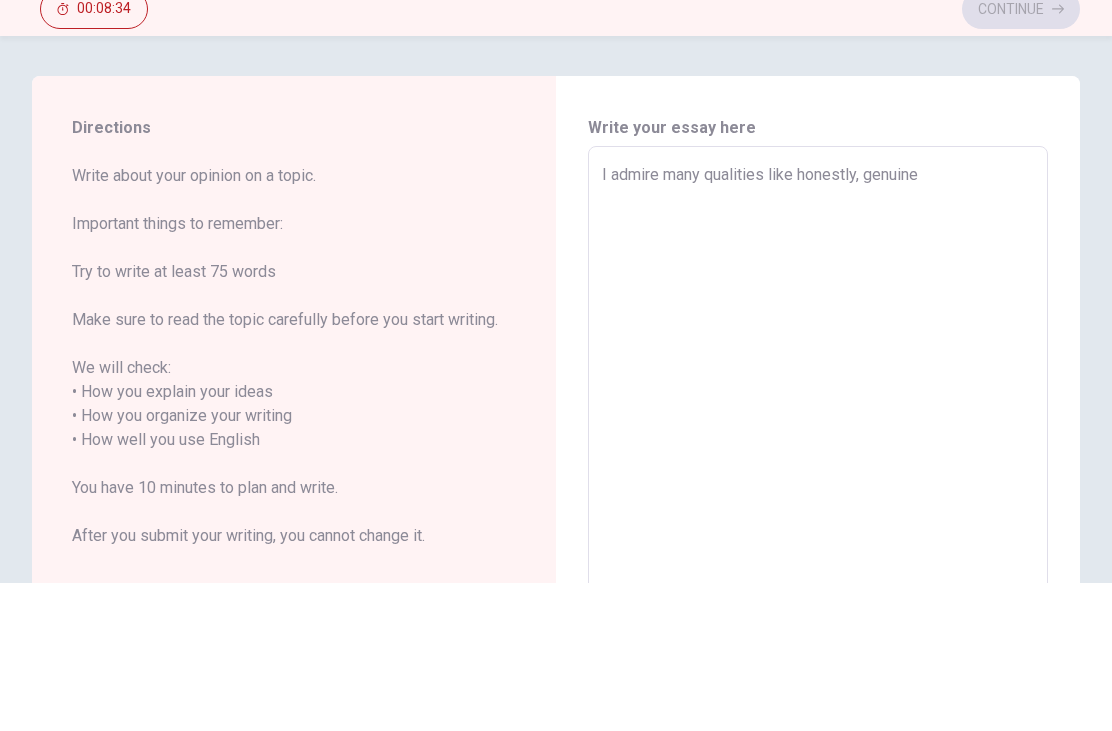 type on "x" 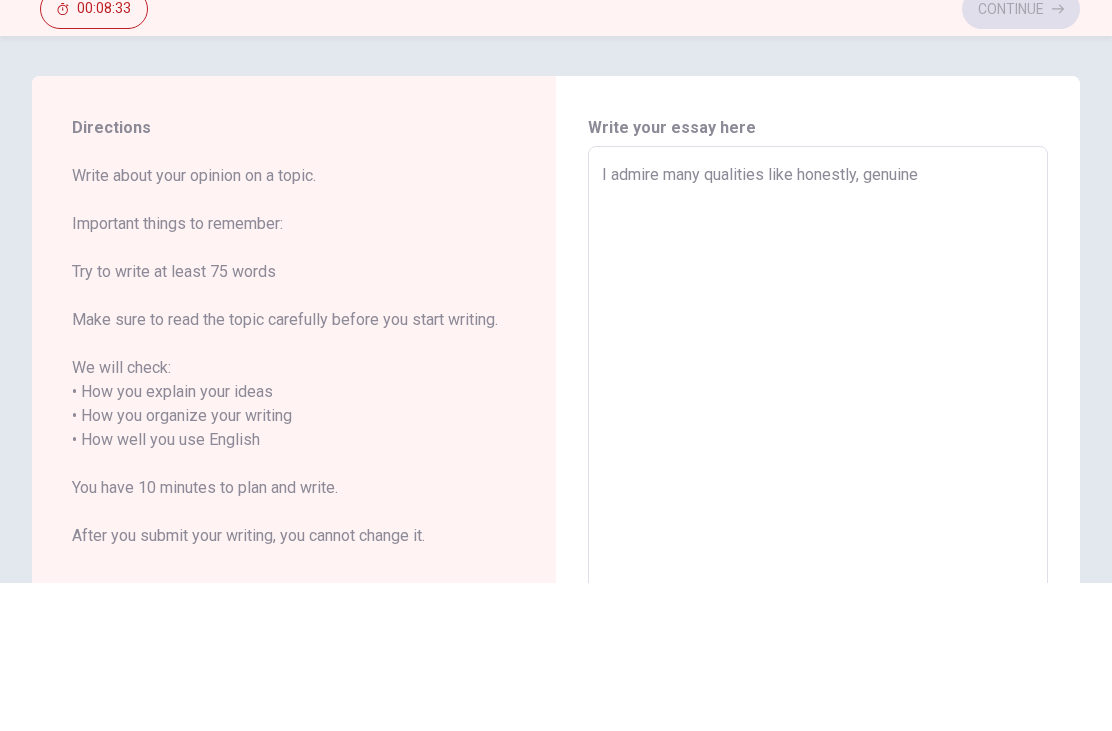 type 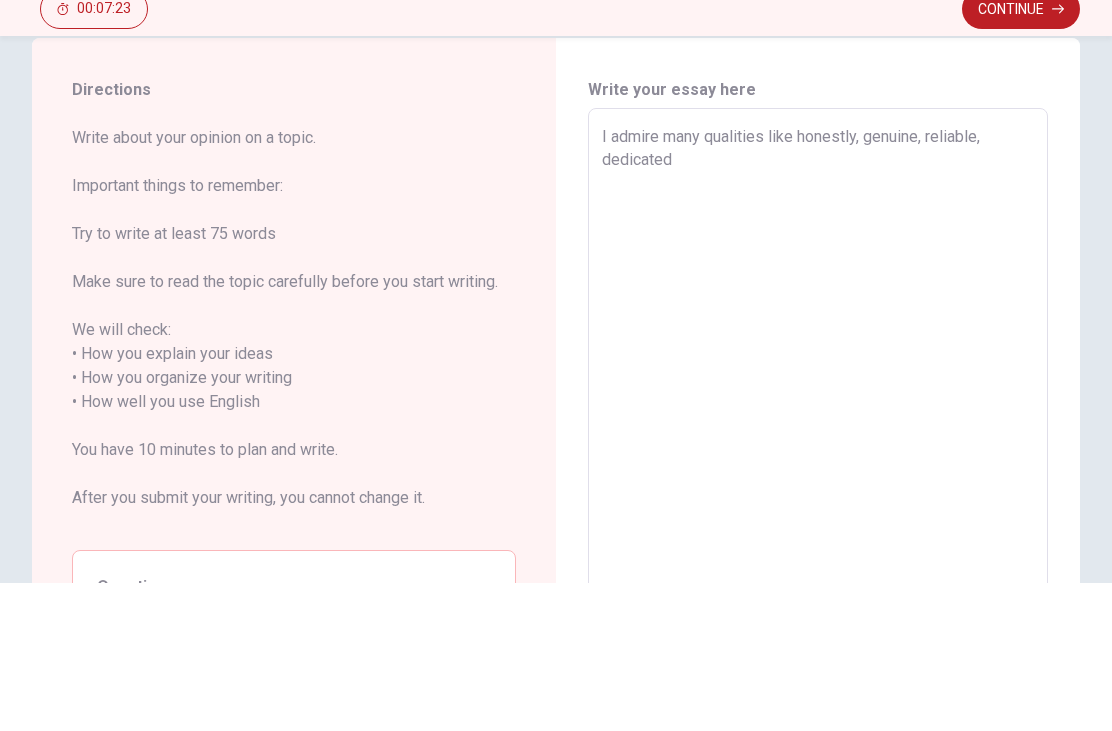 scroll, scrollTop: 36, scrollLeft: 0, axis: vertical 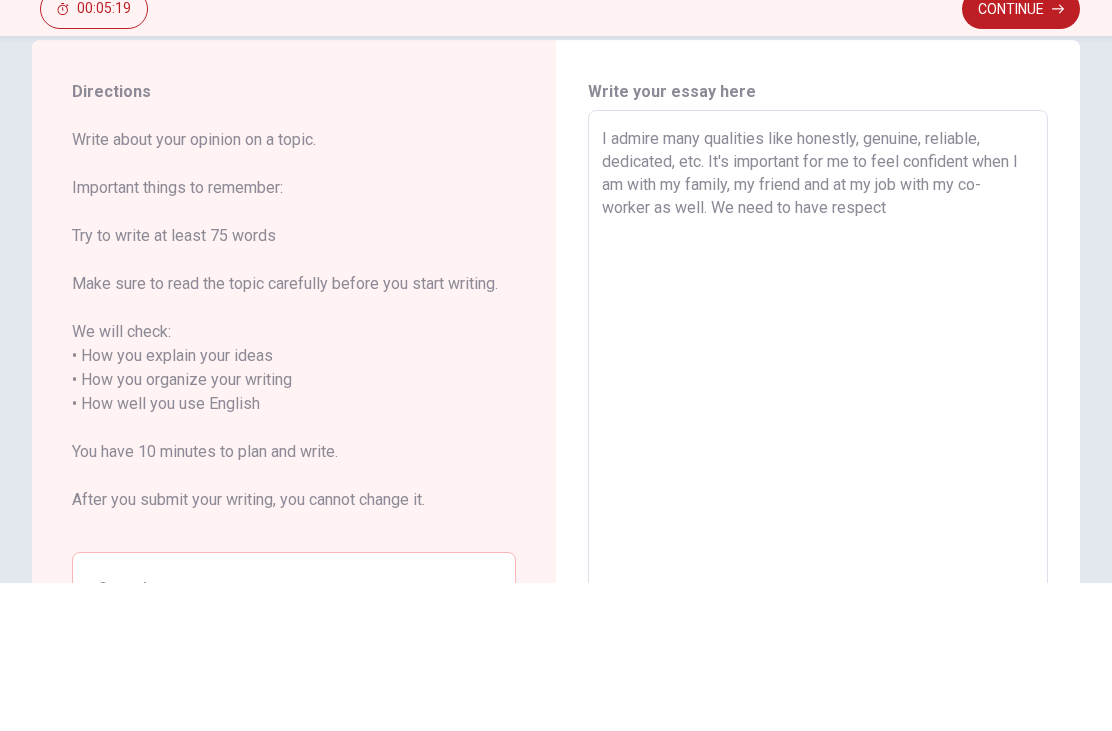 click on "I admire many qualities like honestly, genuine, reliable, dedicated, etc. It's important for me to feel confident when I am with my family, my friend and at my job with my co-worker as well. We need to have respect" at bounding box center [818, 552] 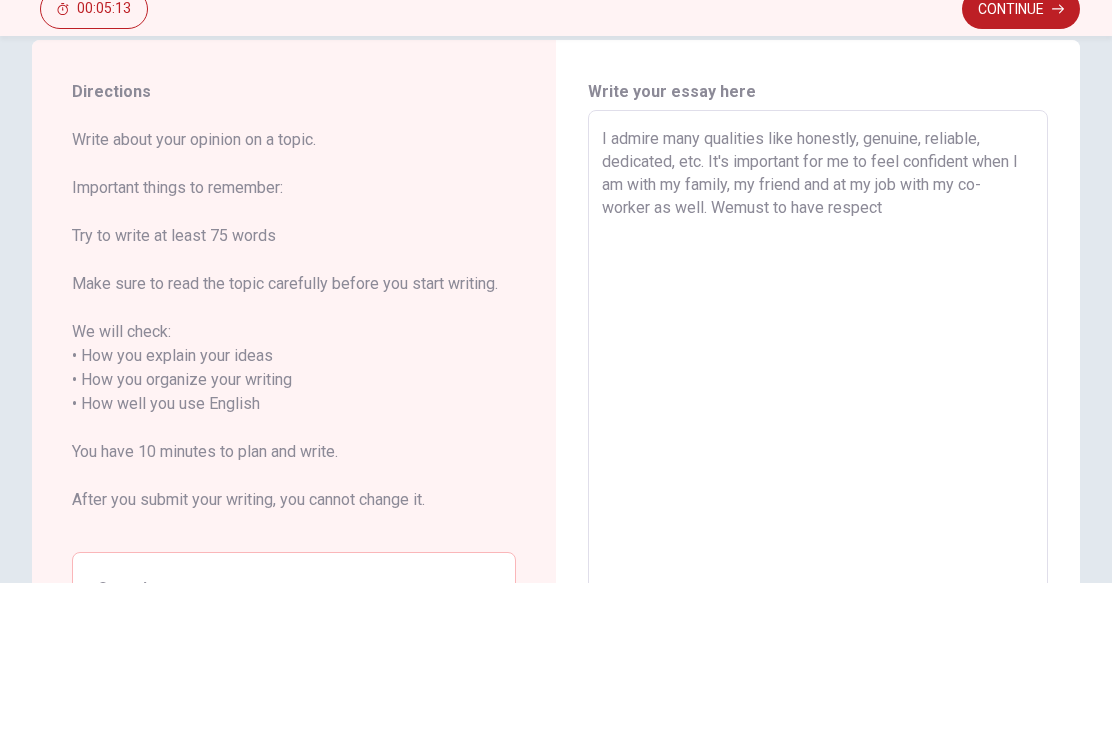 click on "I admire many qualities like honestly, genuine, reliable, dedicated, etc. It's important for me to feel confident when I am with my family, my friend and at my job with my co-worker as well. Wemust to have respect" at bounding box center [818, 552] 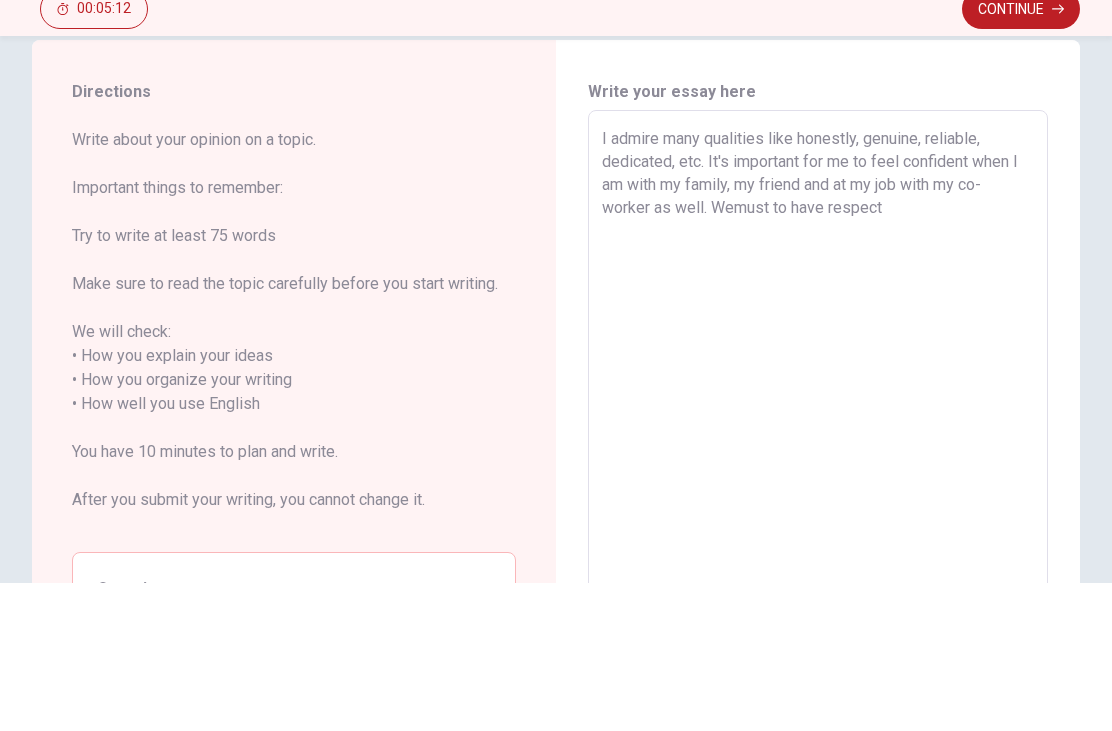 click on "I admire many qualities like honestly, genuine, reliable, dedicated, etc. It's important for me to feel confident when I am with my family, my friend and at my job with my co-worker as well. Wemust to have respect" at bounding box center [818, 552] 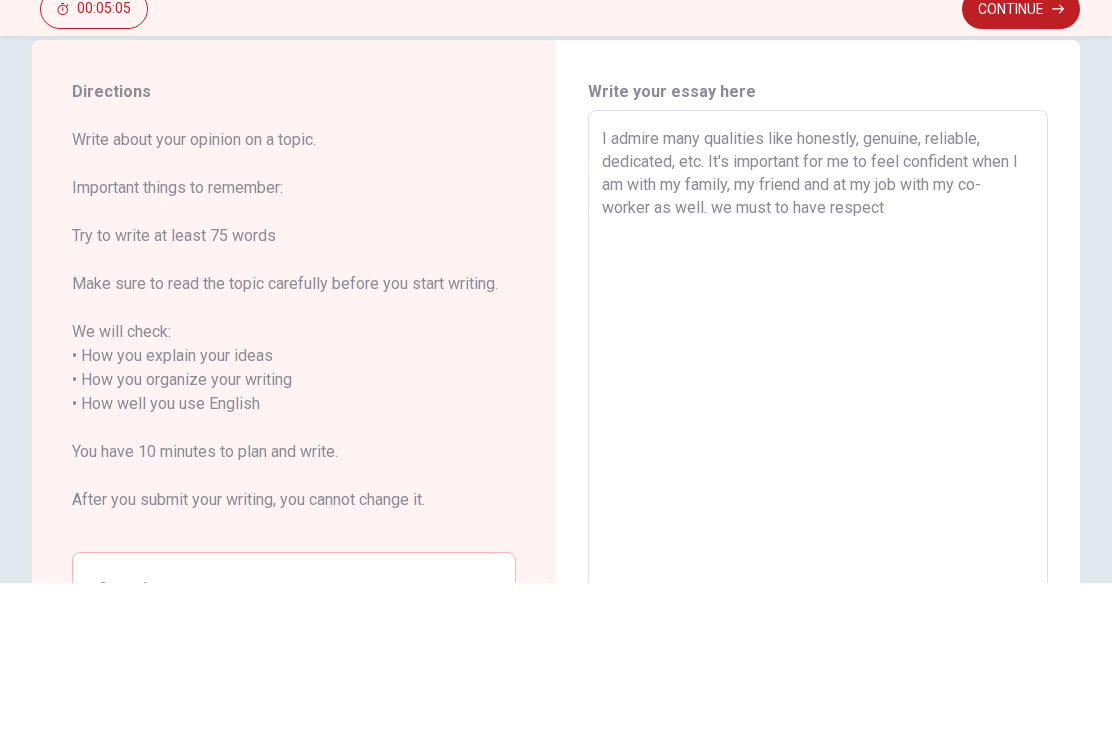 click on "I admire many qualities like honestly, genuine, reliable, dedicated, etc. It's important for me to feel confident when I am with my family, my friend and at my job with my co-worker as well. we must to have respect" at bounding box center (818, 552) 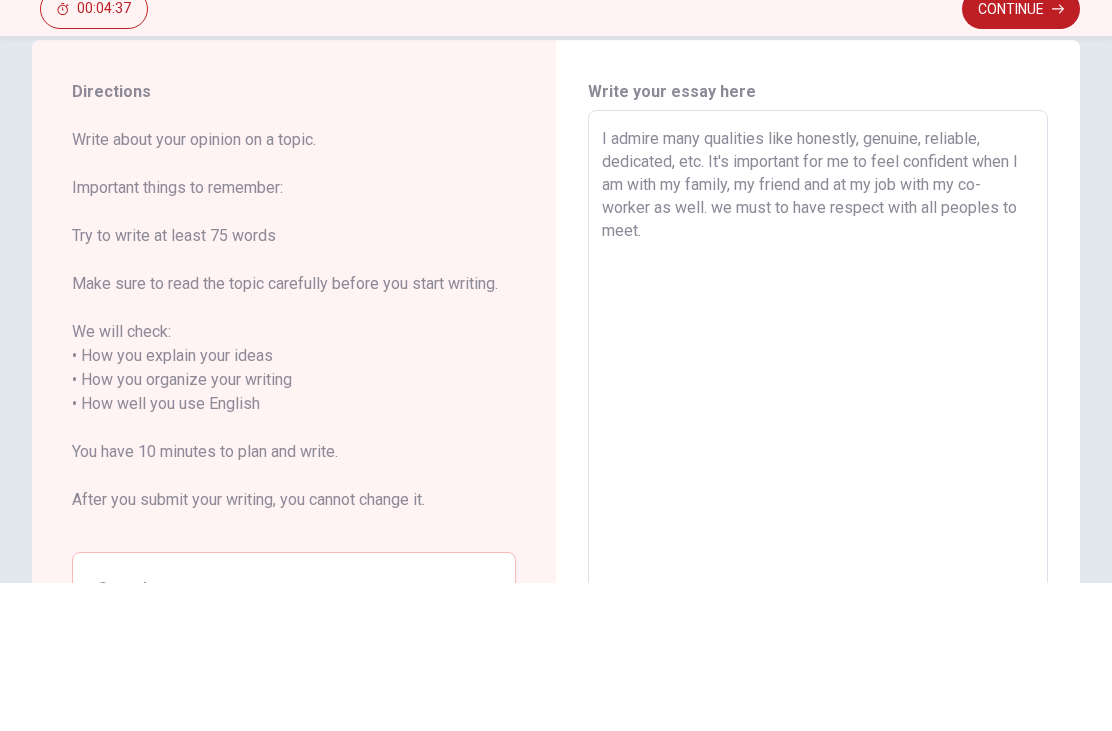 click on "I admire many qualities like honestly, genuine, reliable, dedicated, etc. It's important for me to feel confident when I am with my family, my friend and at my job with my co-worker as well. we must to have respect with all peoples to meet." at bounding box center [818, 552] 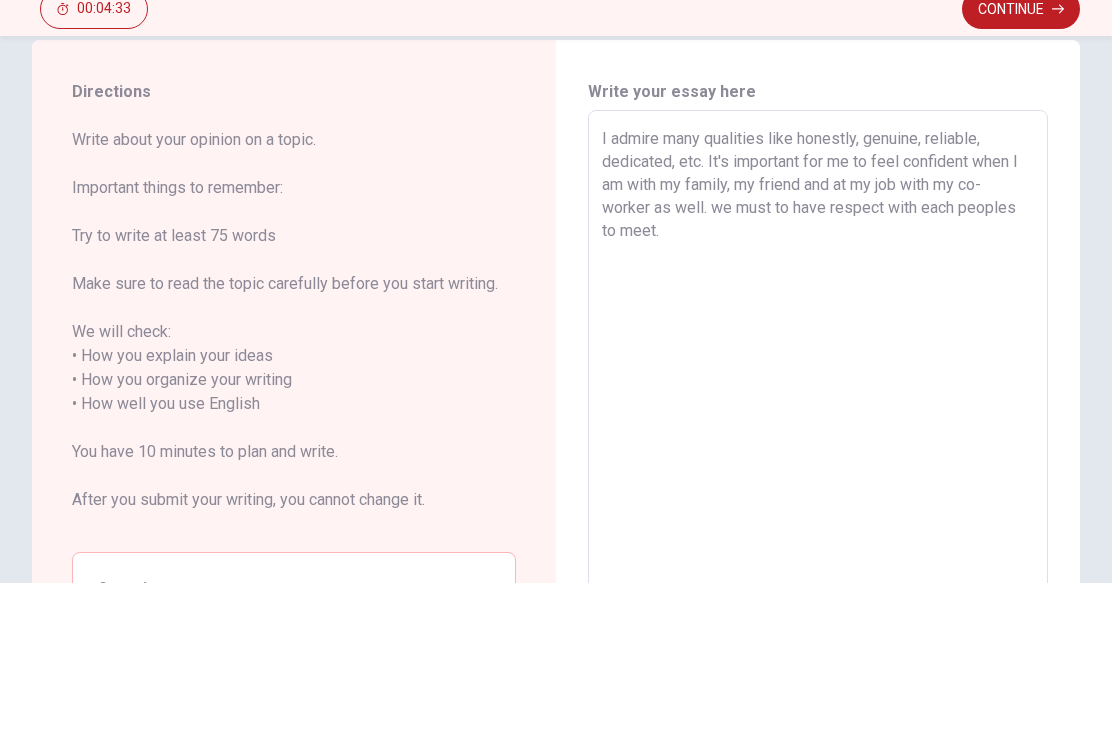 click on "I admire many qualities like honestly, genuine, reliable, dedicated, etc. It's important for me to feel confident when I am with my family, my friend and at my job with my co-worker as well. we must to have respect with each peoples to meet." at bounding box center (818, 552) 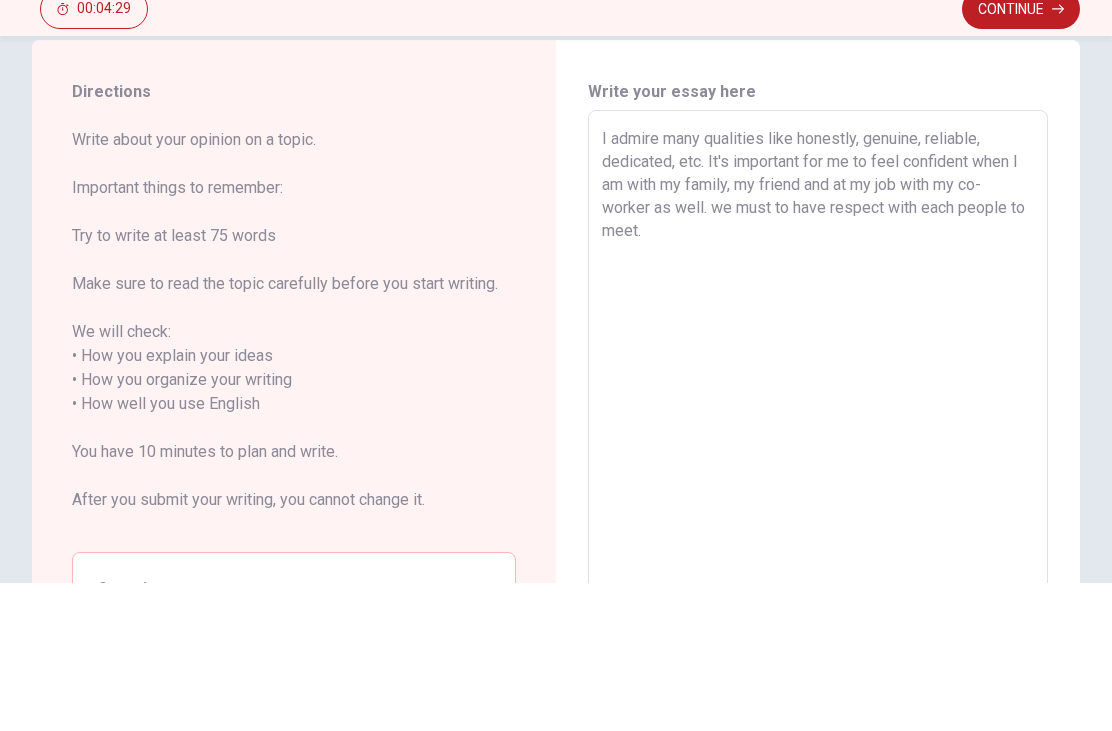 click on "I admire many qualities like honestly, genuine, reliable, dedicated, etc. It's important for me to feel confident when I am with my family, my friend and at my job with my co-worker as well. we must to have respect with each people to meet." at bounding box center [818, 552] 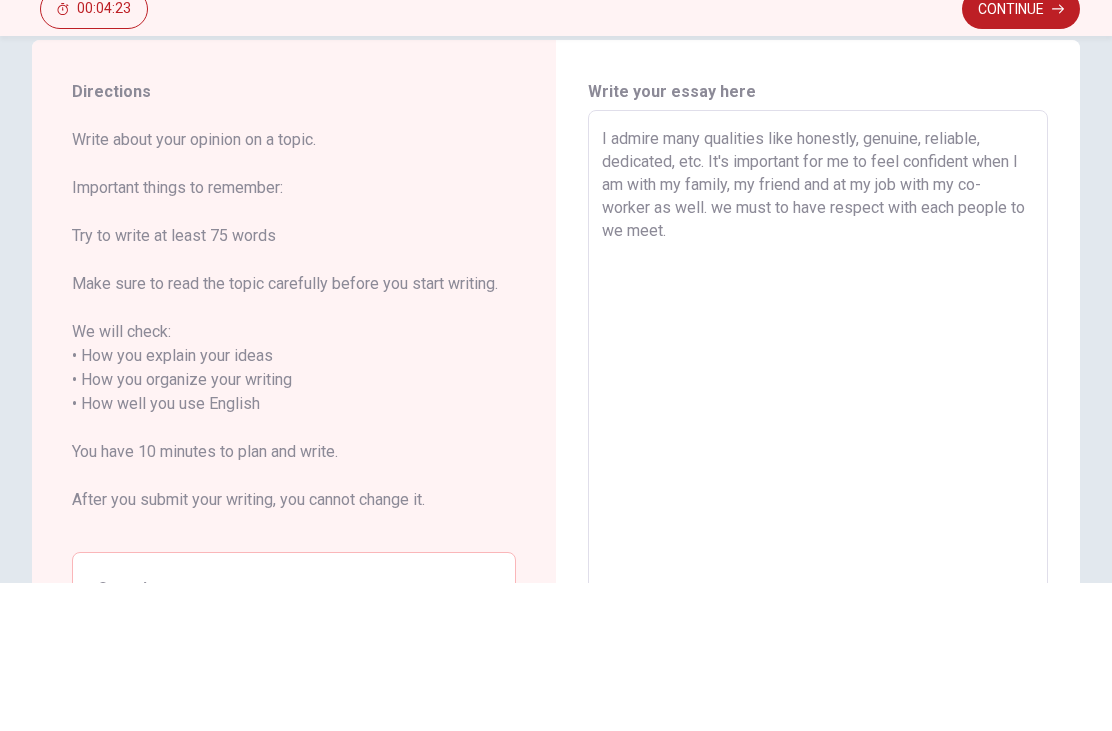 click on "I admire many qualities like honestly, genuine, reliable, dedicated, etc. It's important for me to feel confident when I am with my family, my friend and at my job with my co-worker as well. we must to have respect with each people to we meet." at bounding box center (818, 552) 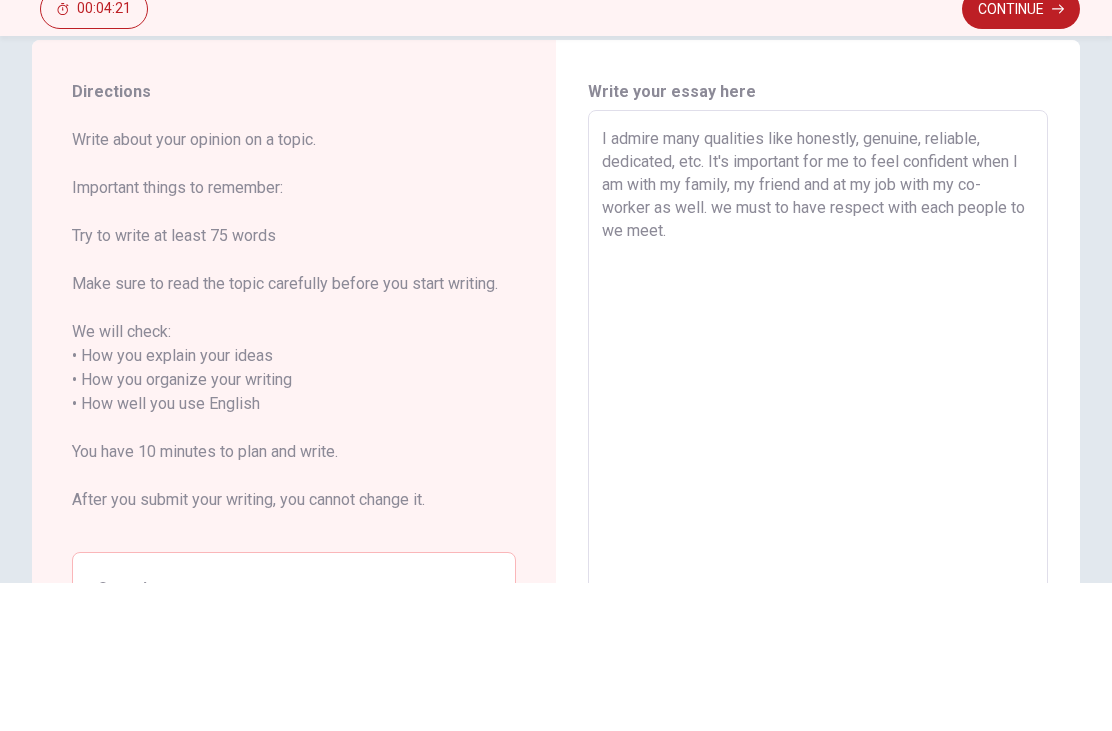 click on "I admire many qualities like honestly, genuine, reliable, dedicated, etc. It's important for me to feel confident when I am with my family, my friend and at my job with my co-worker as well. we must to have respect with each people to we meet." at bounding box center (818, 552) 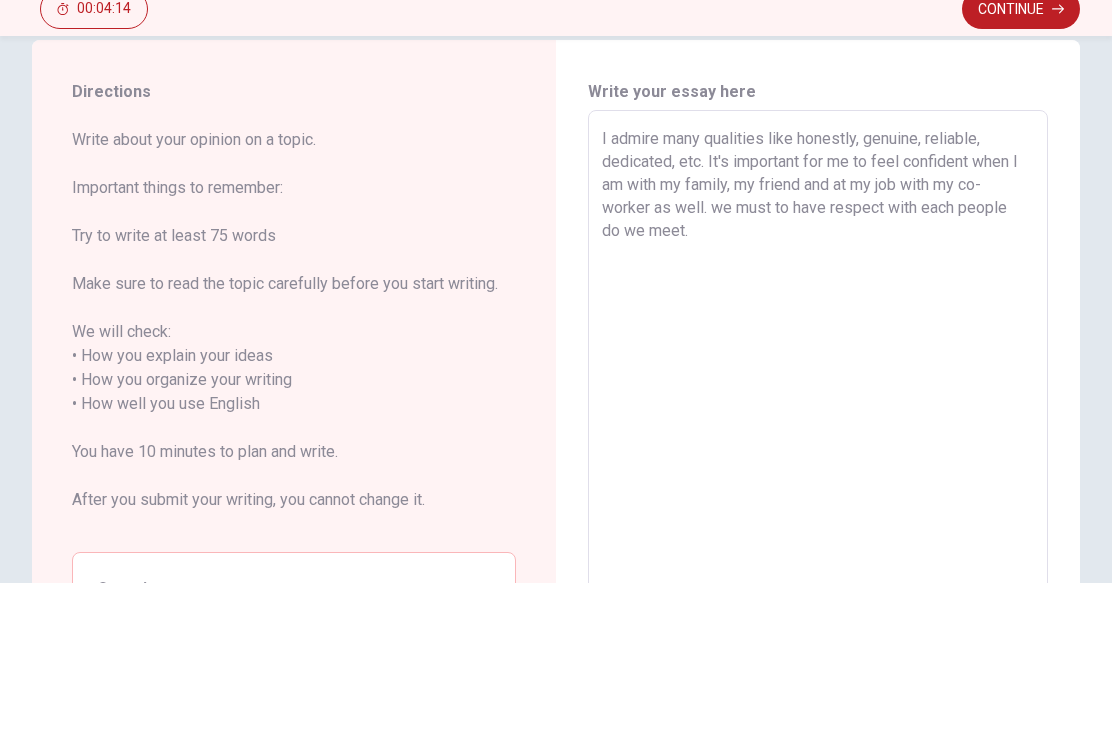 click on "I admire many qualities like honestly, genuine, reliable, dedicated, etc. It's important for me to feel confident when I am with my family, my friend and at my job with my co-worker as well. we must to have respect with each people do we meet." at bounding box center [818, 552] 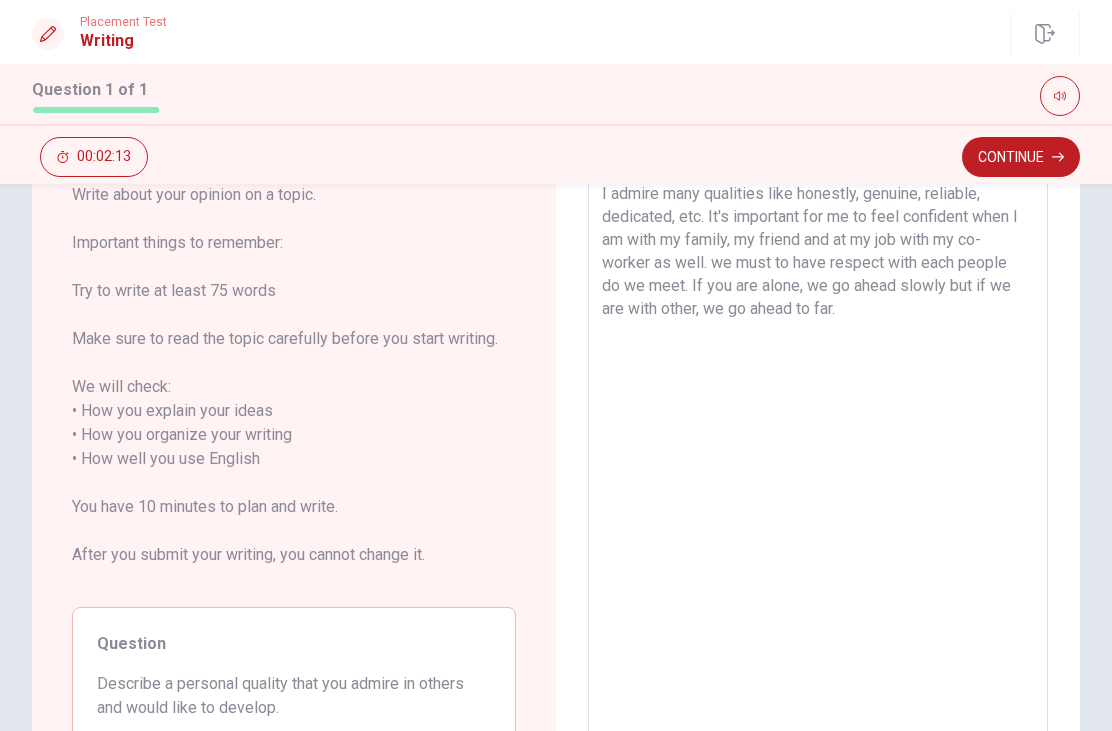 scroll, scrollTop: 126, scrollLeft: 0, axis: vertical 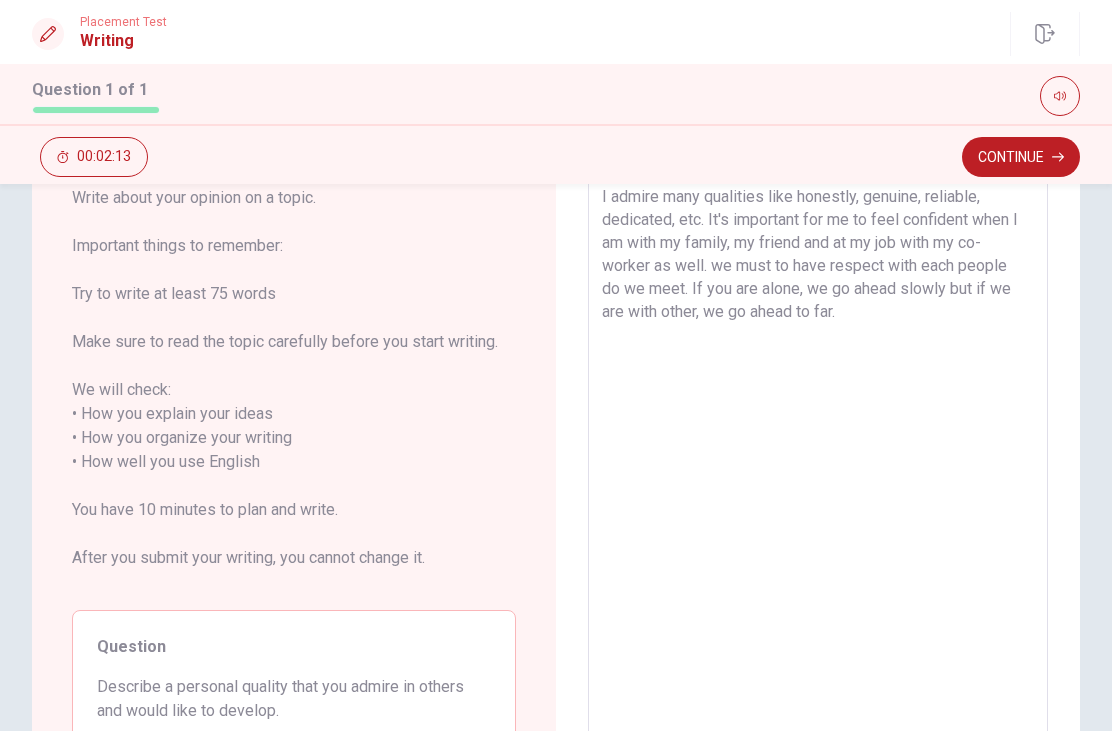 click on "I admire many qualities like honestly, genuine, reliable, dedicated, etc. It's important for me to feel confident when I am with my family, my friend and at my job with my co-worker as well. we must to have respect with each people do we meet. If you are alone, we go ahead slowly but if we are with other, we go ahead to far." at bounding box center (818, 462) 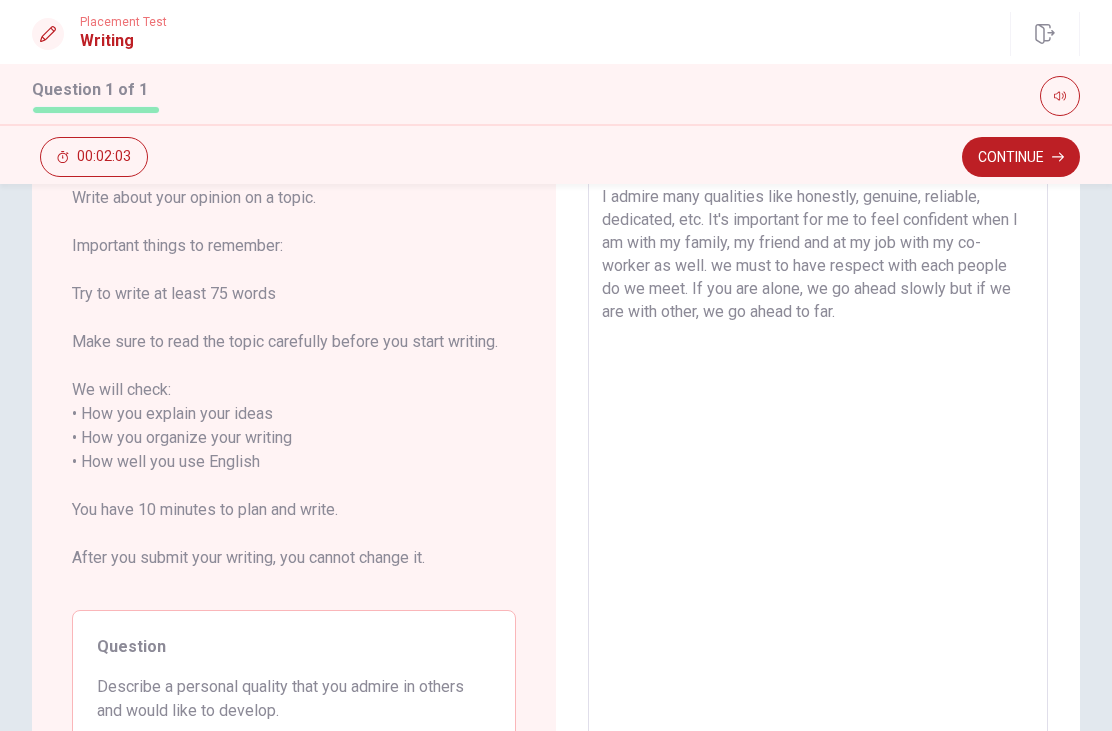 scroll, scrollTop: 3, scrollLeft: 0, axis: vertical 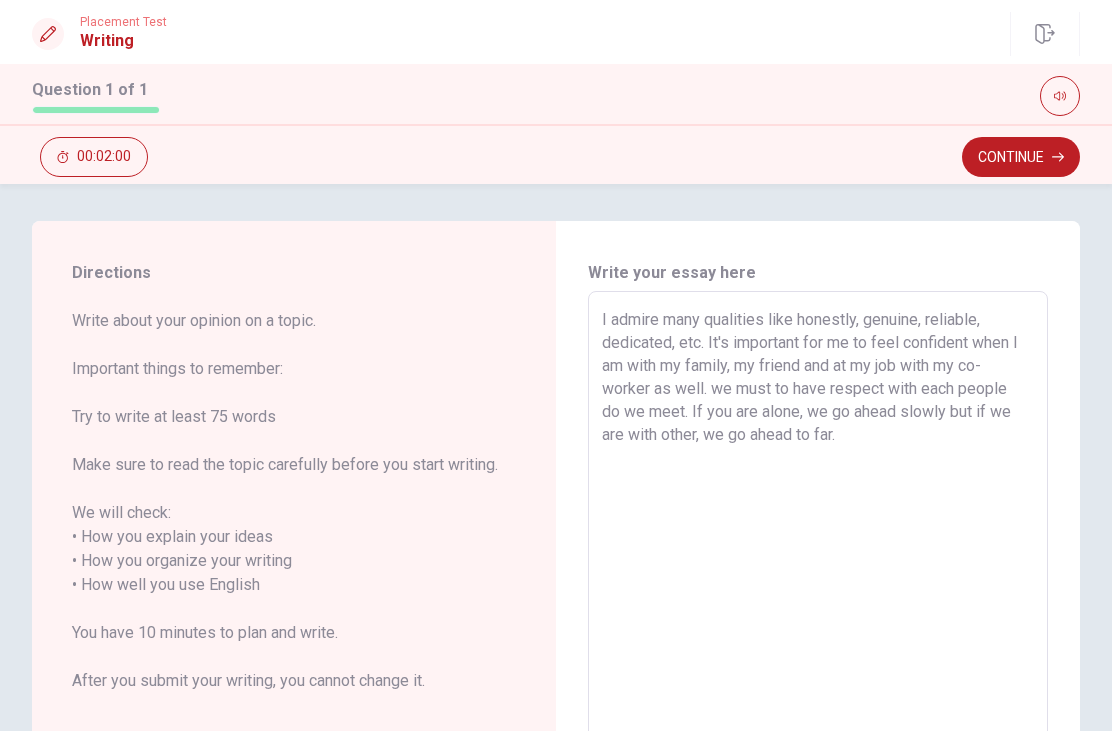 click on "I admire many qualities like honestly, genuine, reliable, dedicated, etc. It's important for me to feel confident when I am with my family, my friend and at my job with my co-worker as well. we must to have respect with each people do we meet. If you are alone, we go ahead slowly but if we are with other, we go ahead to far." at bounding box center (818, 585) 